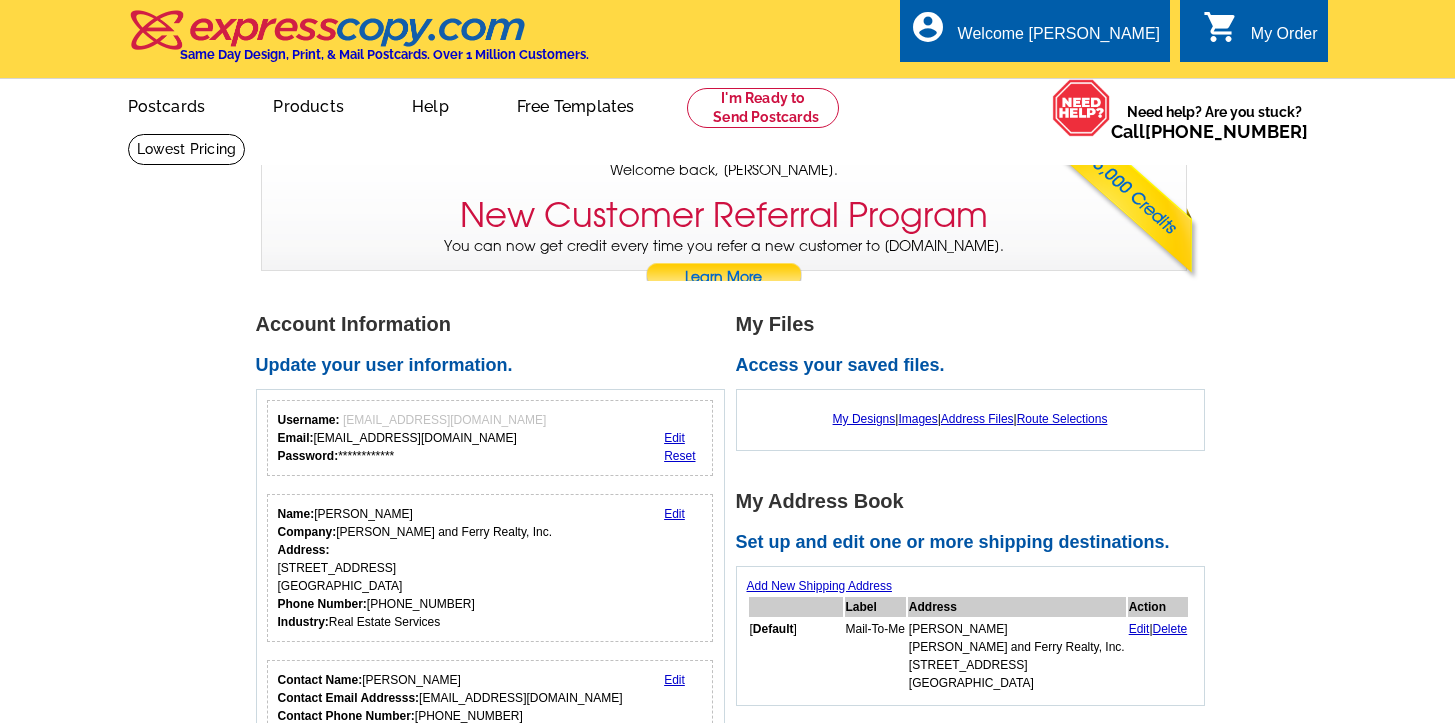 scroll, scrollTop: 0, scrollLeft: 0, axis: both 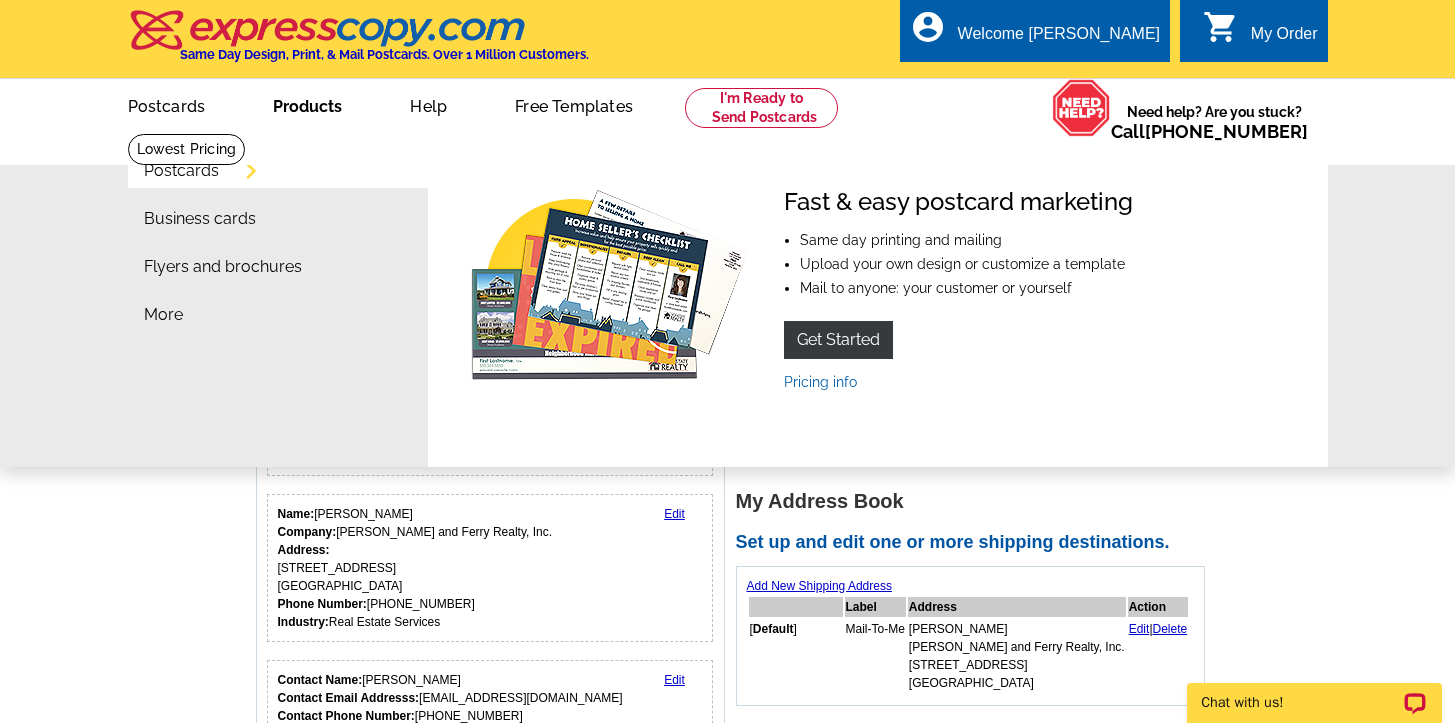 click on "Postcards" at bounding box center (181, 171) 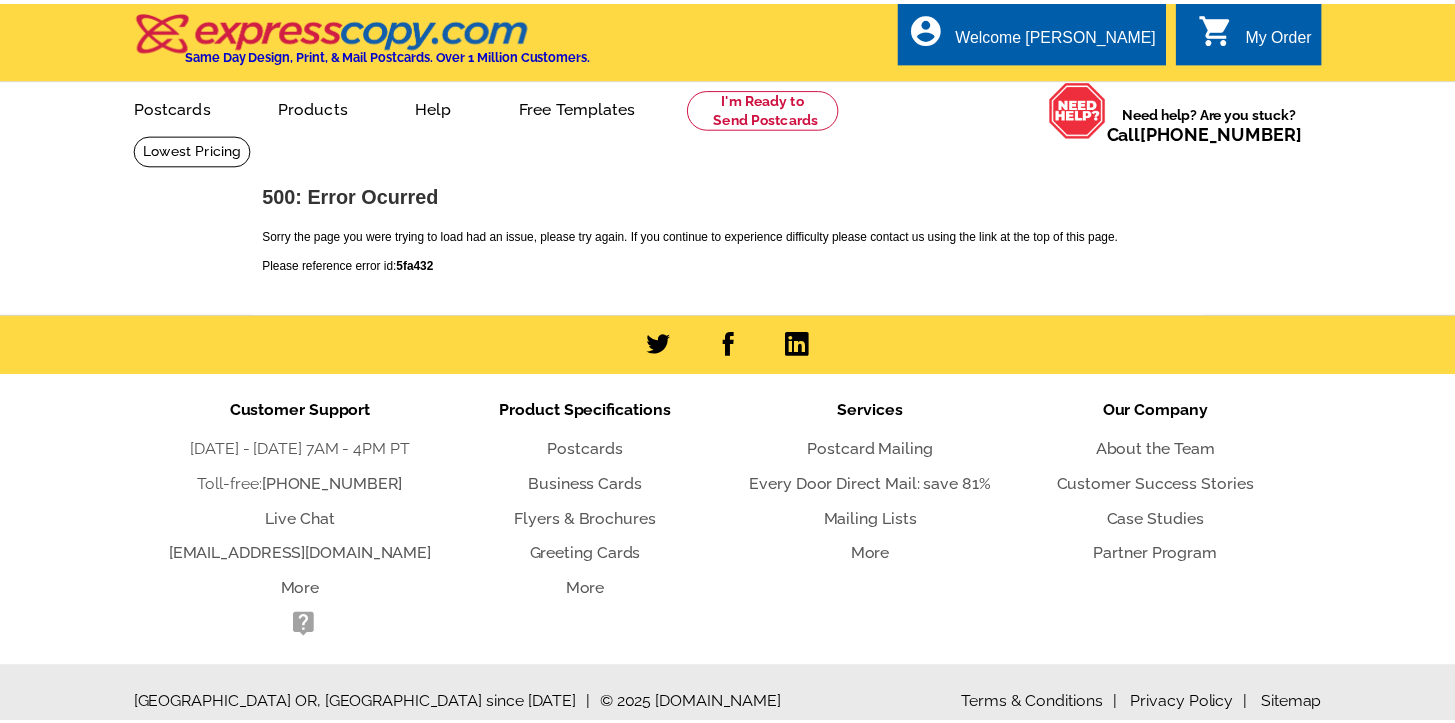 scroll, scrollTop: 0, scrollLeft: 0, axis: both 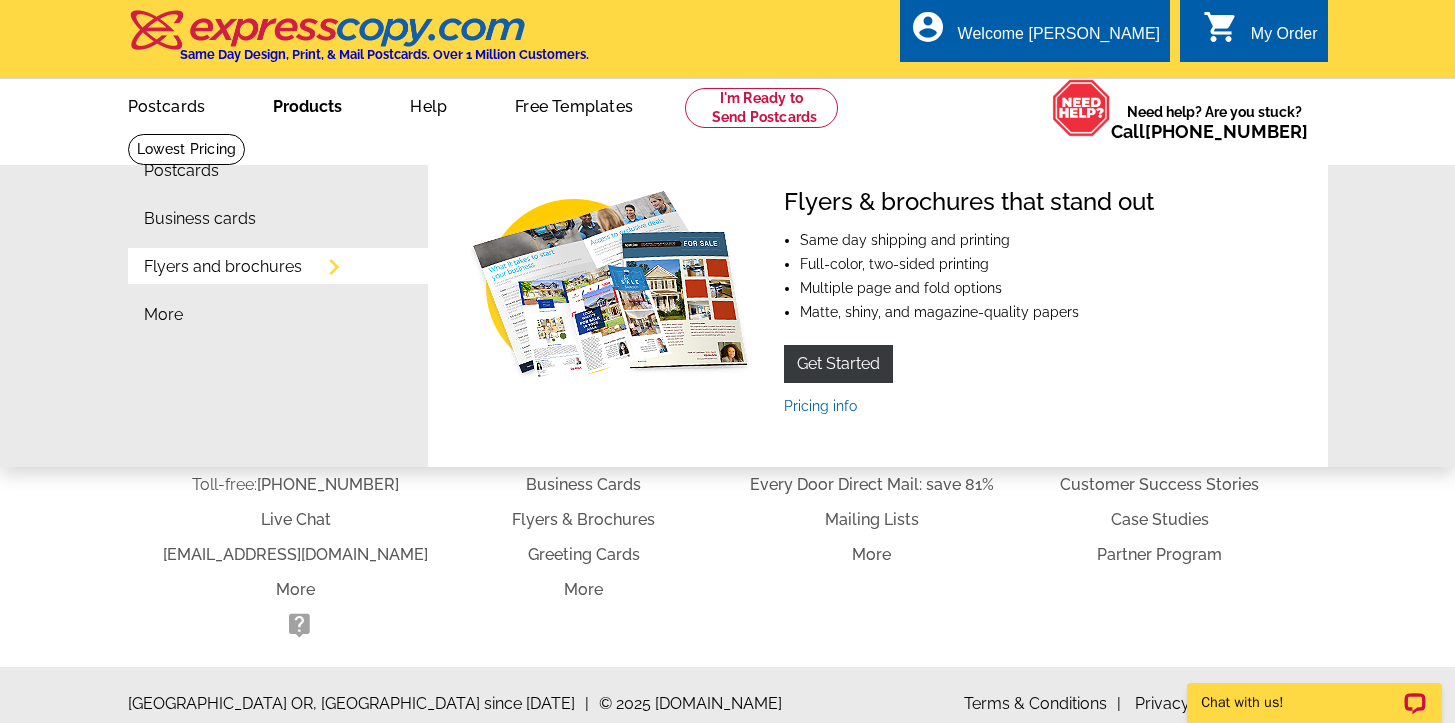 click on "Products" at bounding box center [307, 104] 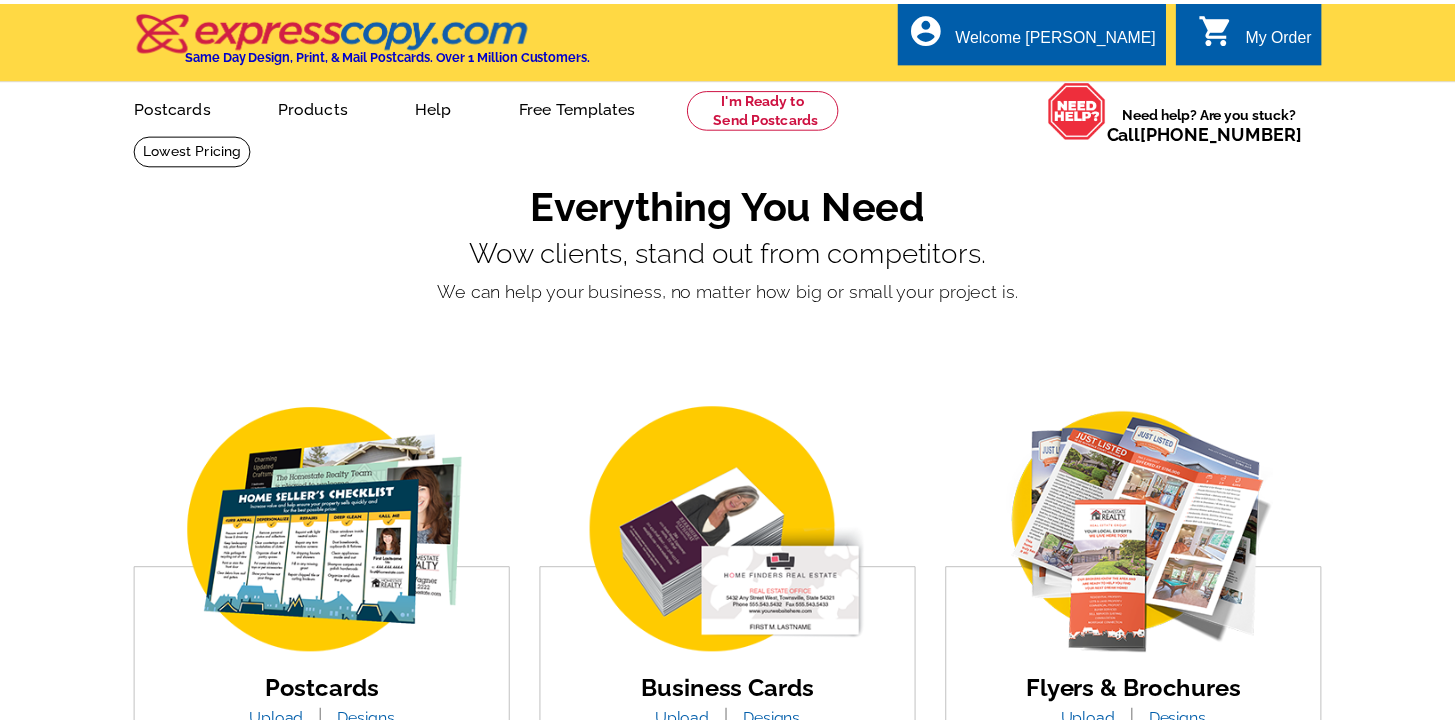 scroll, scrollTop: 0, scrollLeft: 0, axis: both 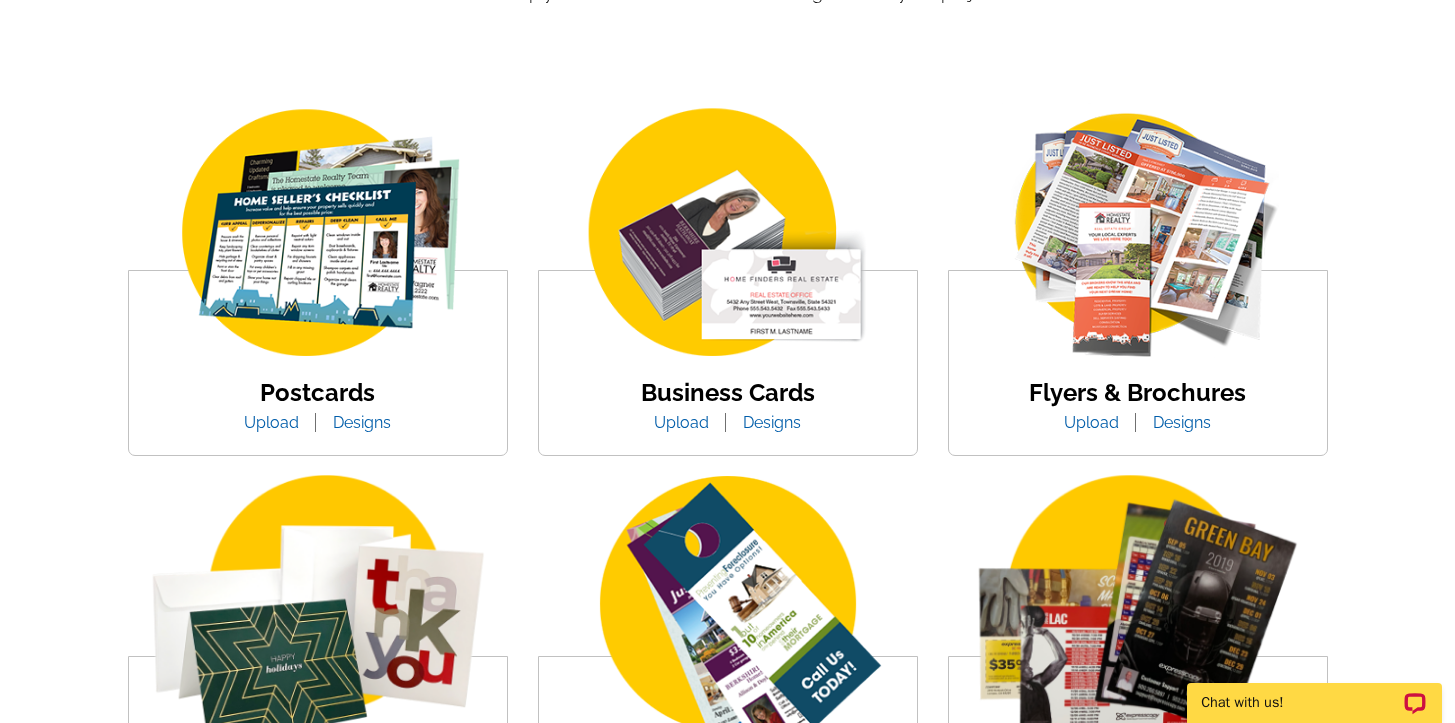 click on "Upload" at bounding box center (271, 422) 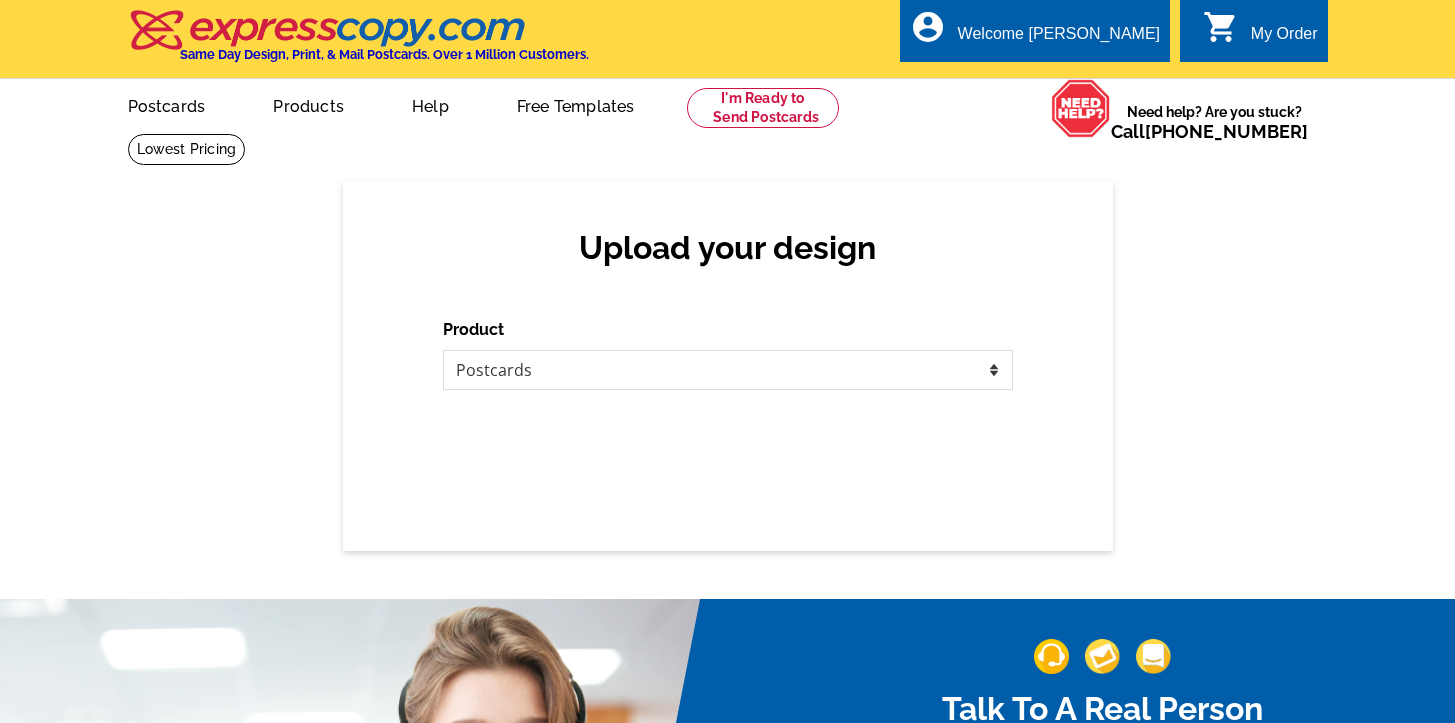 scroll, scrollTop: 0, scrollLeft: 0, axis: both 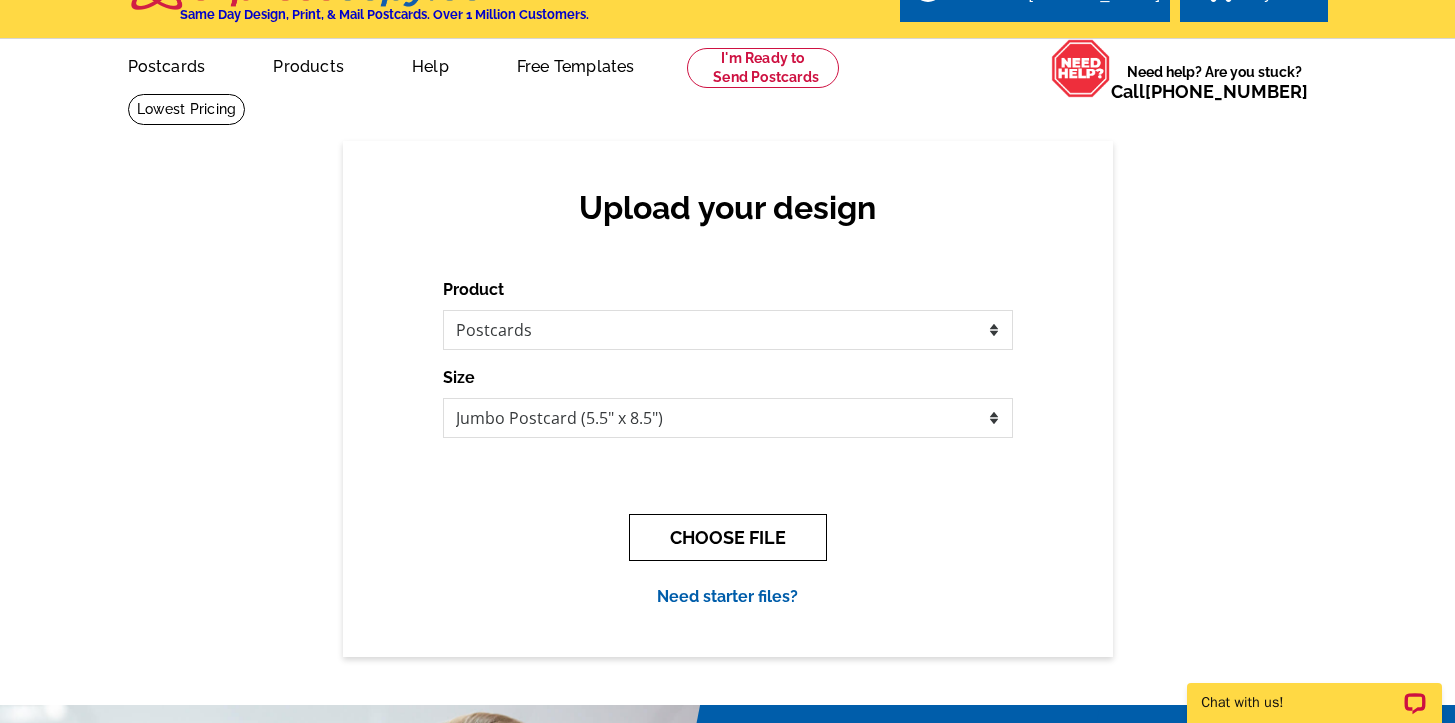 click on "CHOOSE FILE" at bounding box center [728, 537] 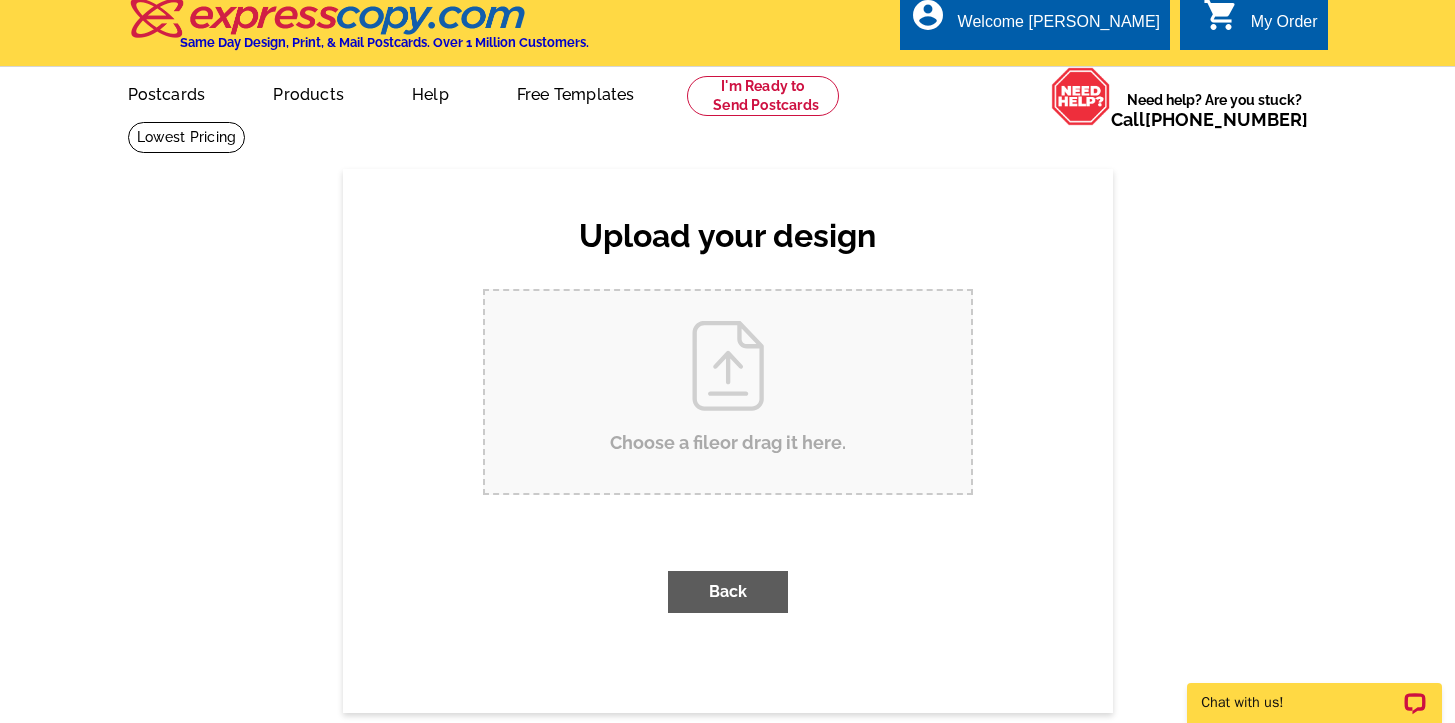scroll, scrollTop: 0, scrollLeft: 0, axis: both 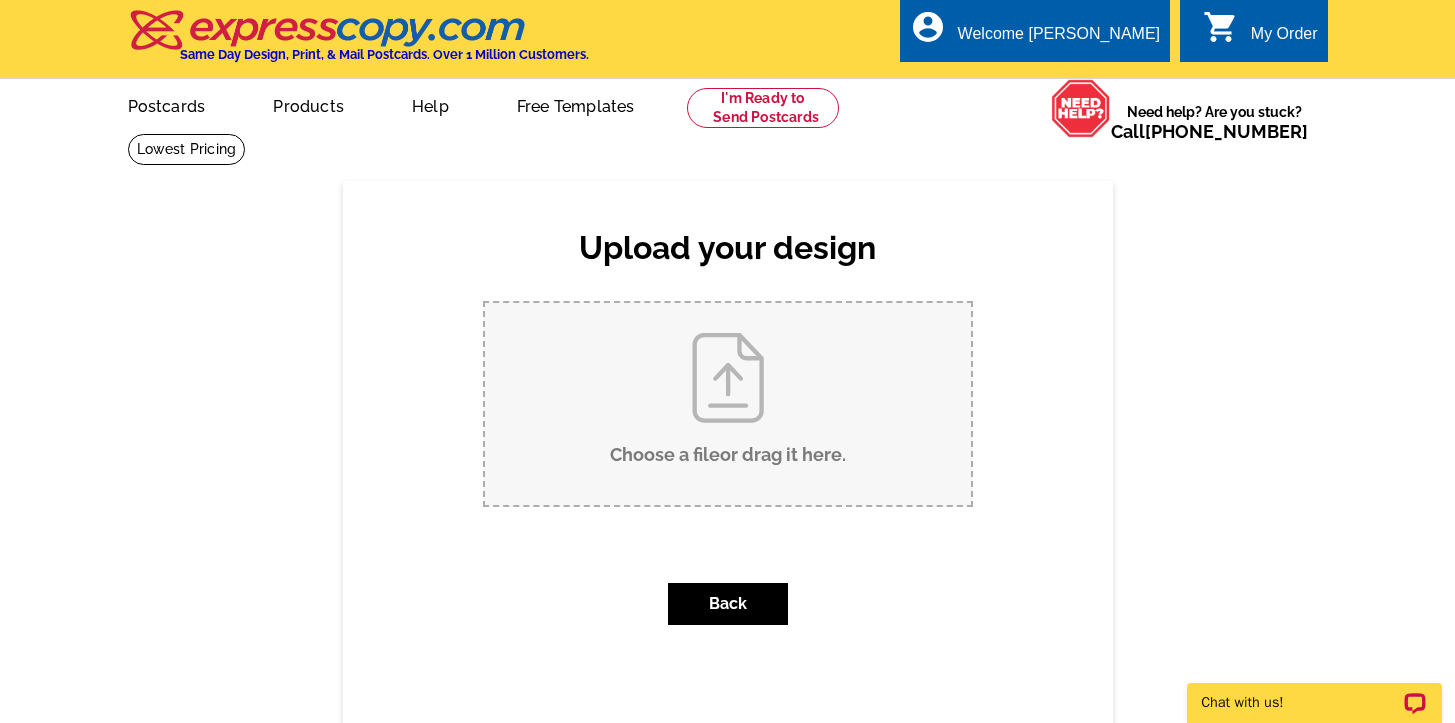 click on "Choose a file  or drag it here ." at bounding box center (728, 404) 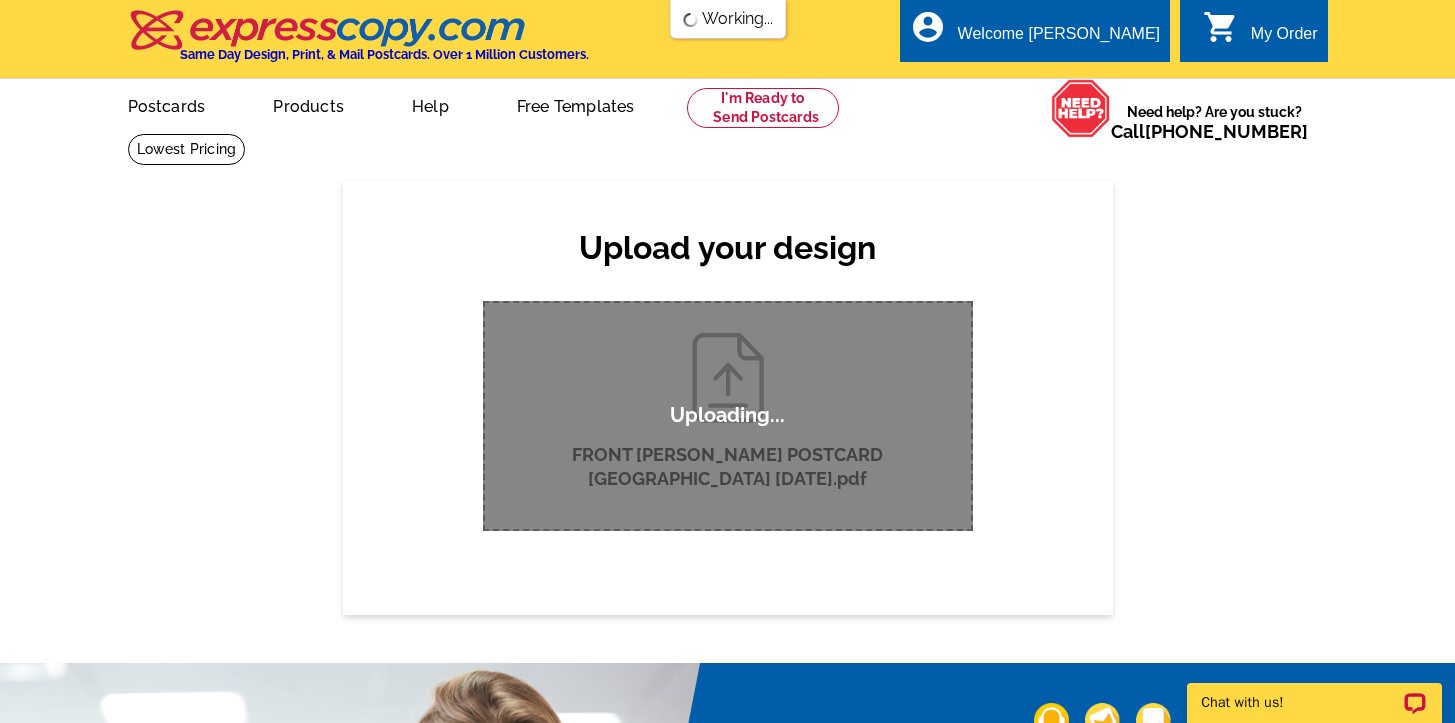 scroll, scrollTop: 0, scrollLeft: 0, axis: both 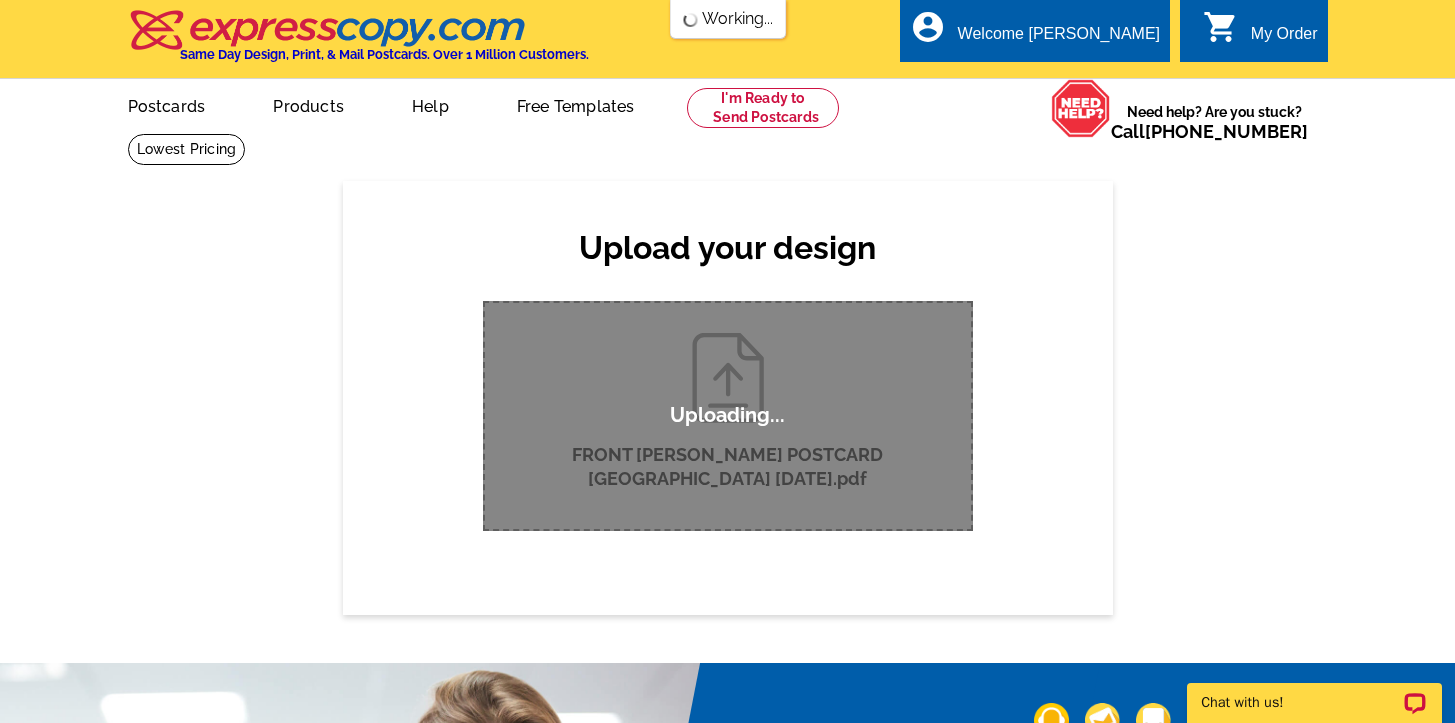 type 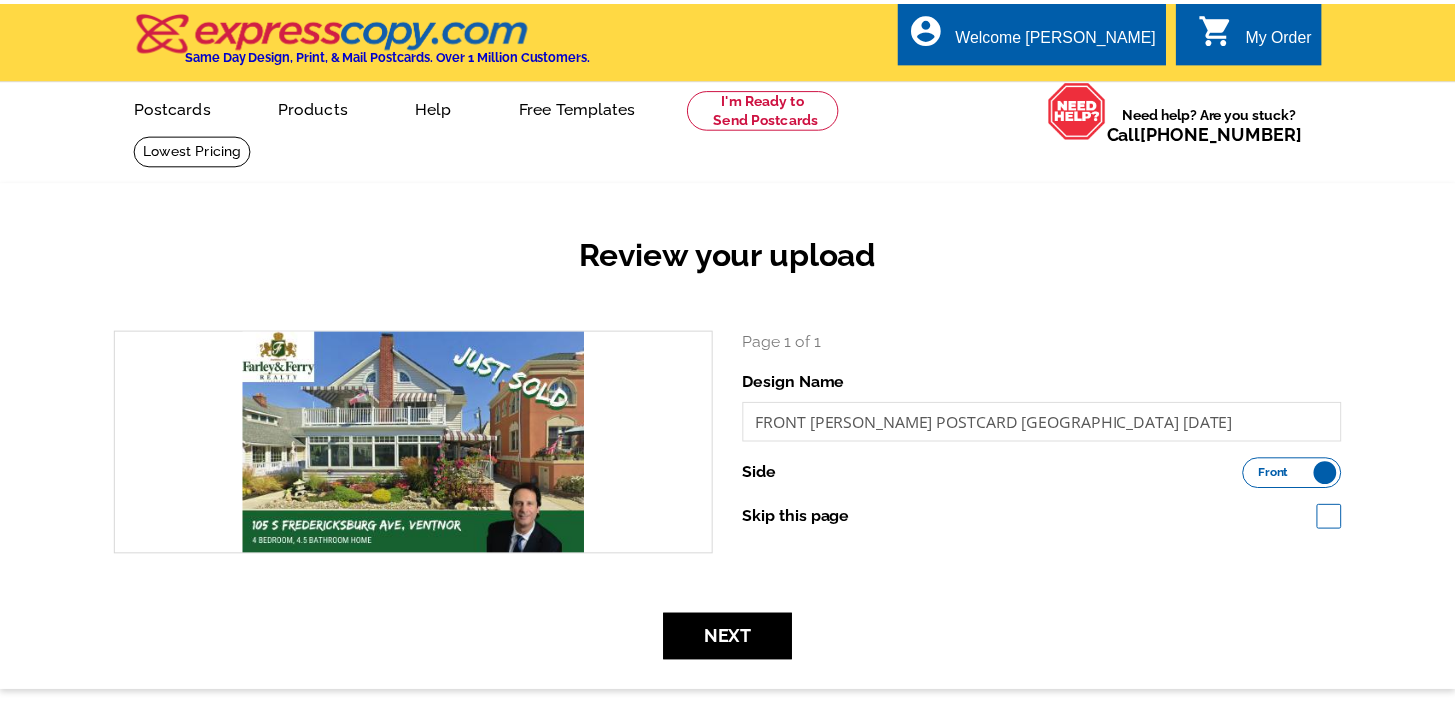 scroll, scrollTop: 0, scrollLeft: 0, axis: both 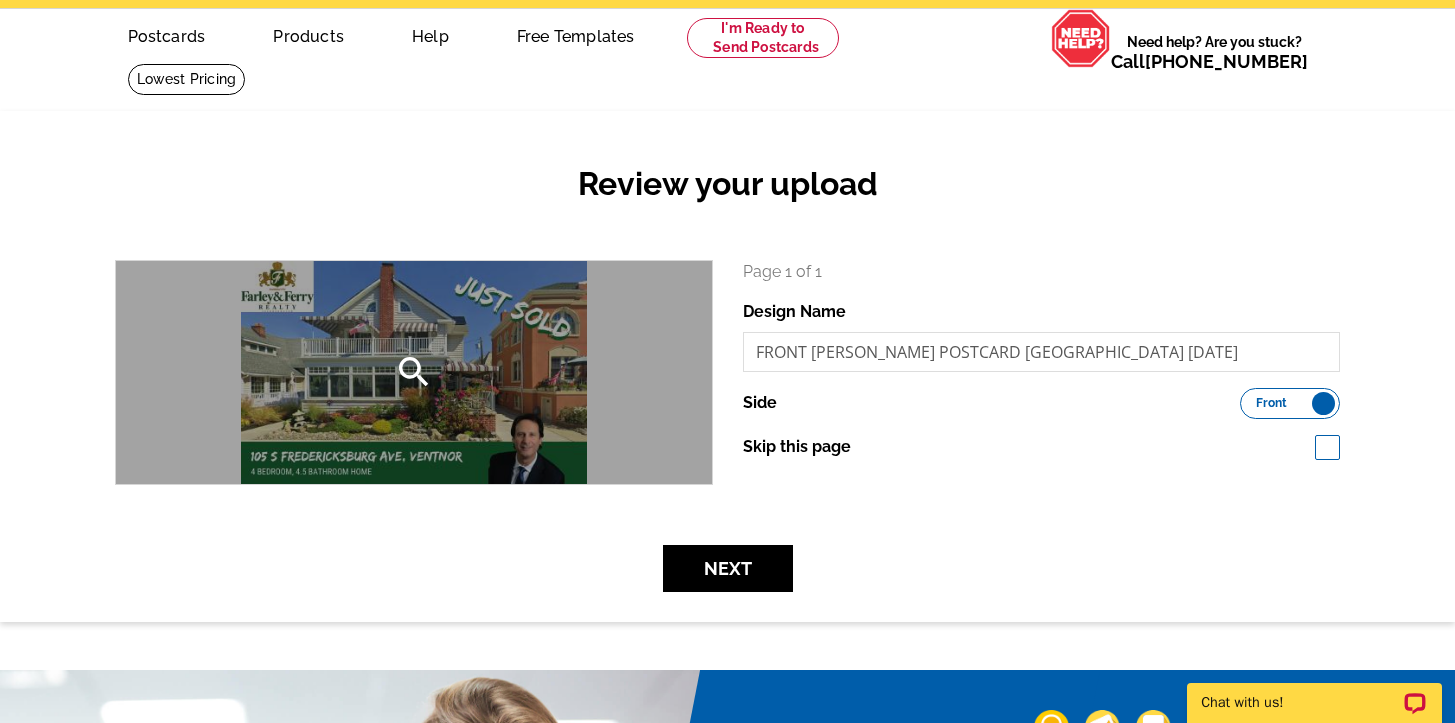 click on "search" at bounding box center (414, 372) 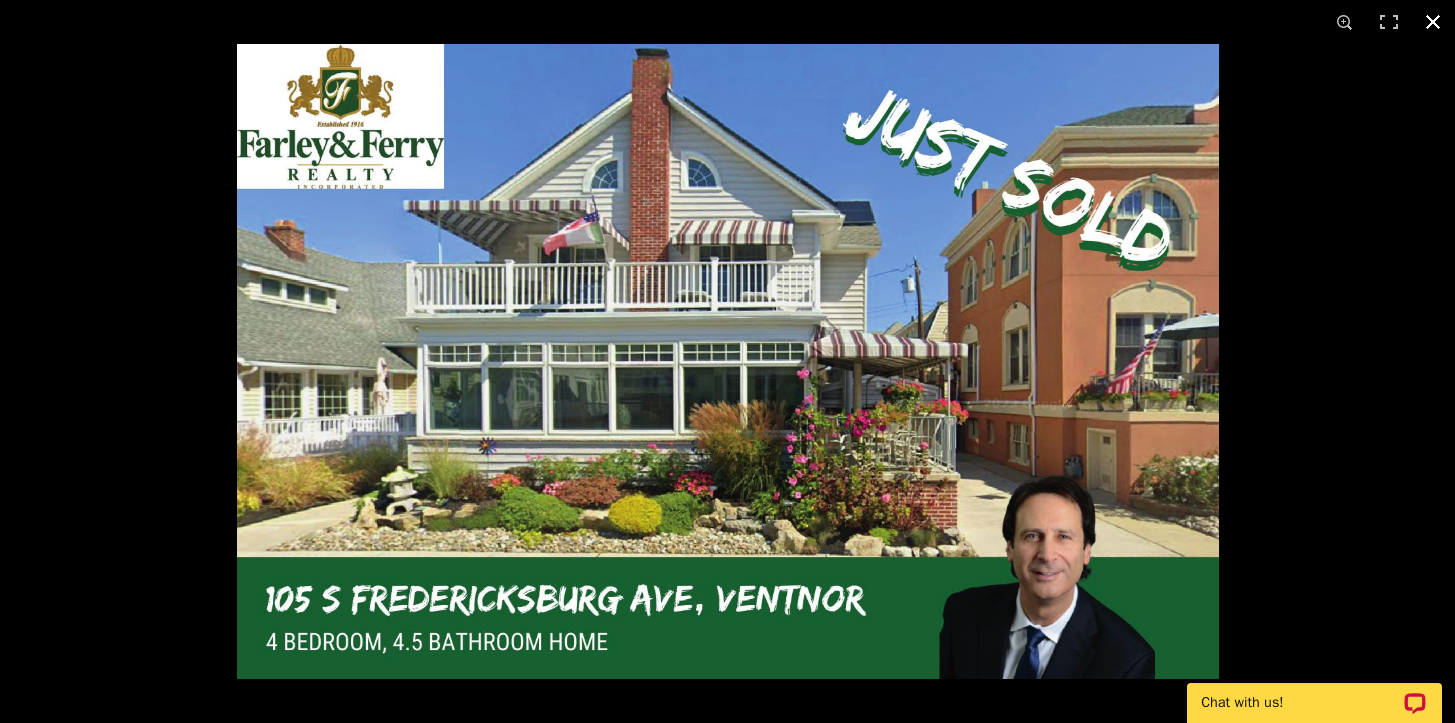 click at bounding box center [727, 361] 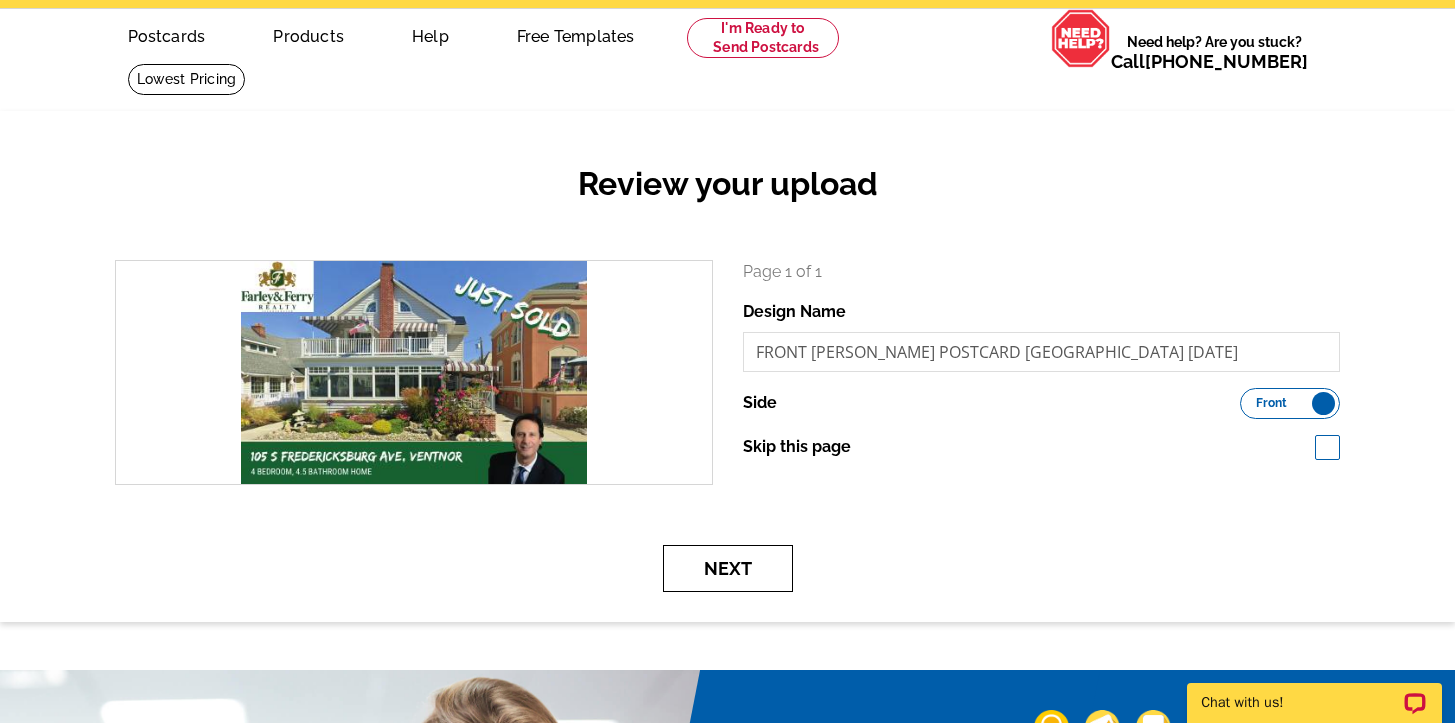 click on "Next" at bounding box center (728, 568) 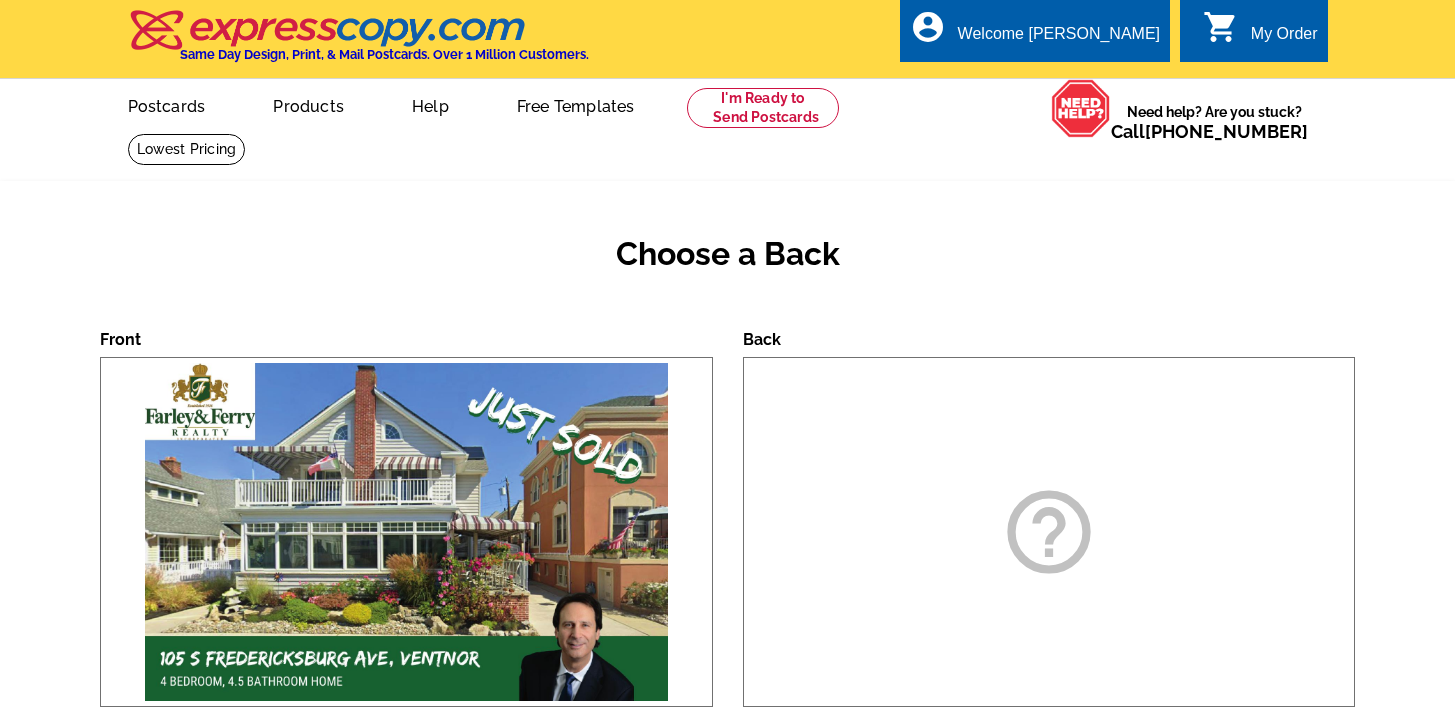 scroll, scrollTop: 0, scrollLeft: 0, axis: both 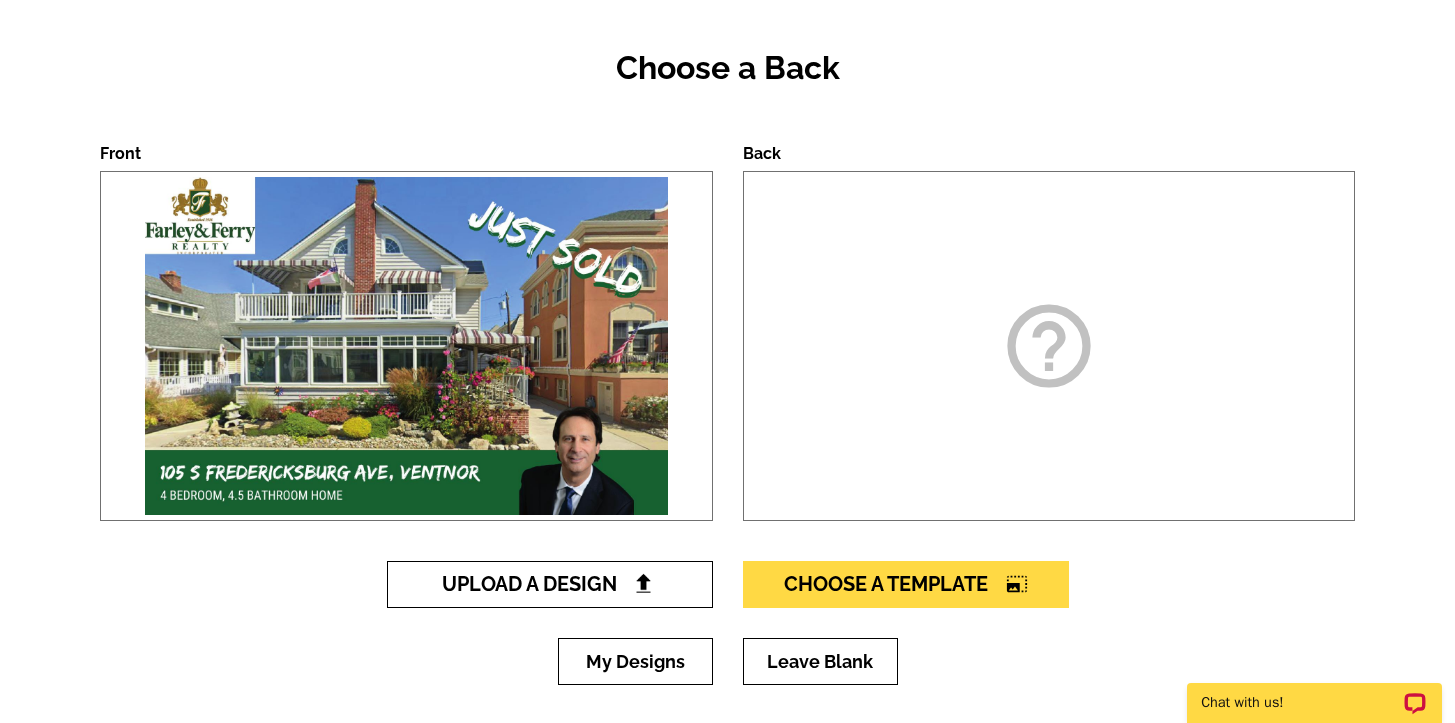 click on "Upload A Design" at bounding box center (549, 584) 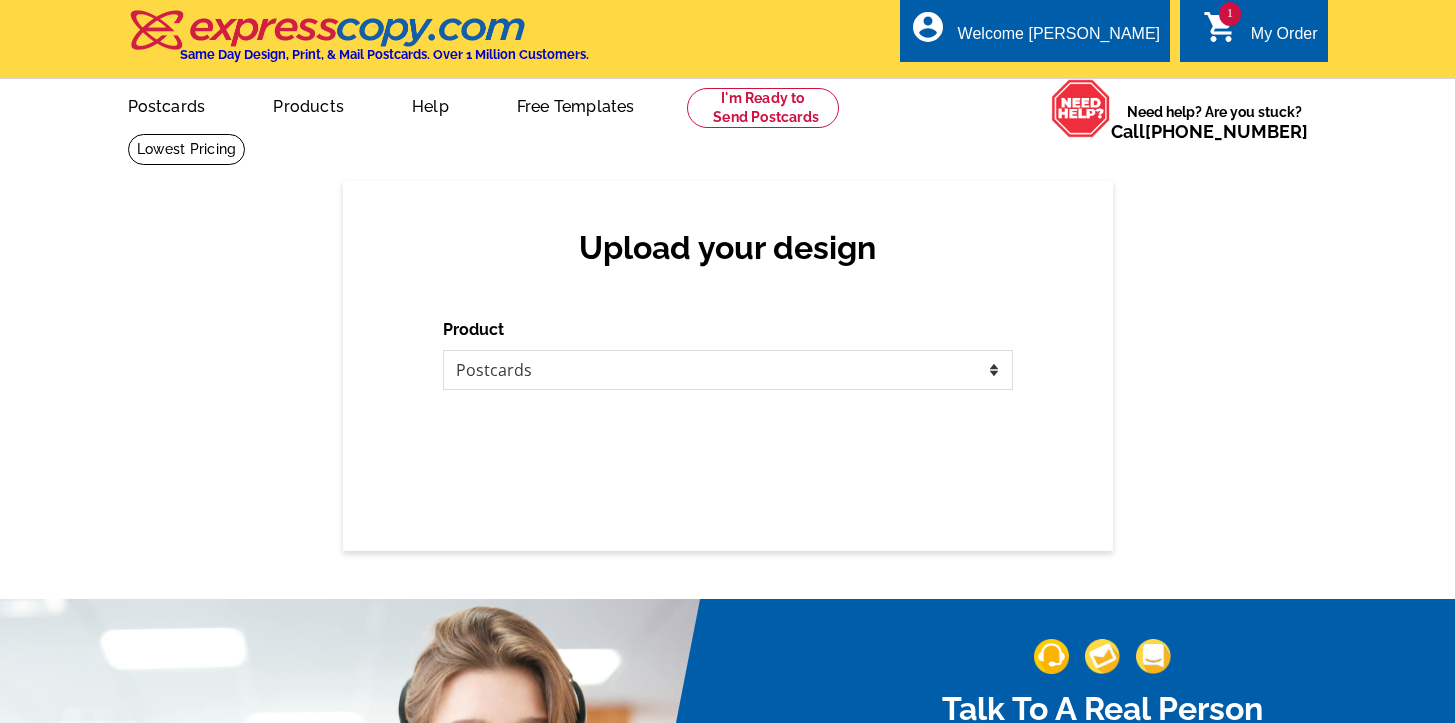 scroll, scrollTop: 0, scrollLeft: 0, axis: both 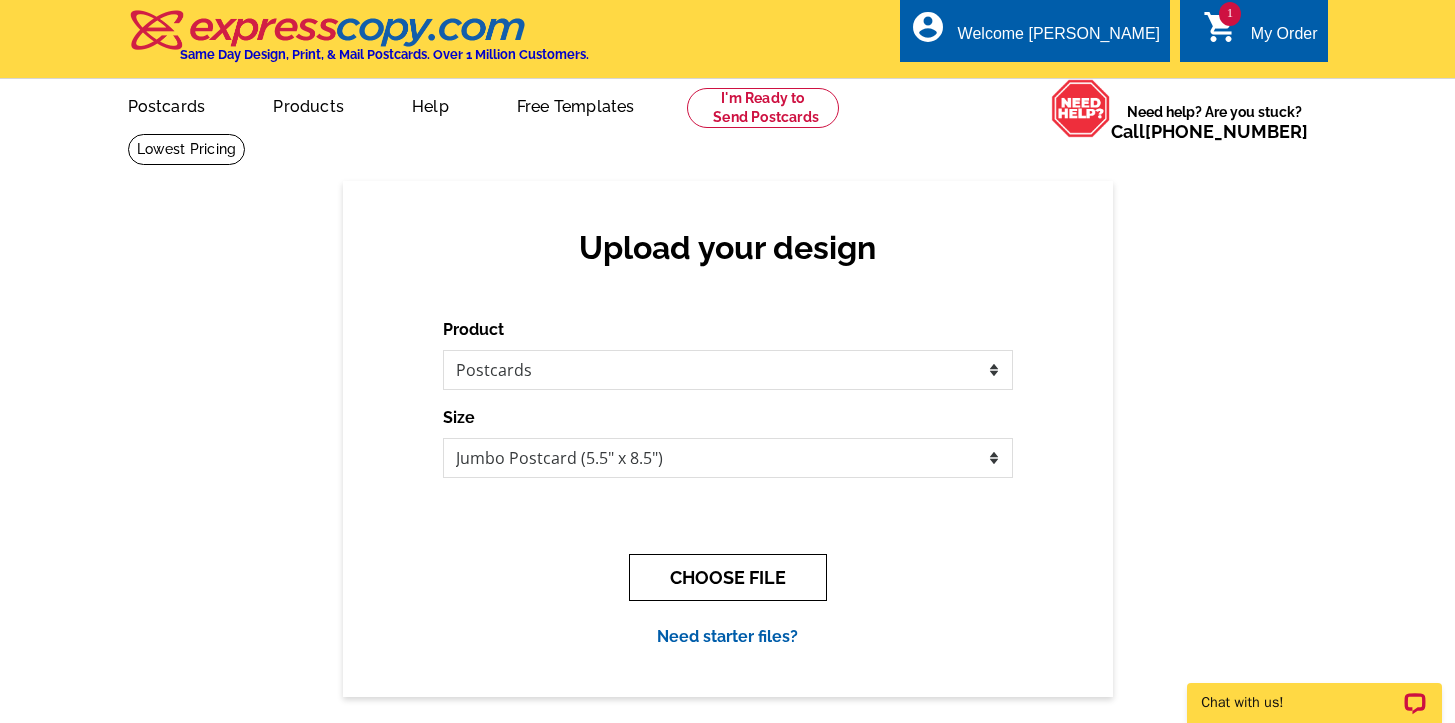 click on "CHOOSE FILE" at bounding box center [728, 577] 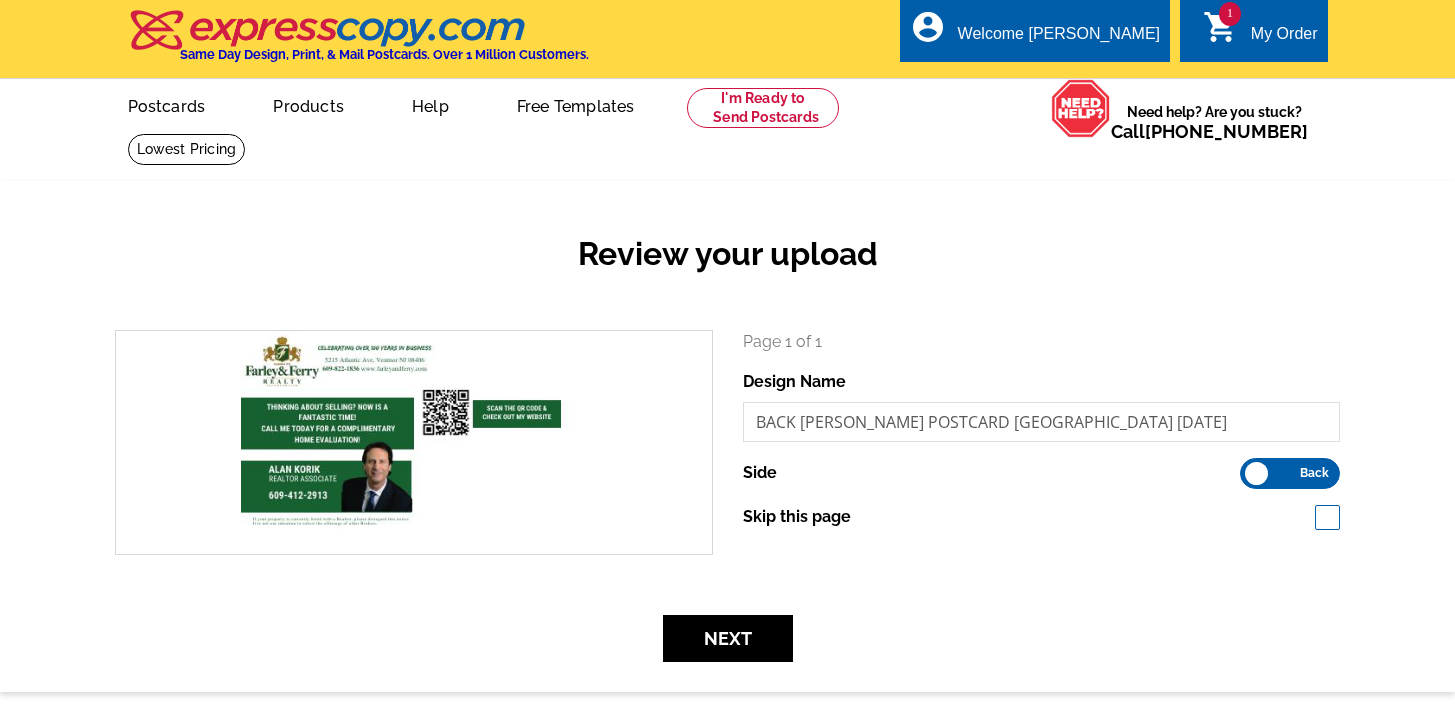 scroll, scrollTop: 0, scrollLeft: 0, axis: both 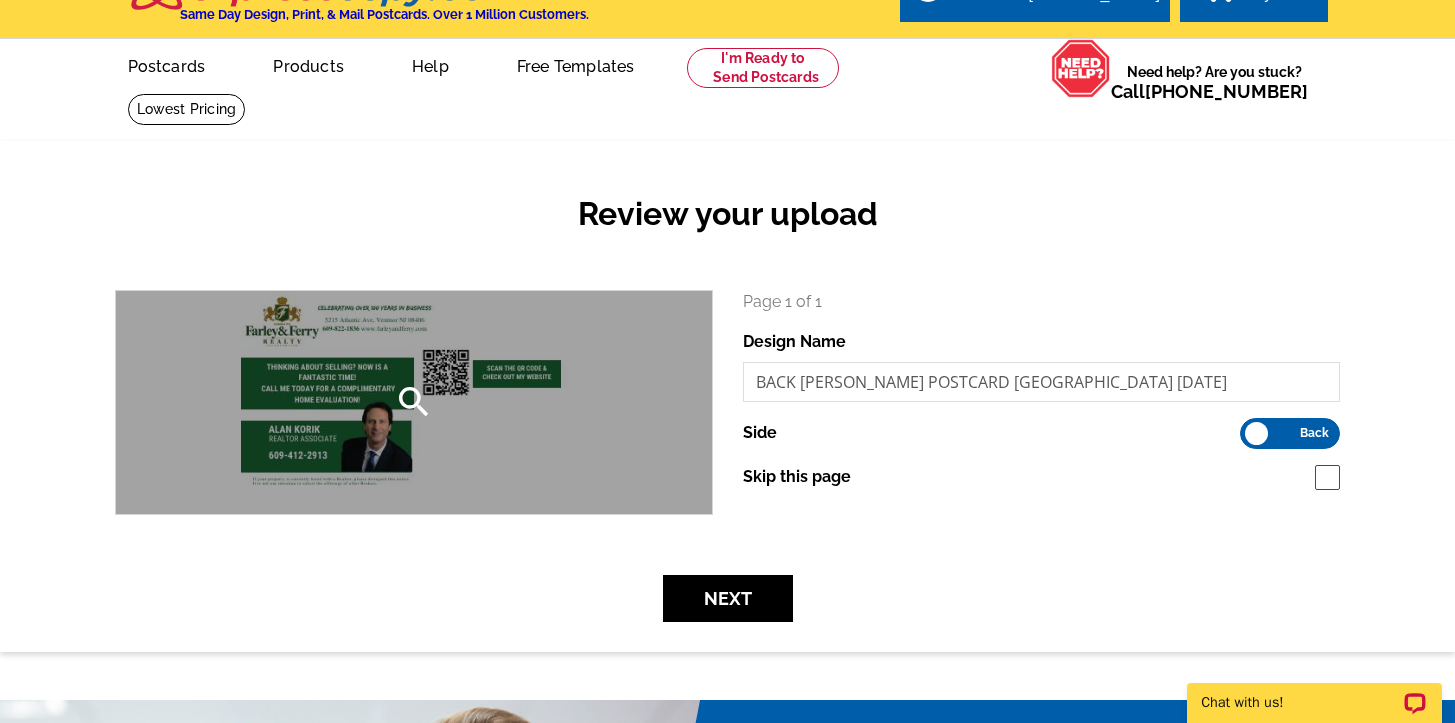 click on "search" at bounding box center [414, 402] 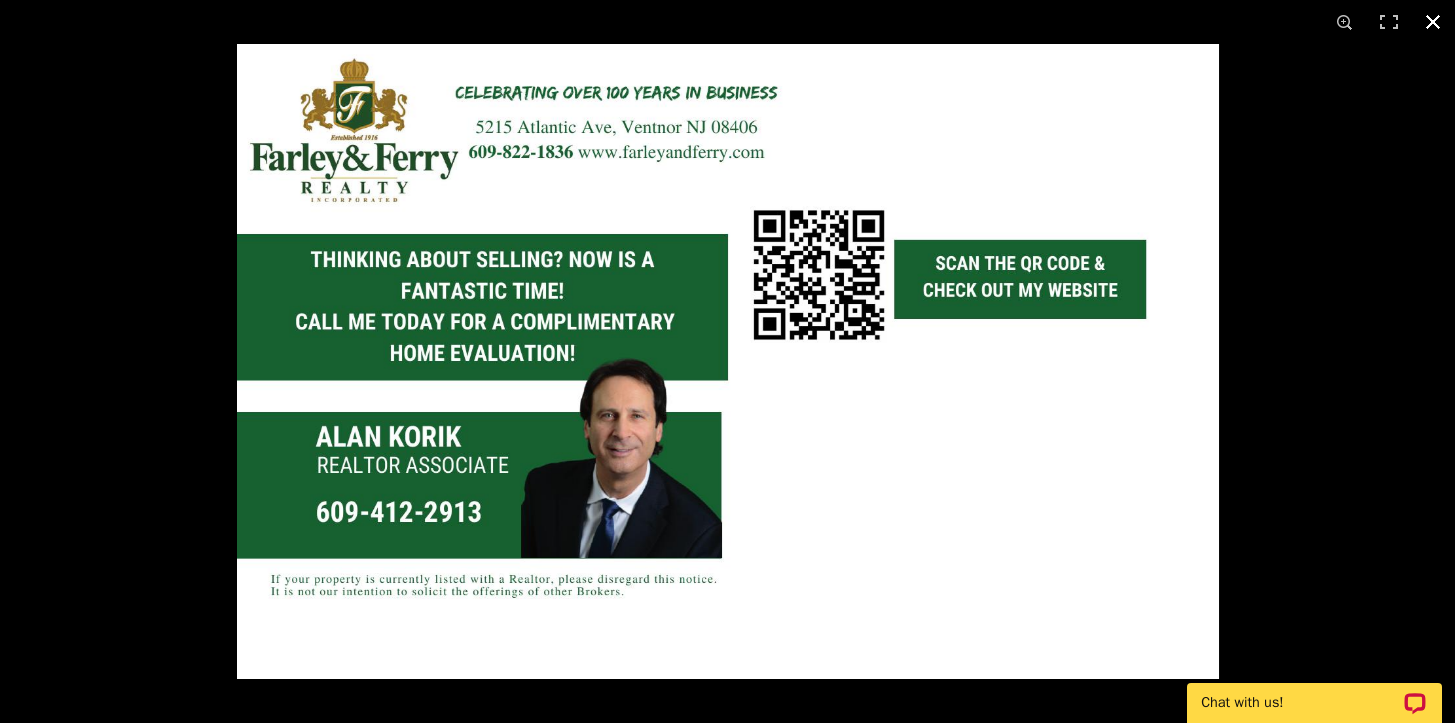 click at bounding box center (727, 361) 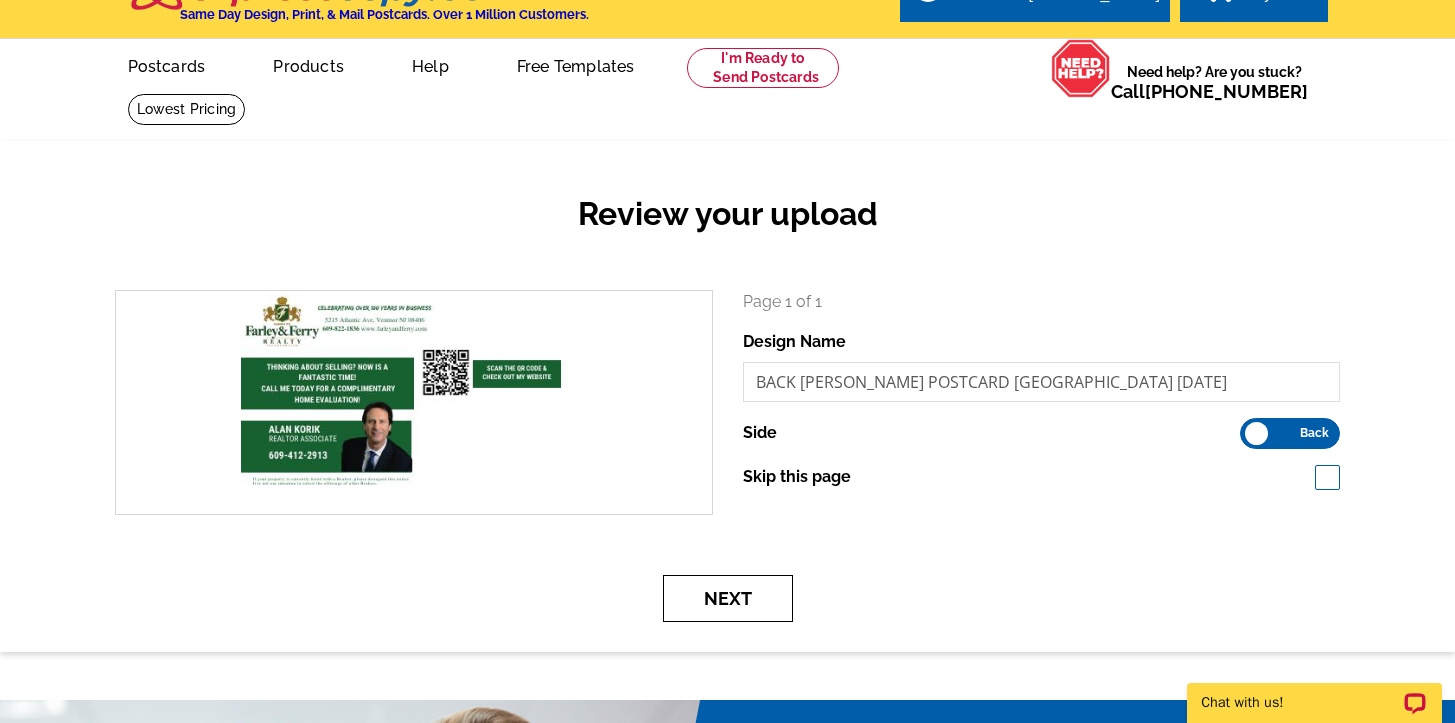 click on "Next" at bounding box center [728, 598] 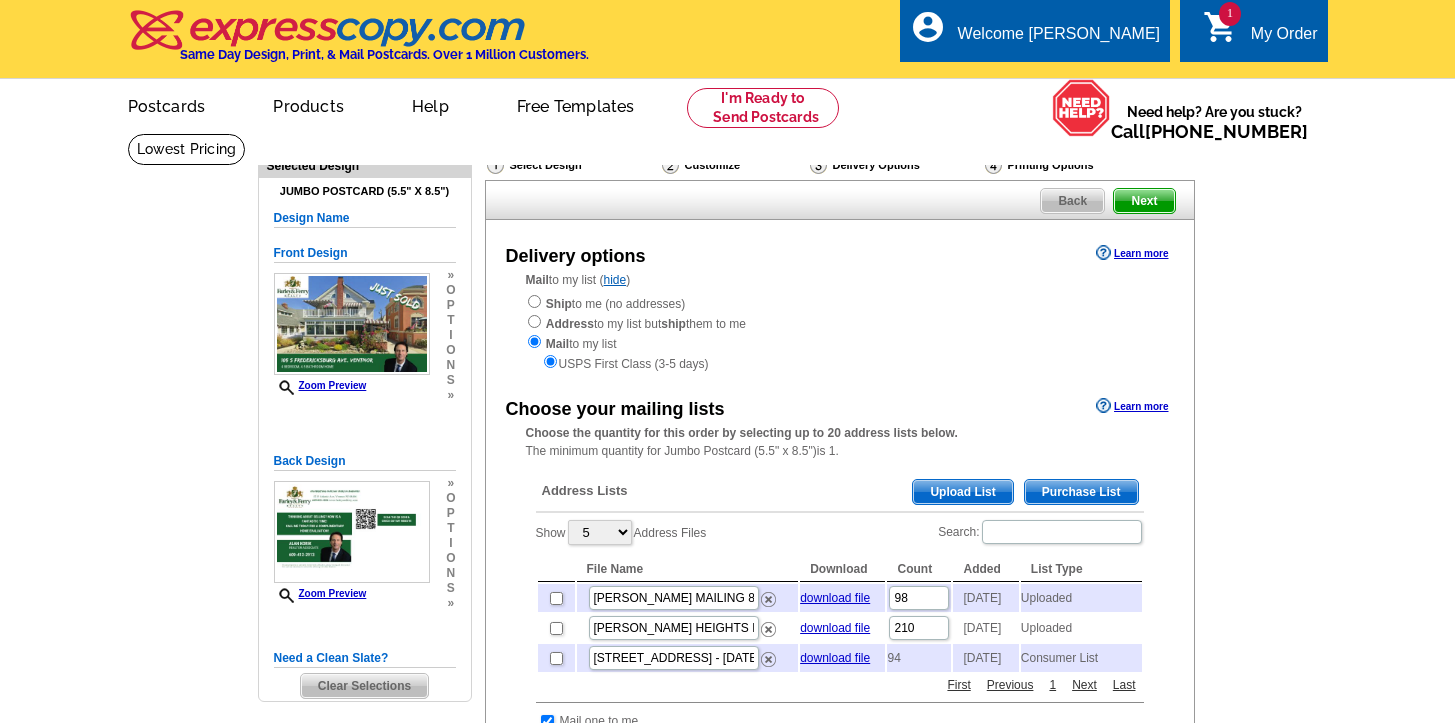 scroll, scrollTop: 0, scrollLeft: 0, axis: both 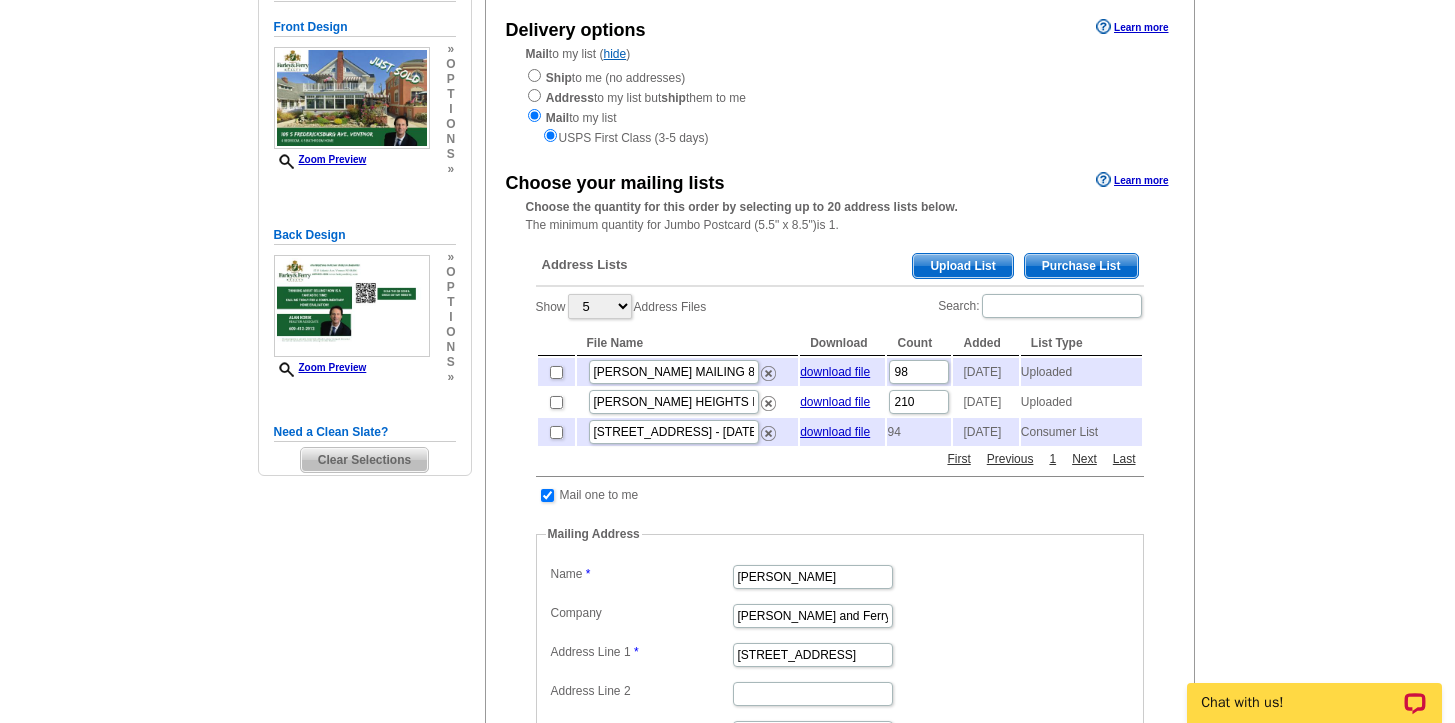 click on "Upload List" at bounding box center [962, 266] 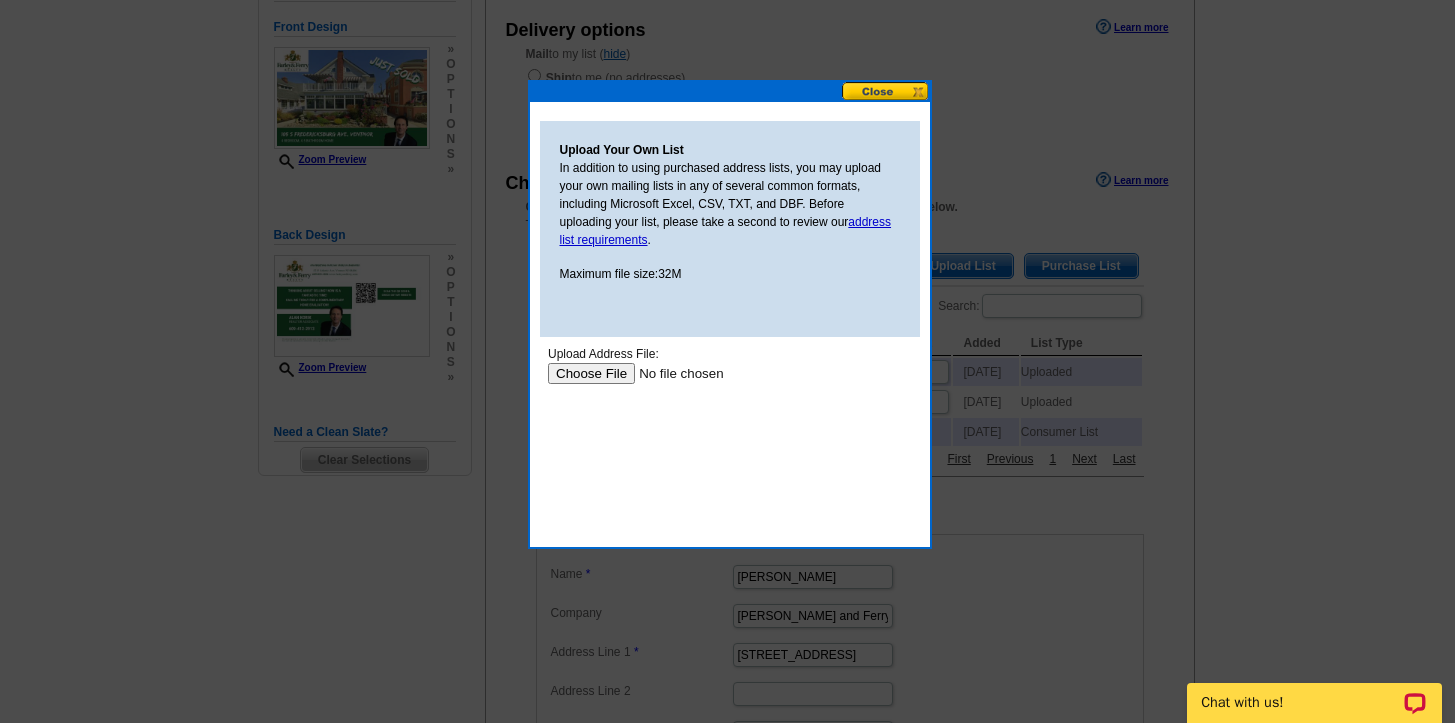 scroll, scrollTop: 0, scrollLeft: 0, axis: both 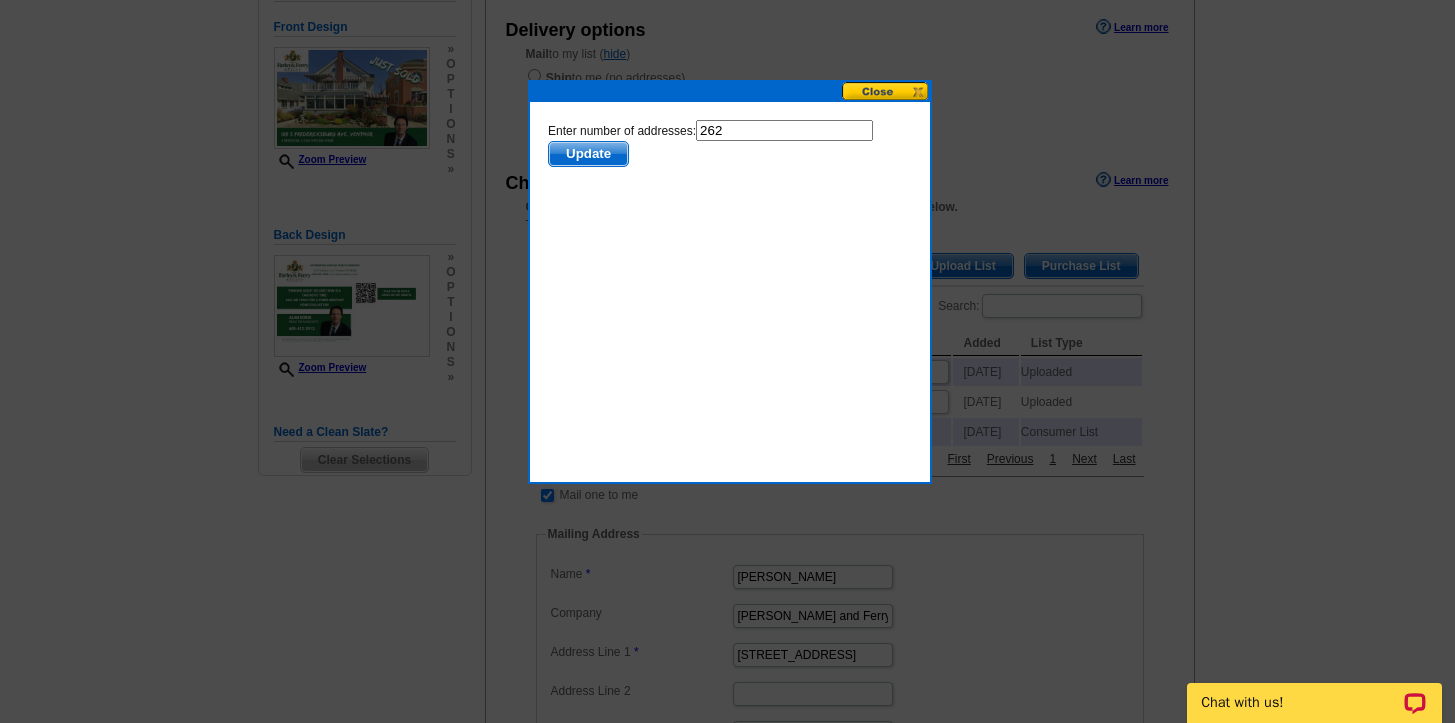 click at bounding box center (886, 91) 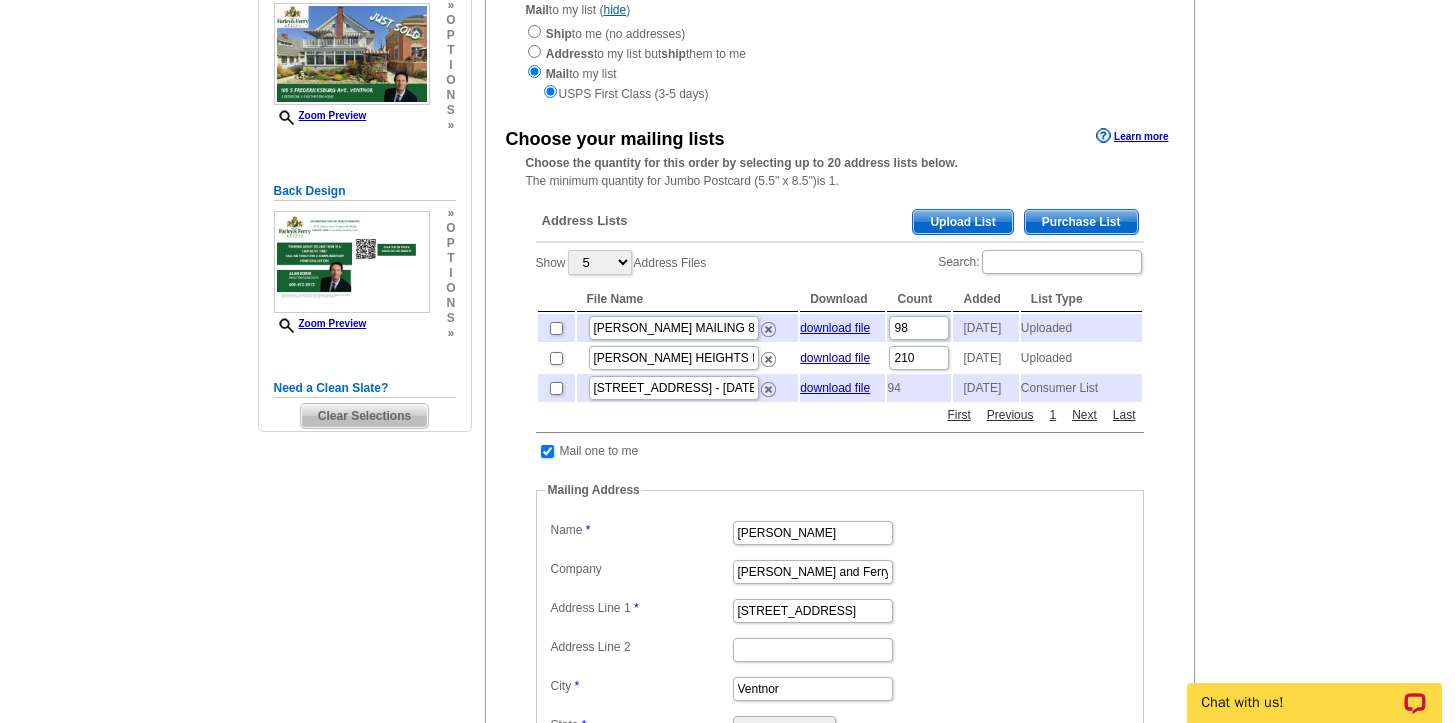 scroll, scrollTop: 279, scrollLeft: 0, axis: vertical 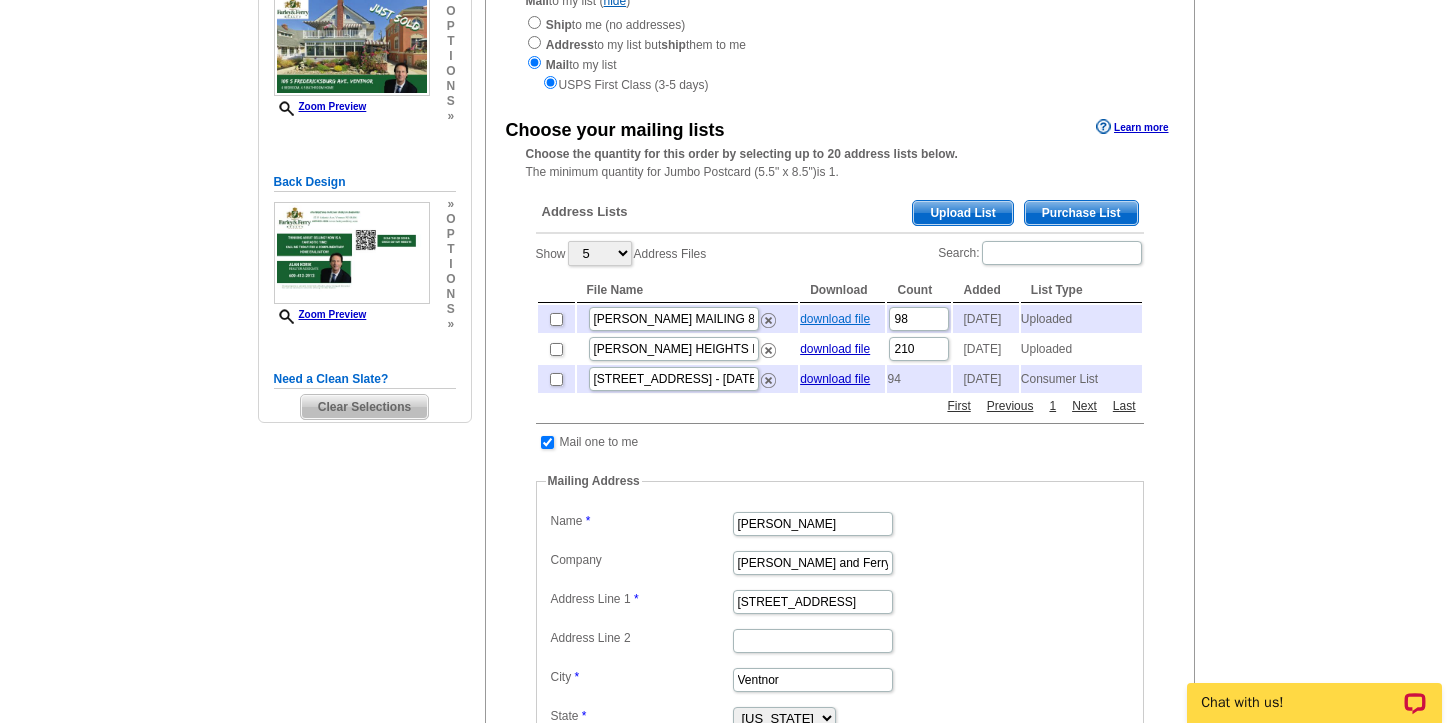 click on "download file" at bounding box center [835, 319] 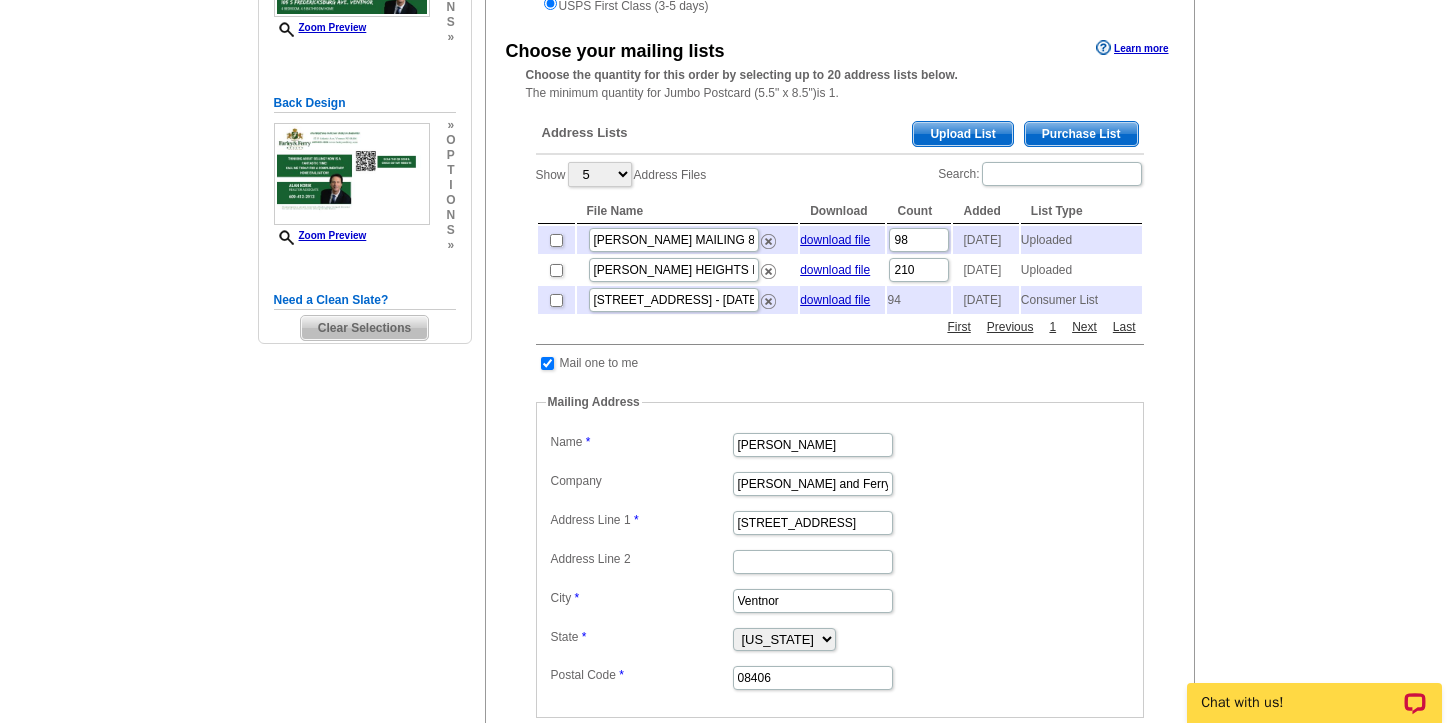 scroll, scrollTop: 350, scrollLeft: 0, axis: vertical 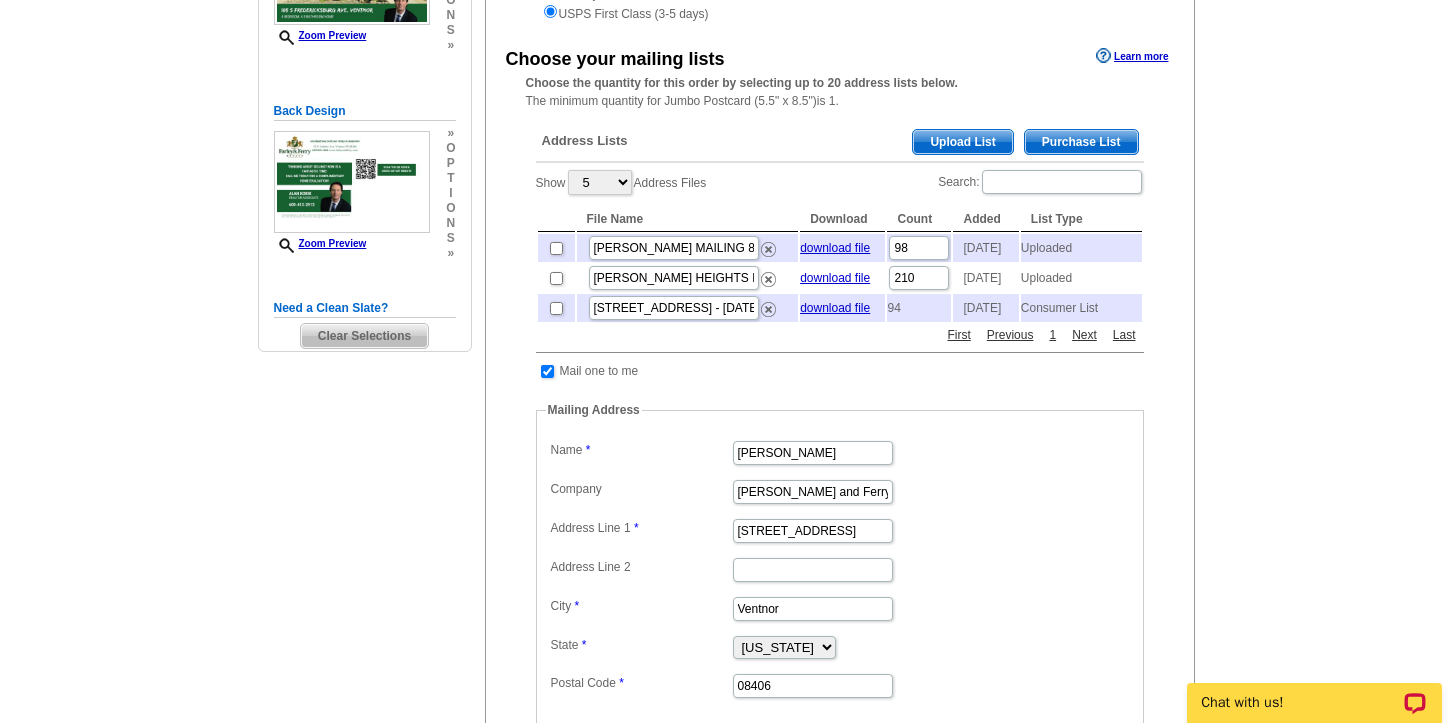 click on "Upload List" at bounding box center (962, 142) 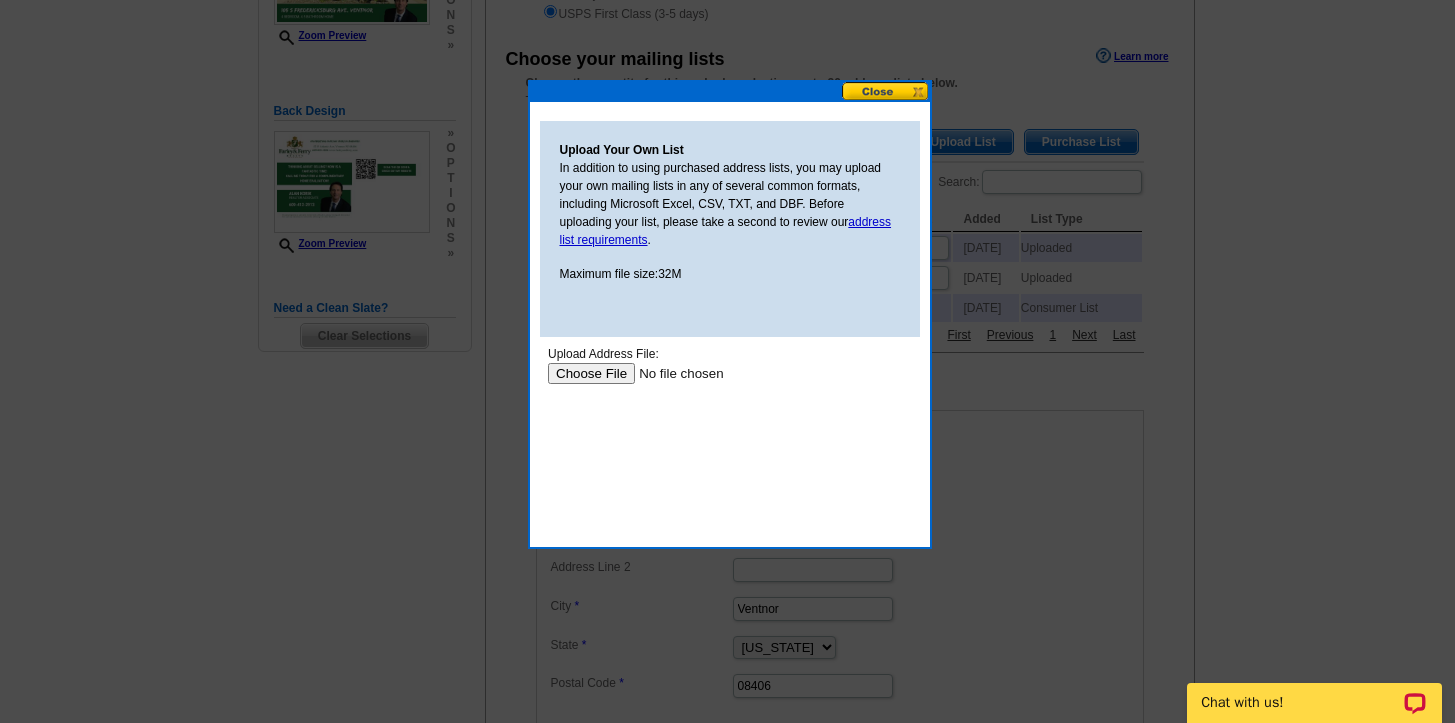 scroll, scrollTop: 0, scrollLeft: 0, axis: both 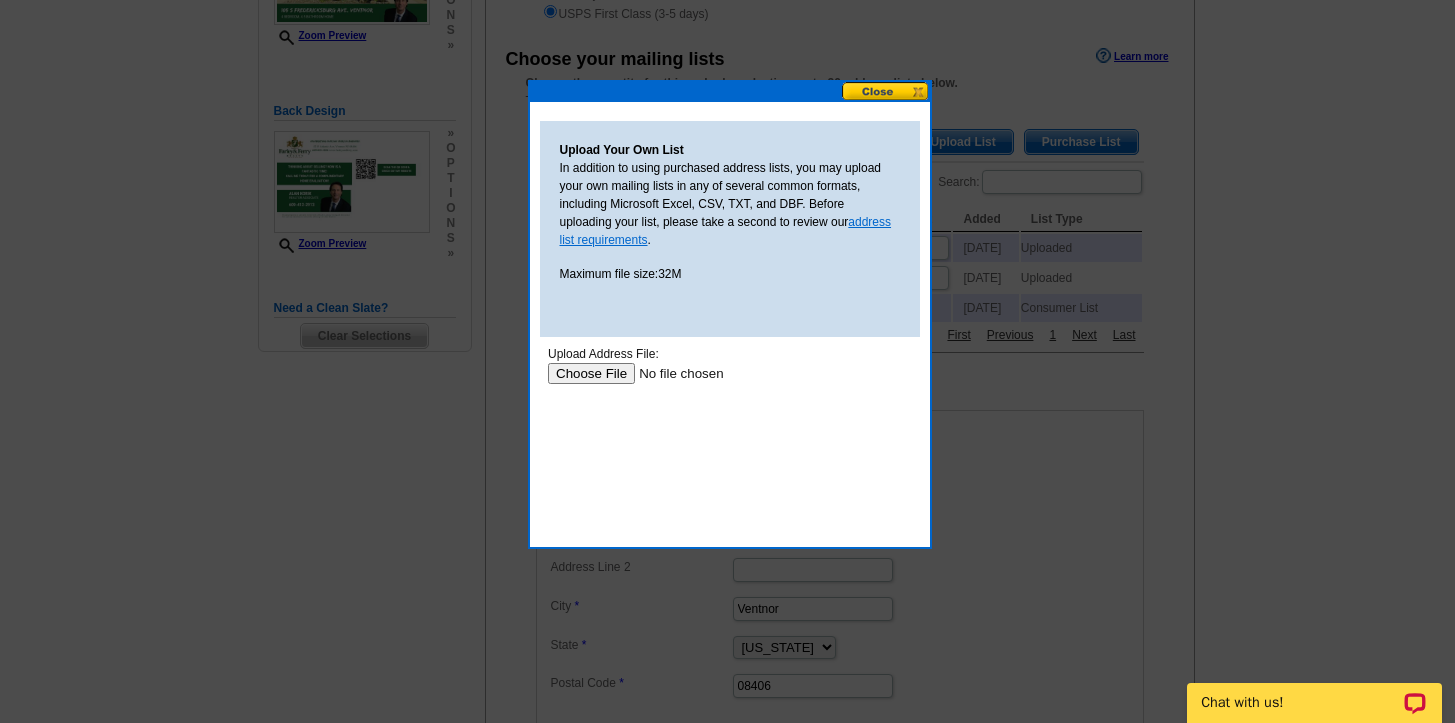 click on "address
list requirements" at bounding box center (726, 231) 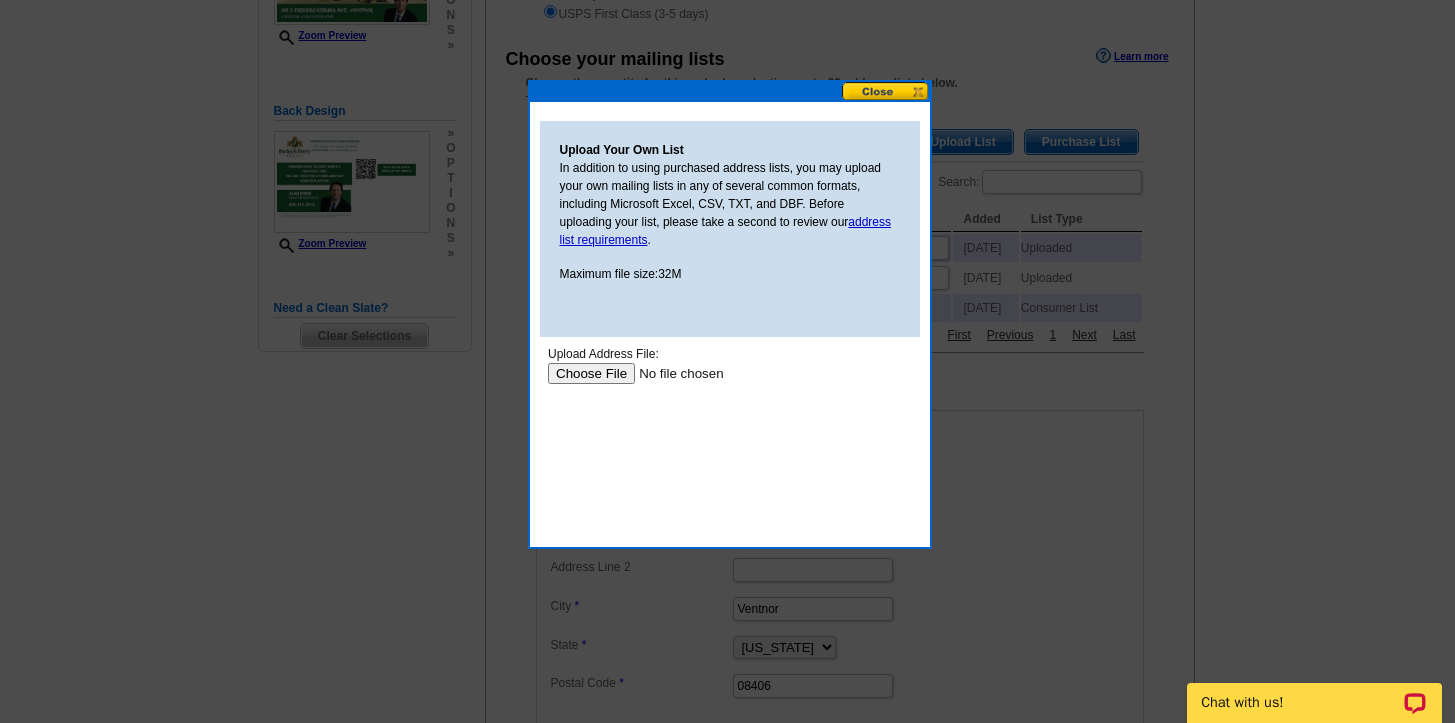 click at bounding box center (886, 91) 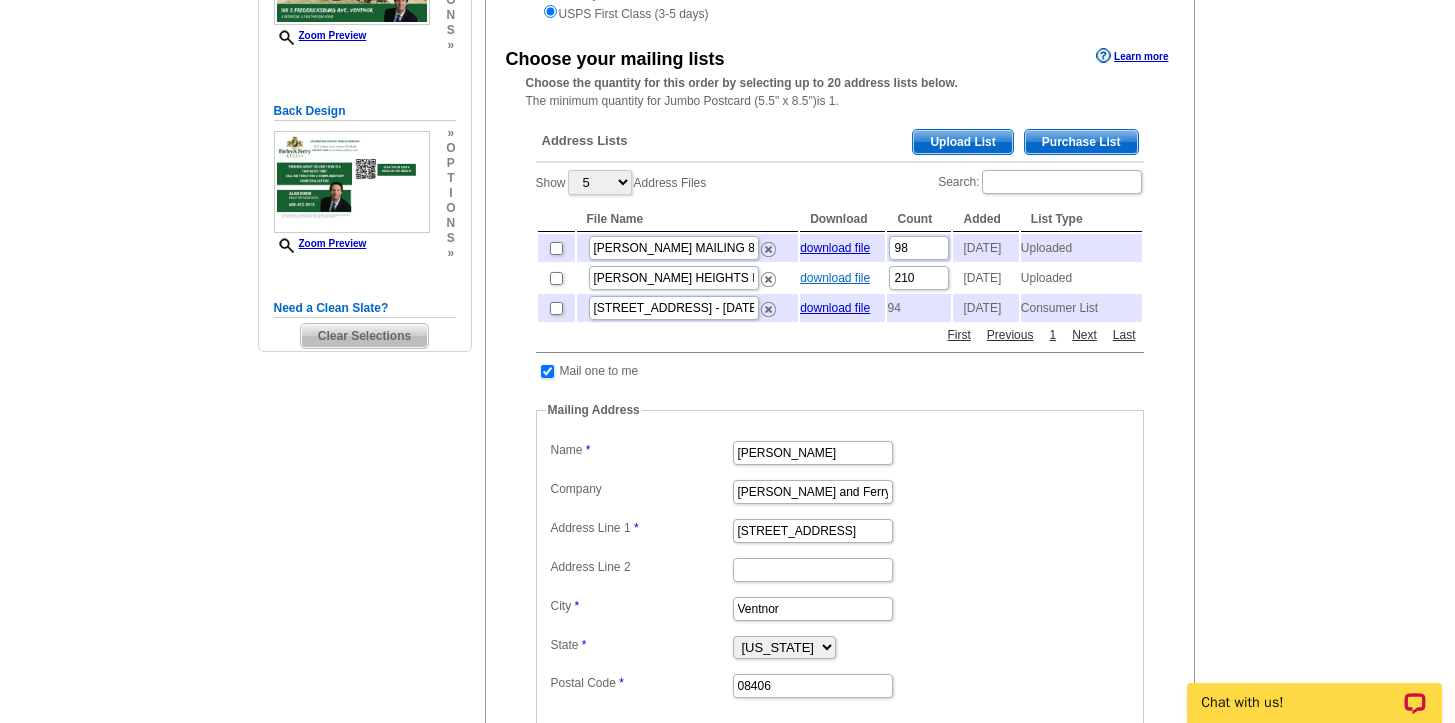 click on "download file" at bounding box center (835, 278) 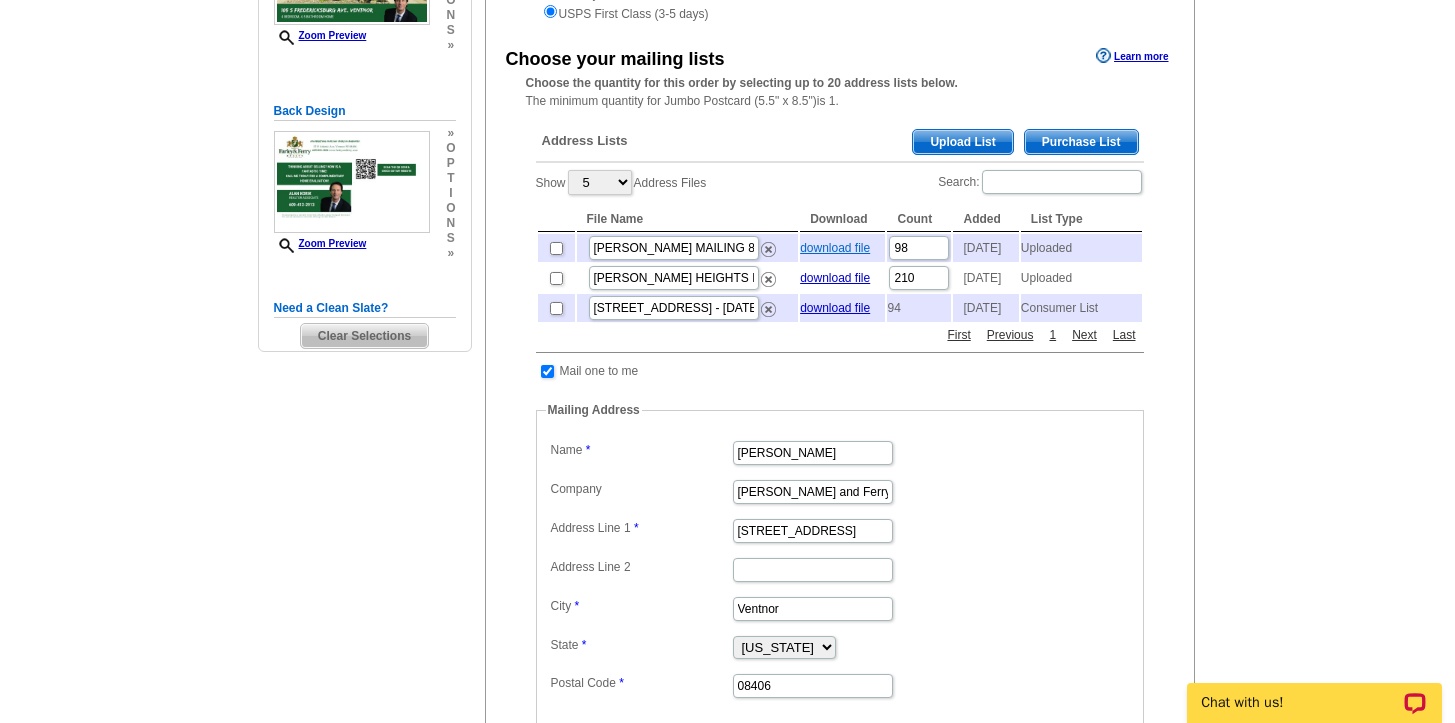 click on "download file" at bounding box center [835, 248] 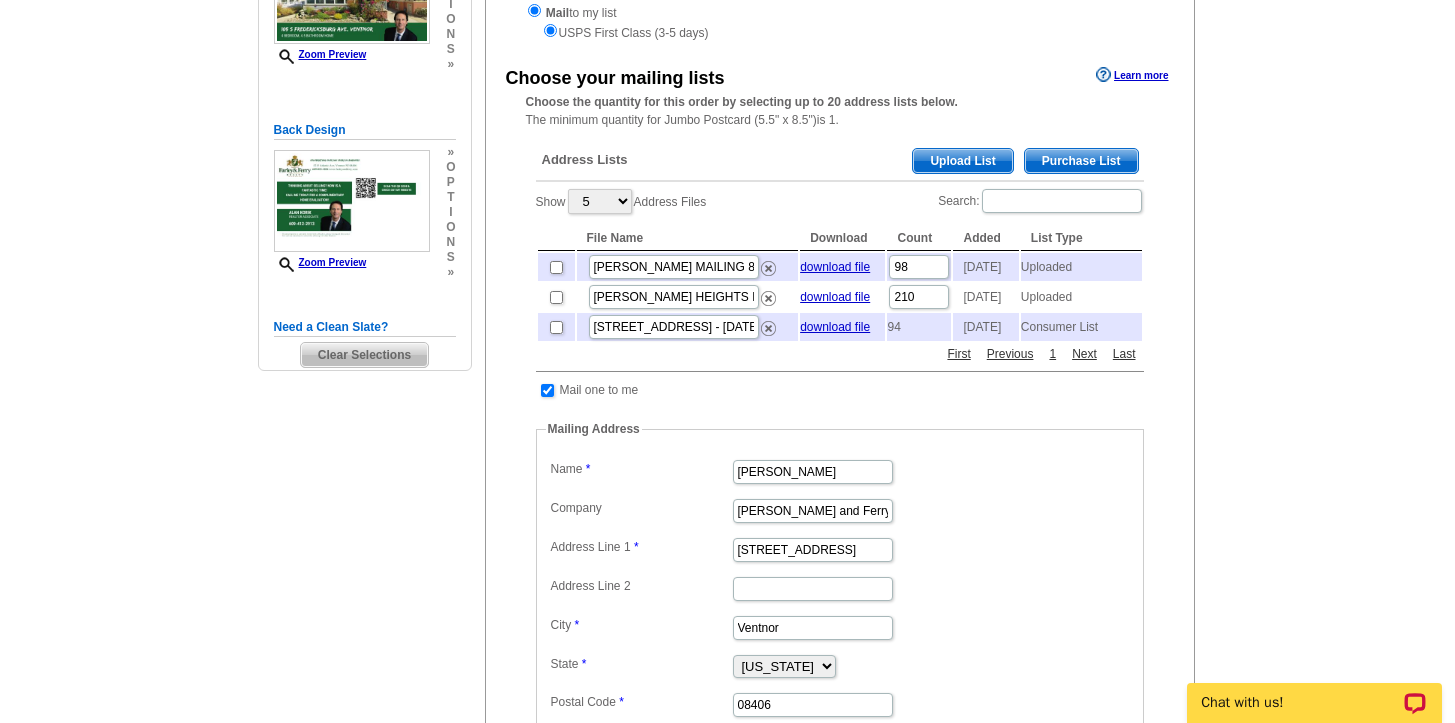 scroll, scrollTop: 327, scrollLeft: 0, axis: vertical 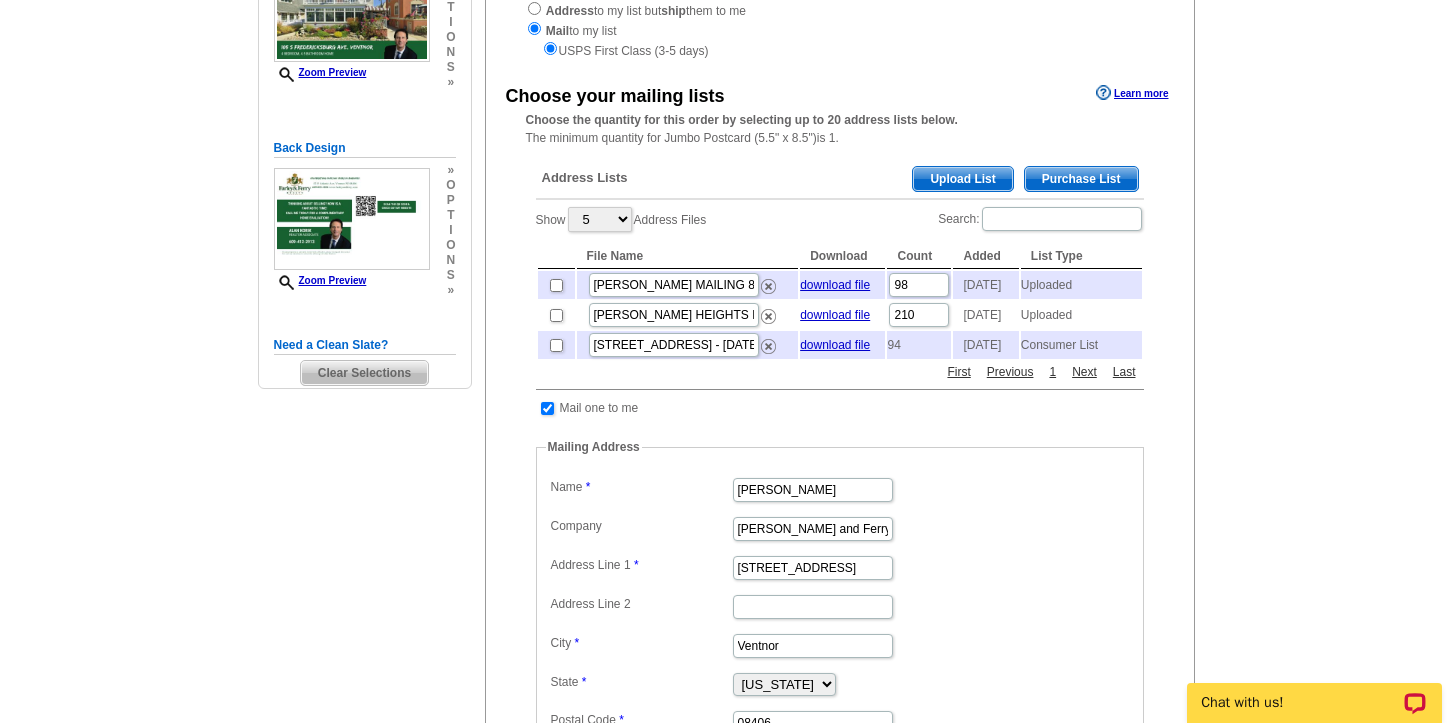 click on "Upload List" at bounding box center (962, 179) 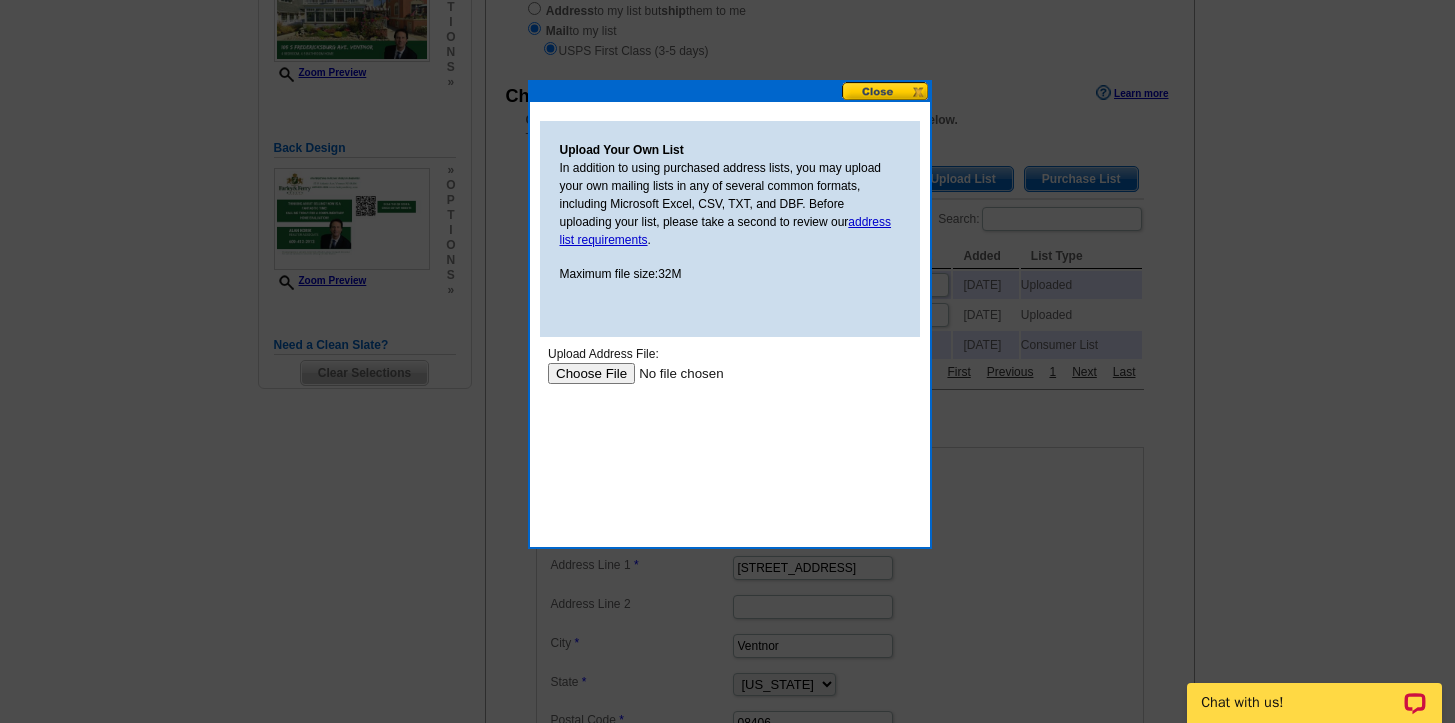 scroll, scrollTop: 0, scrollLeft: 0, axis: both 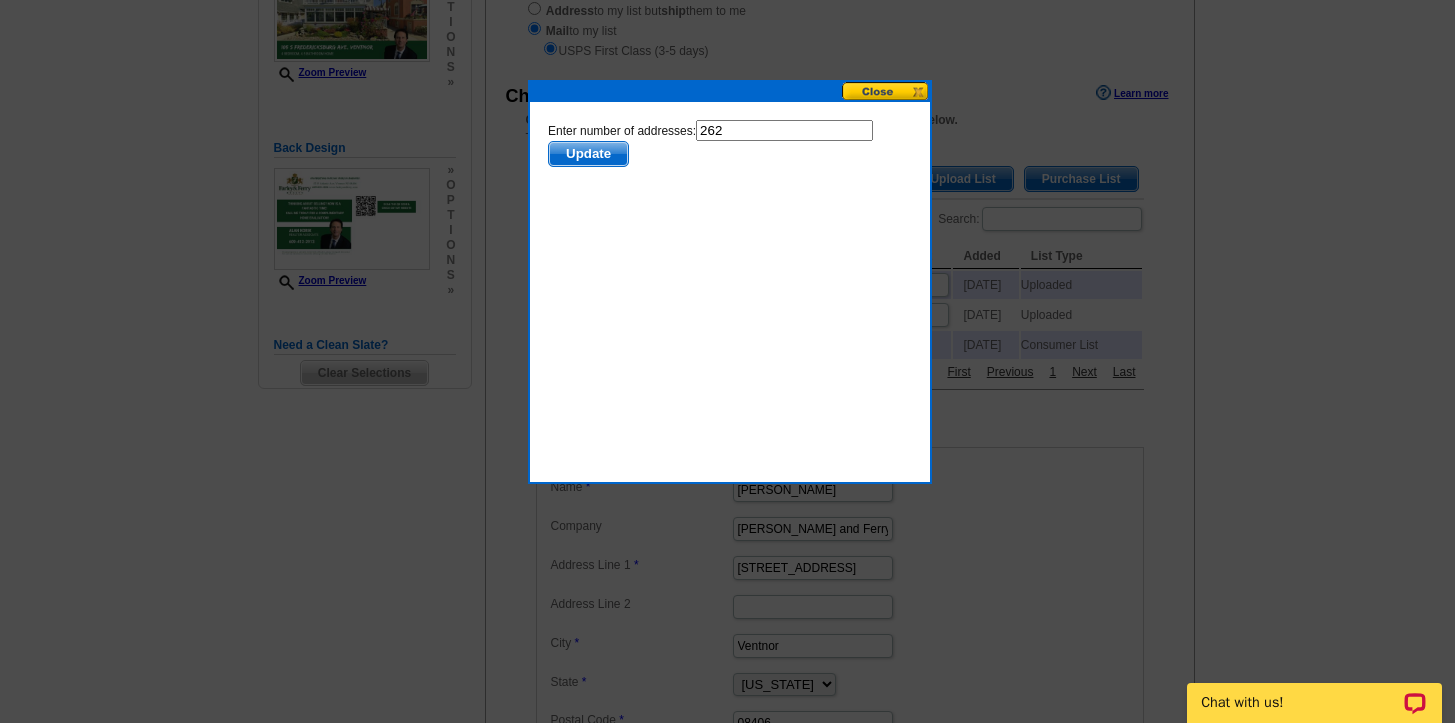 click on "262" at bounding box center (783, 130) 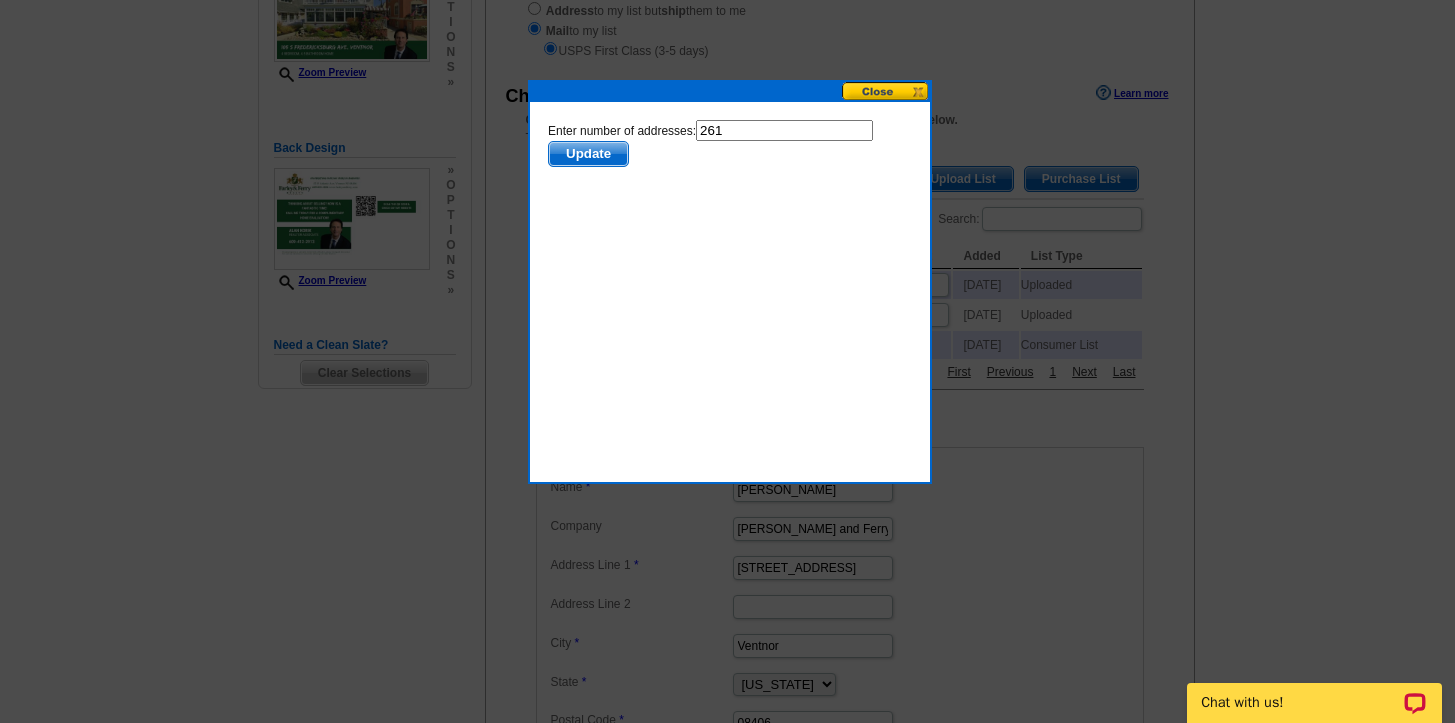 type on "261" 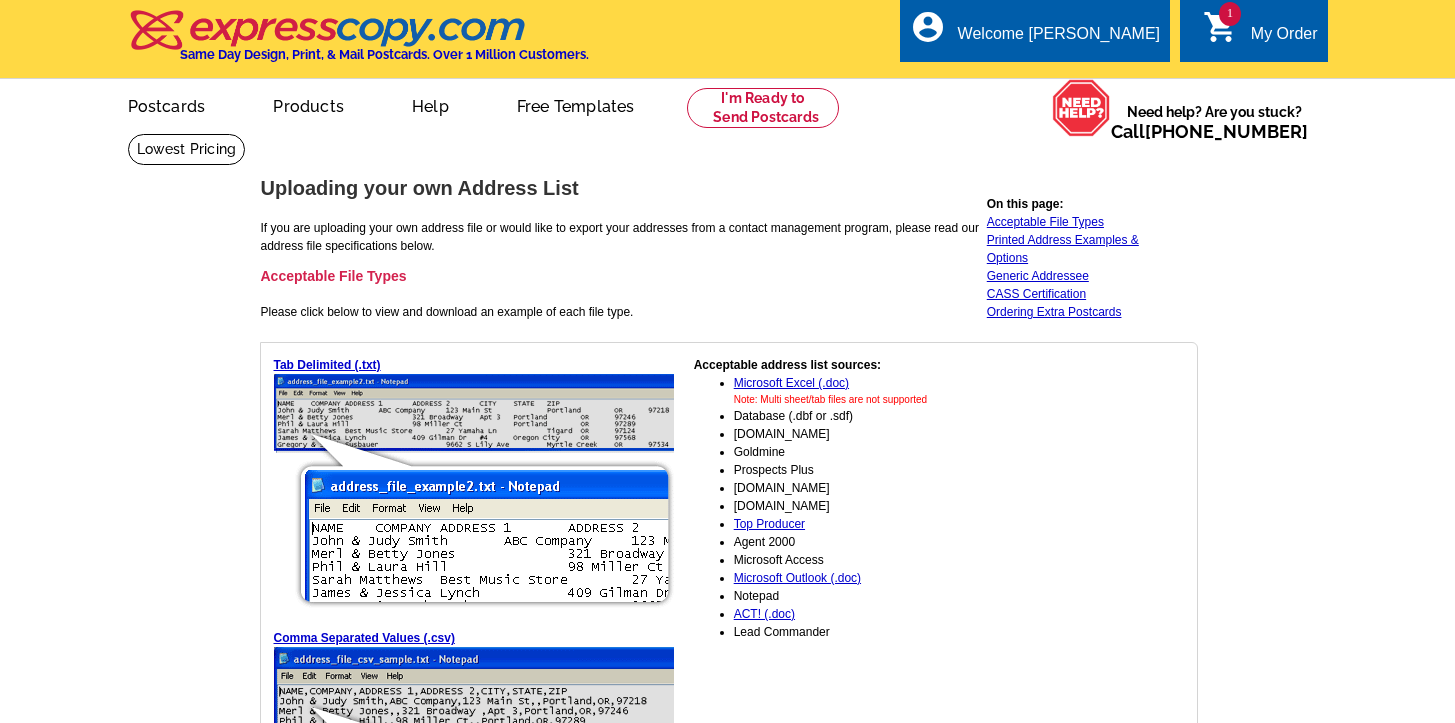 scroll, scrollTop: 0, scrollLeft: 0, axis: both 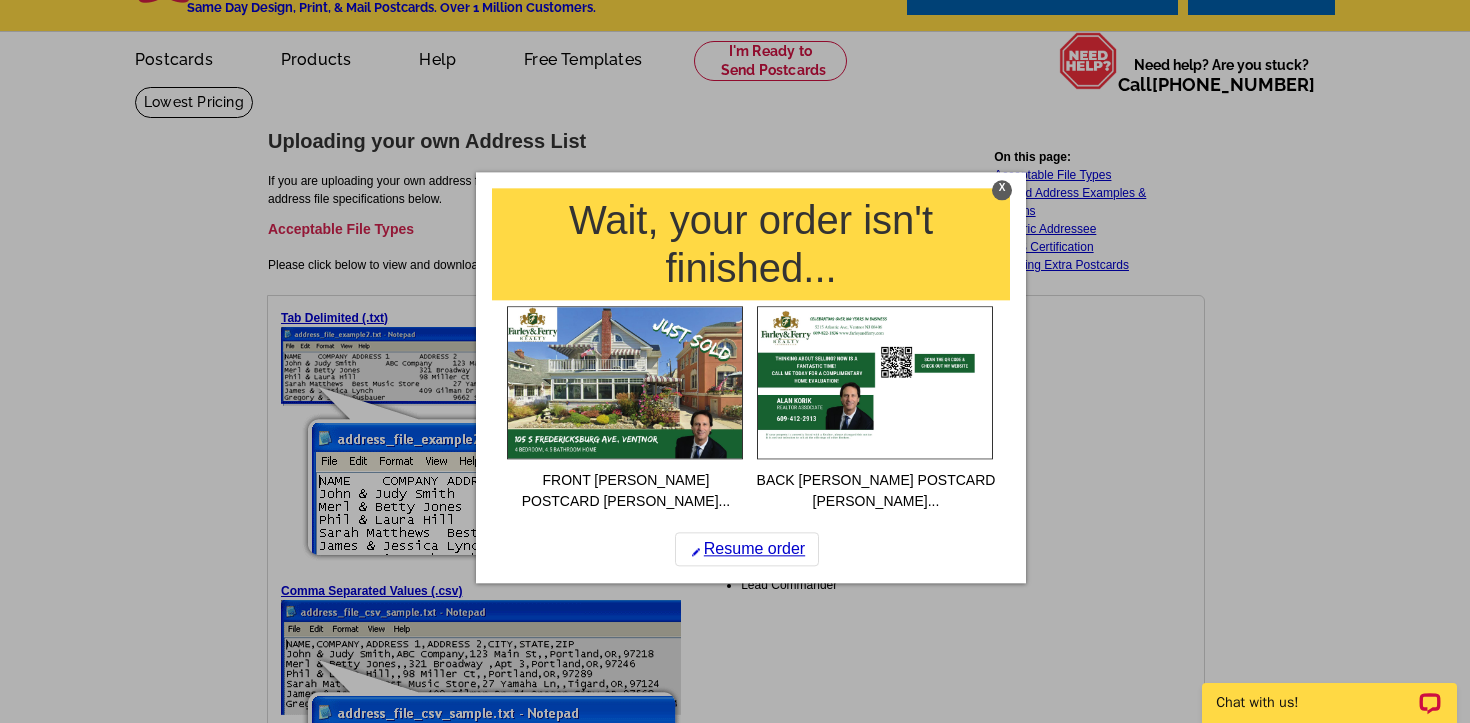 click on "X" at bounding box center [1002, 190] 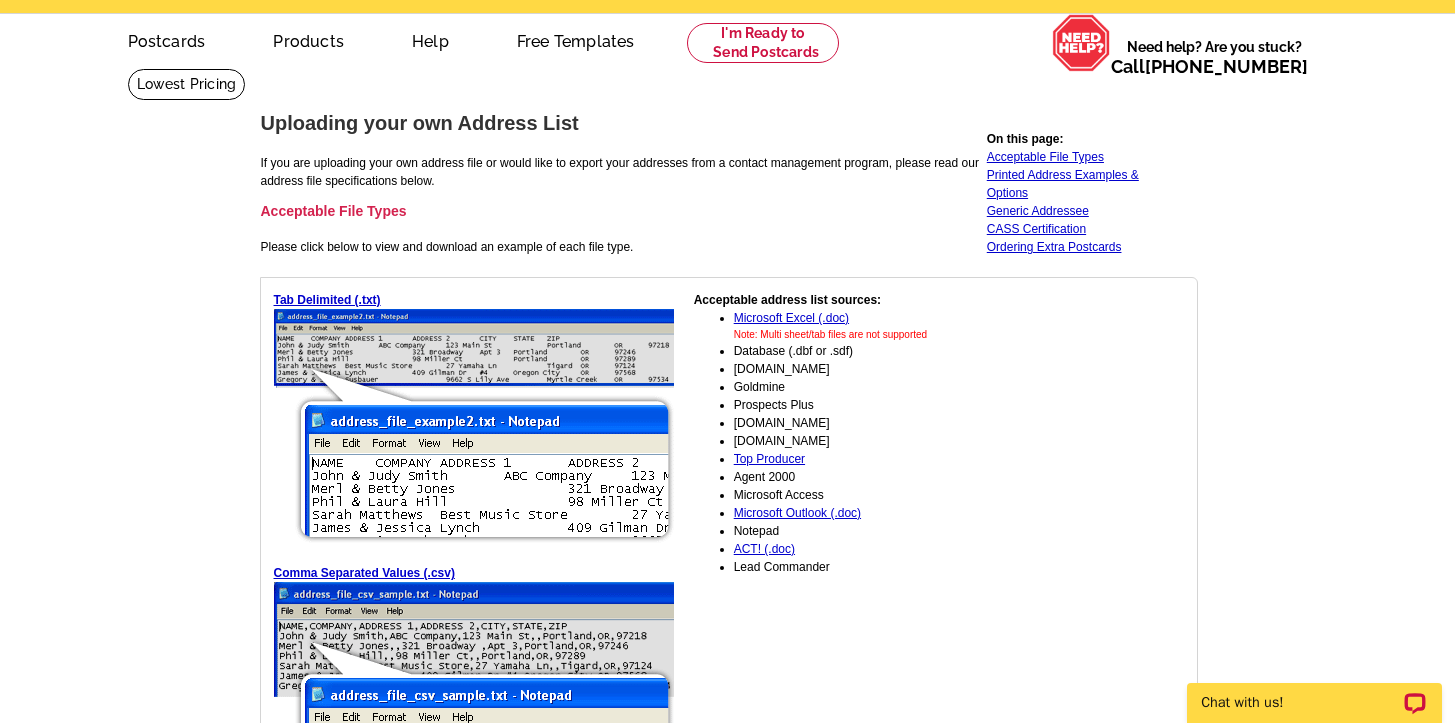 scroll, scrollTop: 52, scrollLeft: 0, axis: vertical 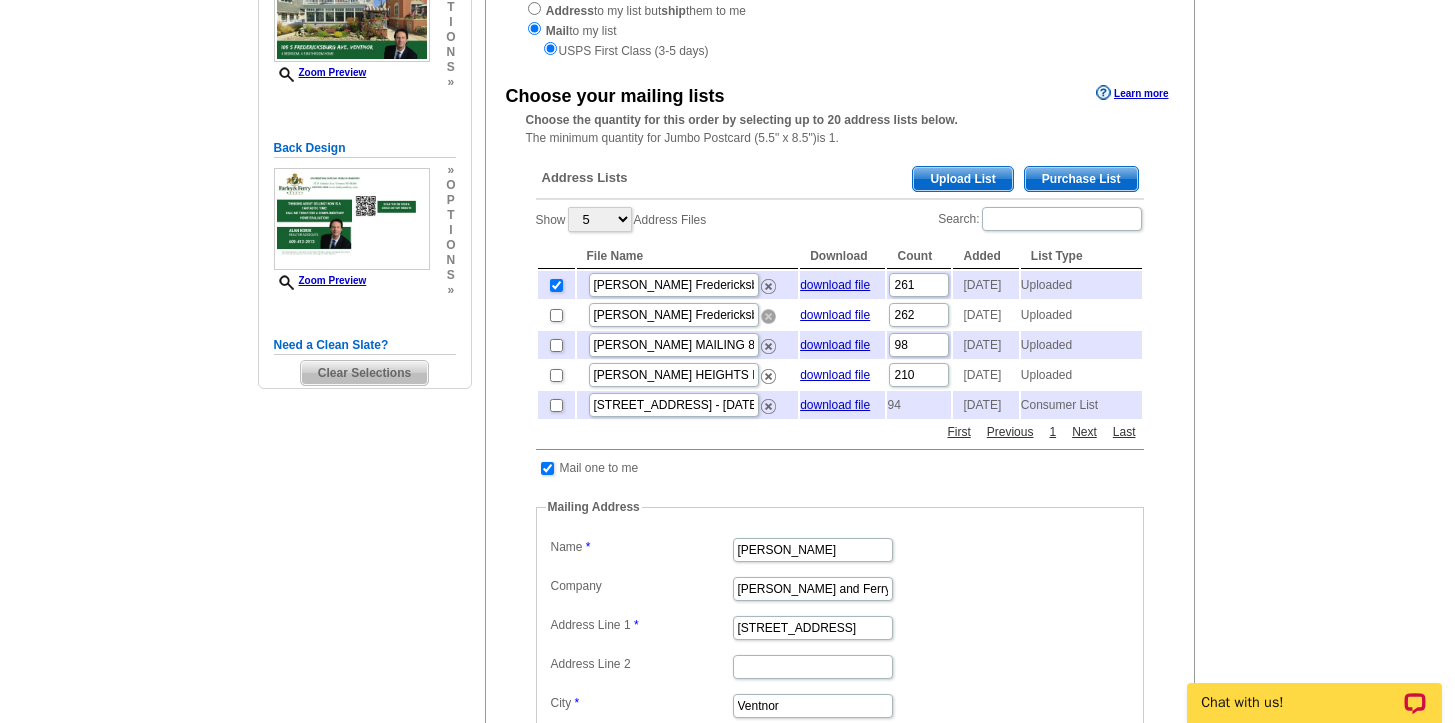click at bounding box center (768, 316) 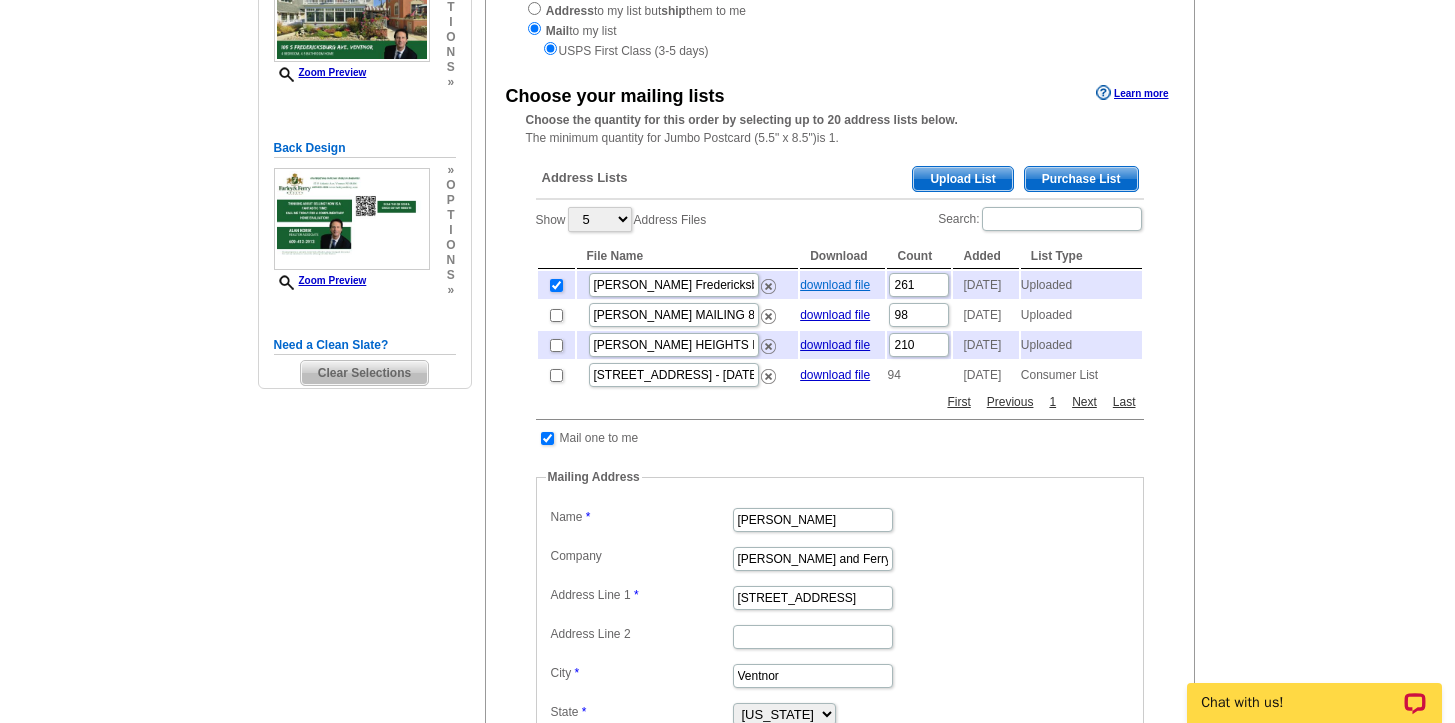 click on "download file" at bounding box center [835, 285] 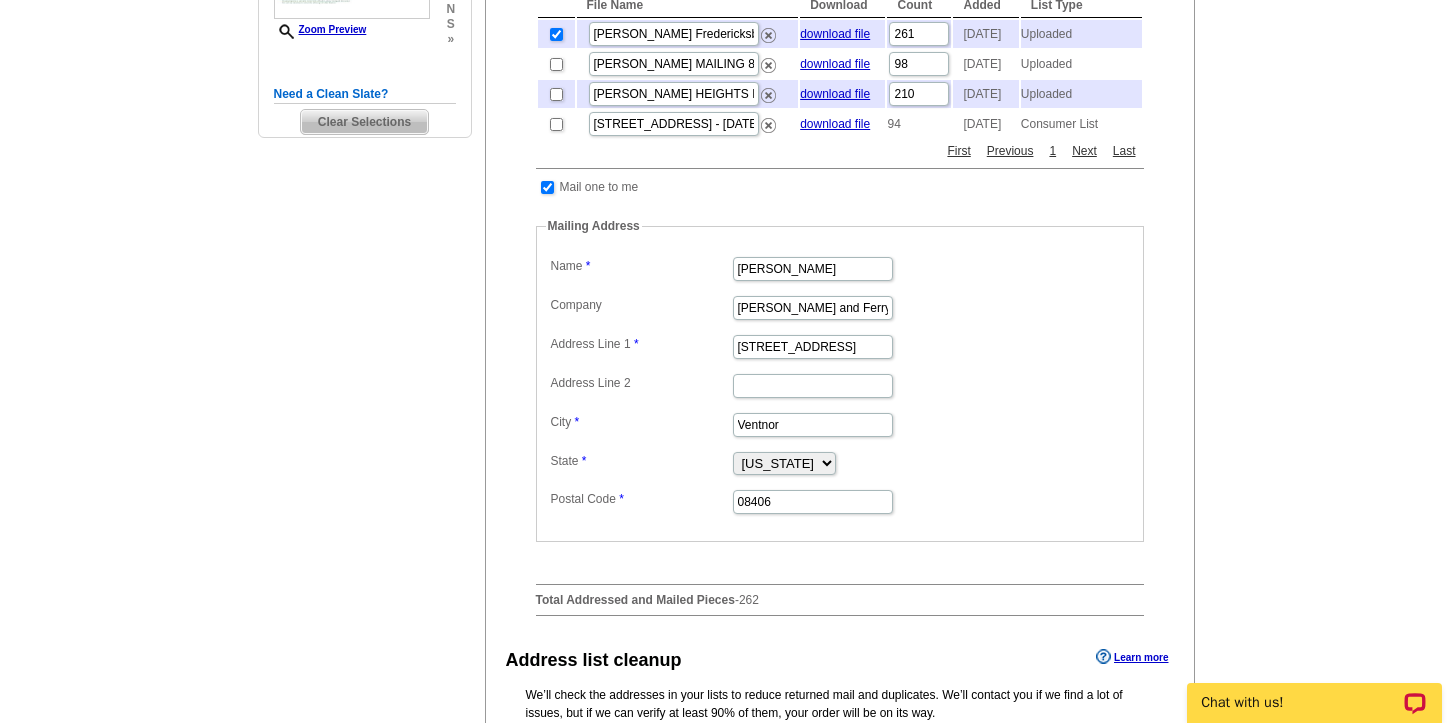 scroll, scrollTop: 584, scrollLeft: 0, axis: vertical 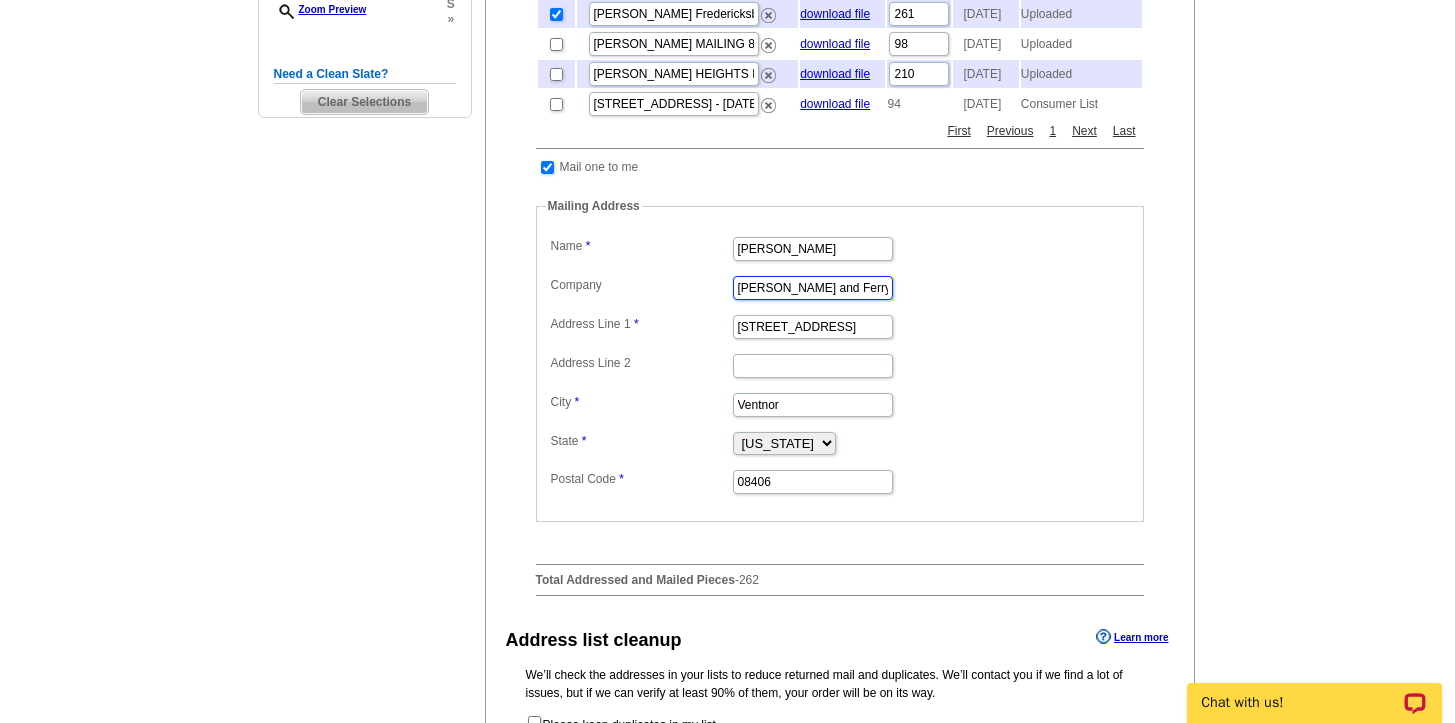 click on "Farley and Ferry Realty, Inc." at bounding box center [813, 288] 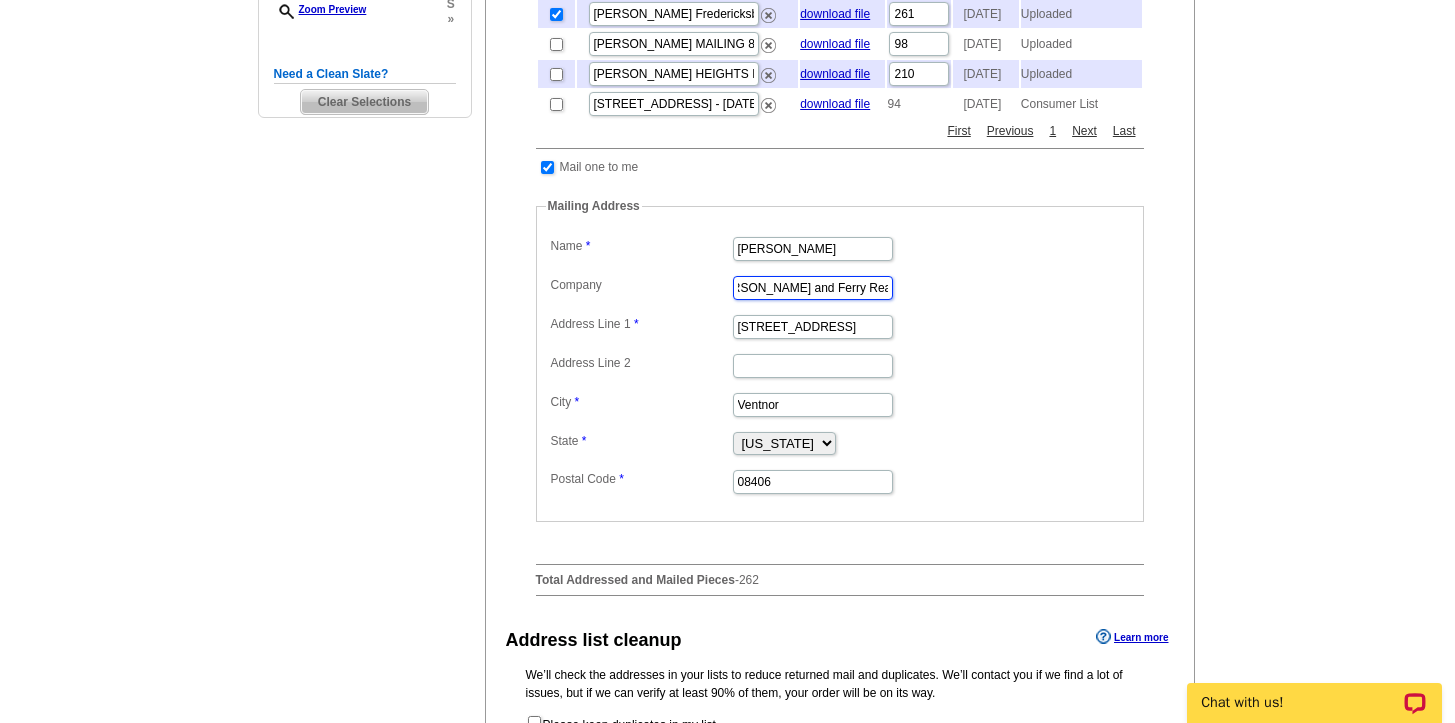 click on "Farley and Ferry Realty, Inc." at bounding box center [813, 288] 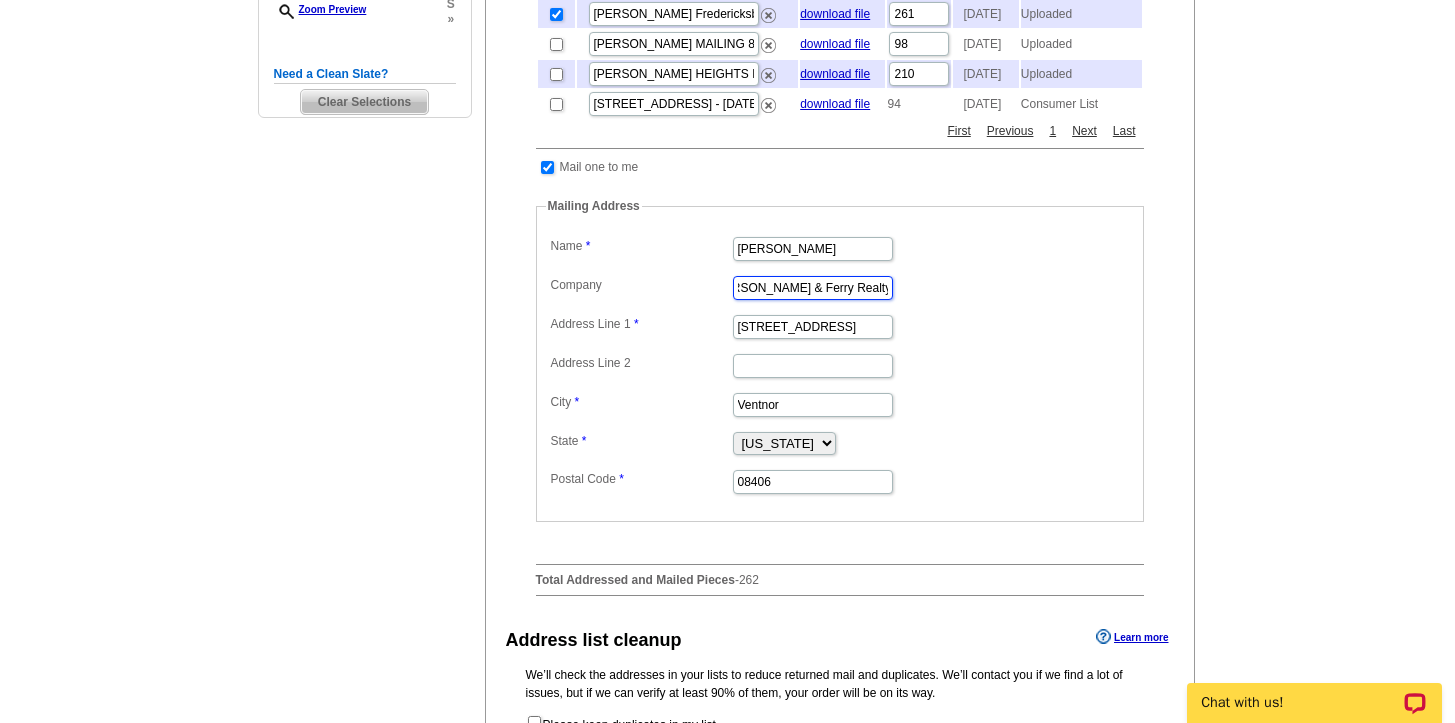 scroll, scrollTop: 0, scrollLeft: 13, axis: horizontal 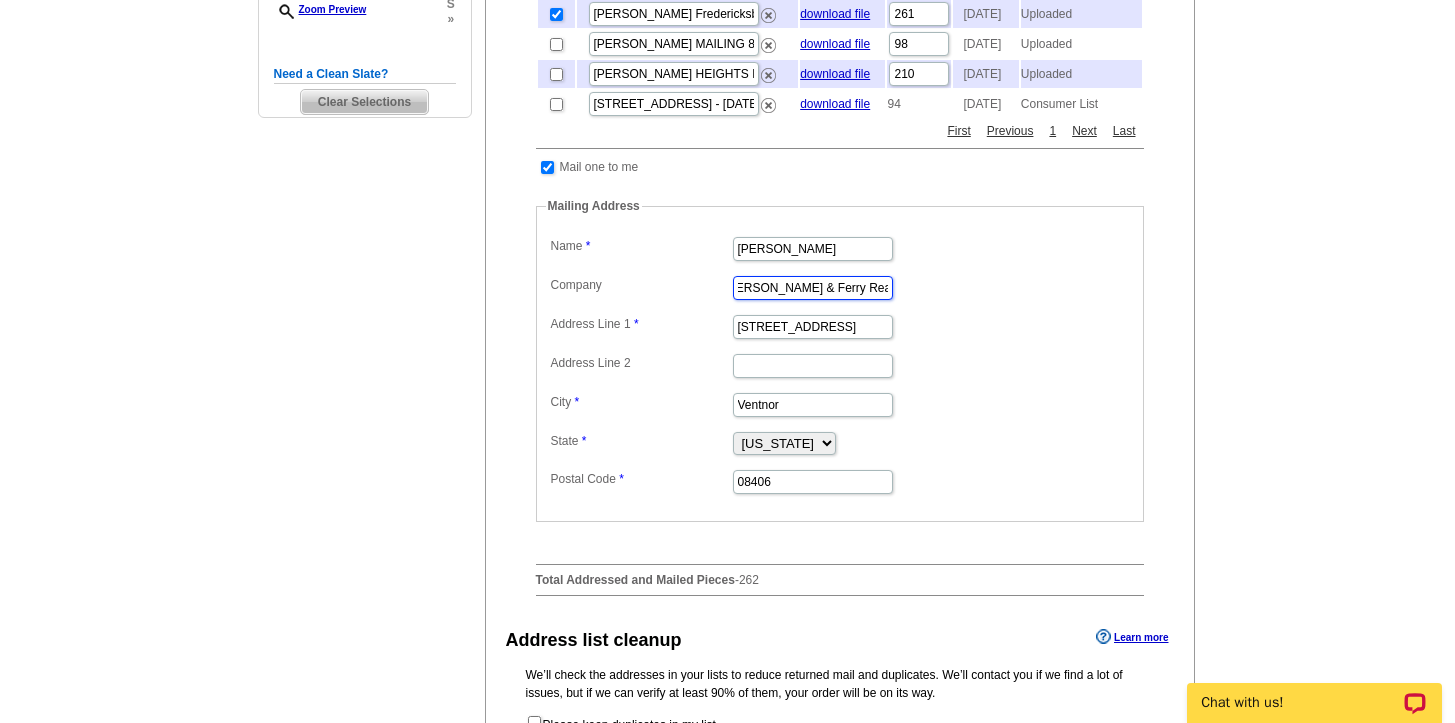 type on "Farley & Ferry Realty, Inc." 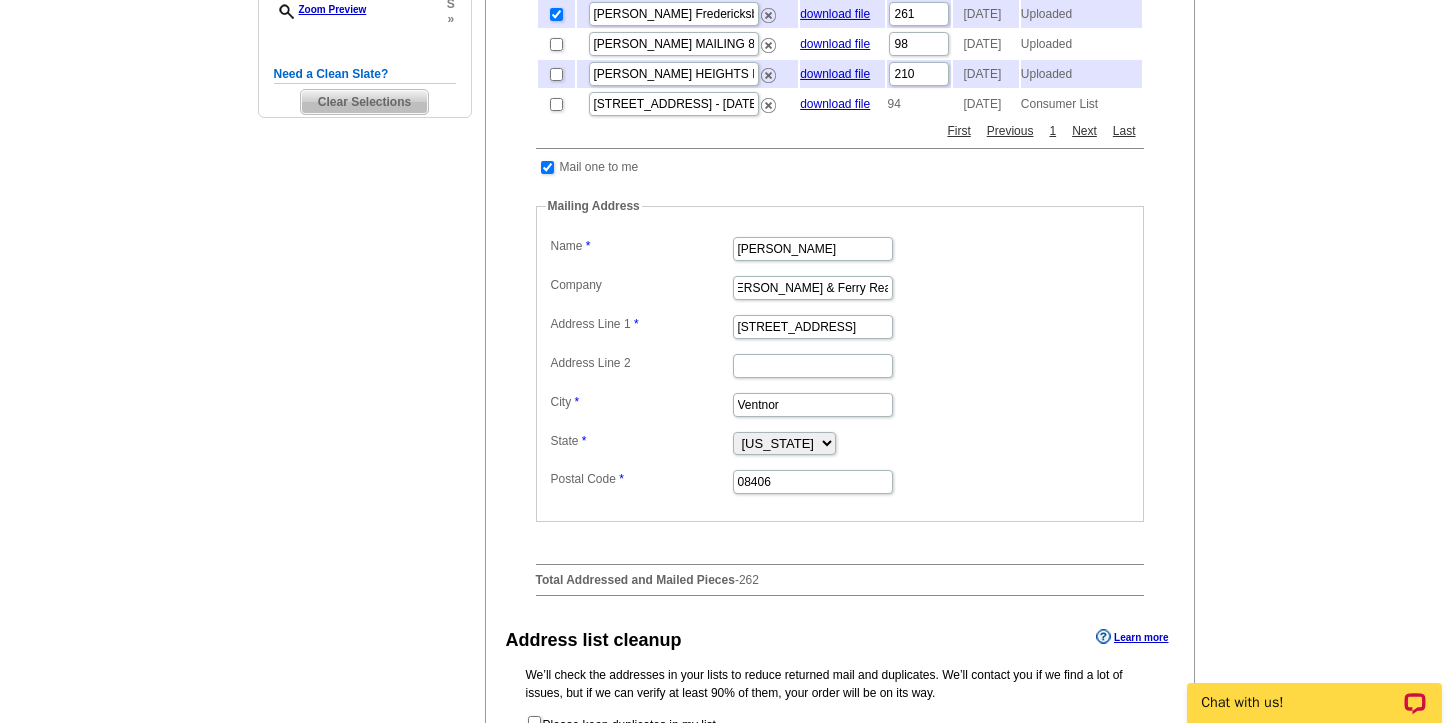 click on "5215 Atlantic Ave" at bounding box center (840, 325) 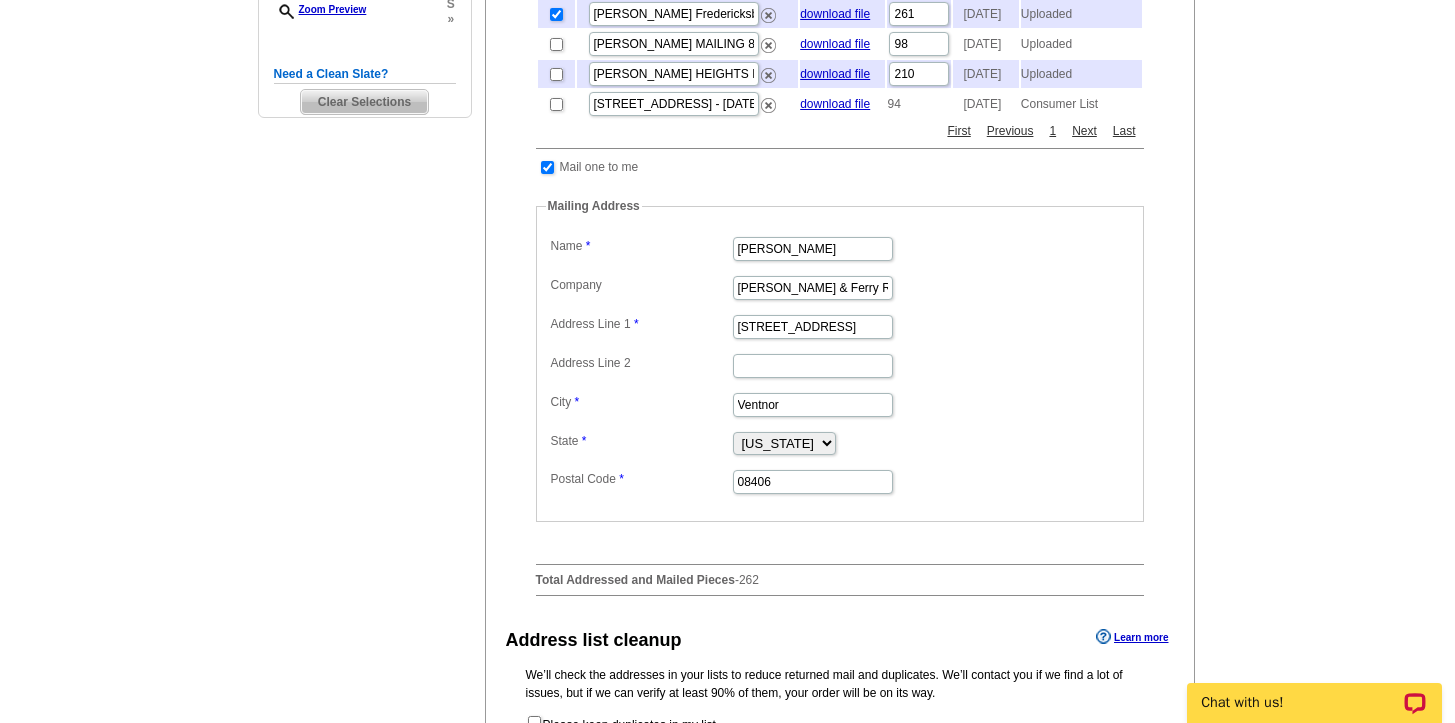 scroll, scrollTop: 0, scrollLeft: 0, axis: both 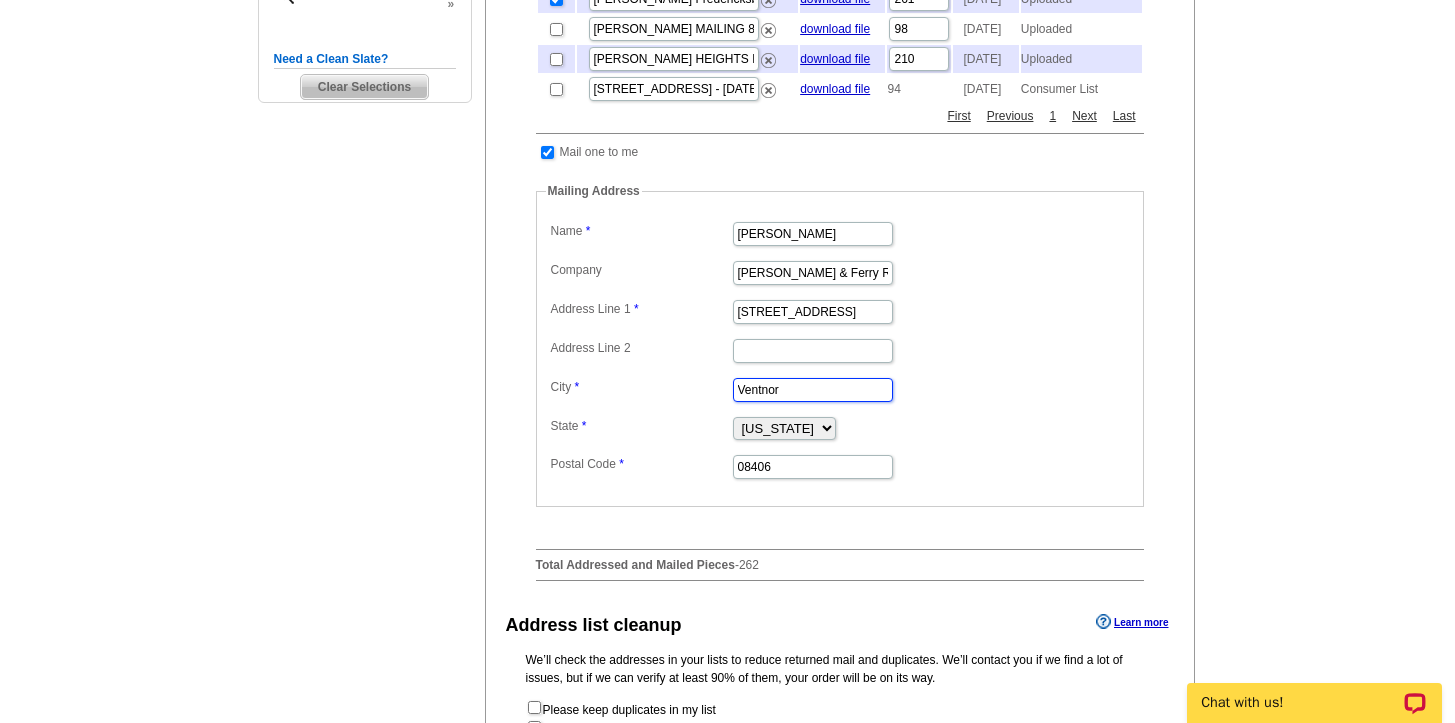 click on "Ventnor" at bounding box center (813, 390) 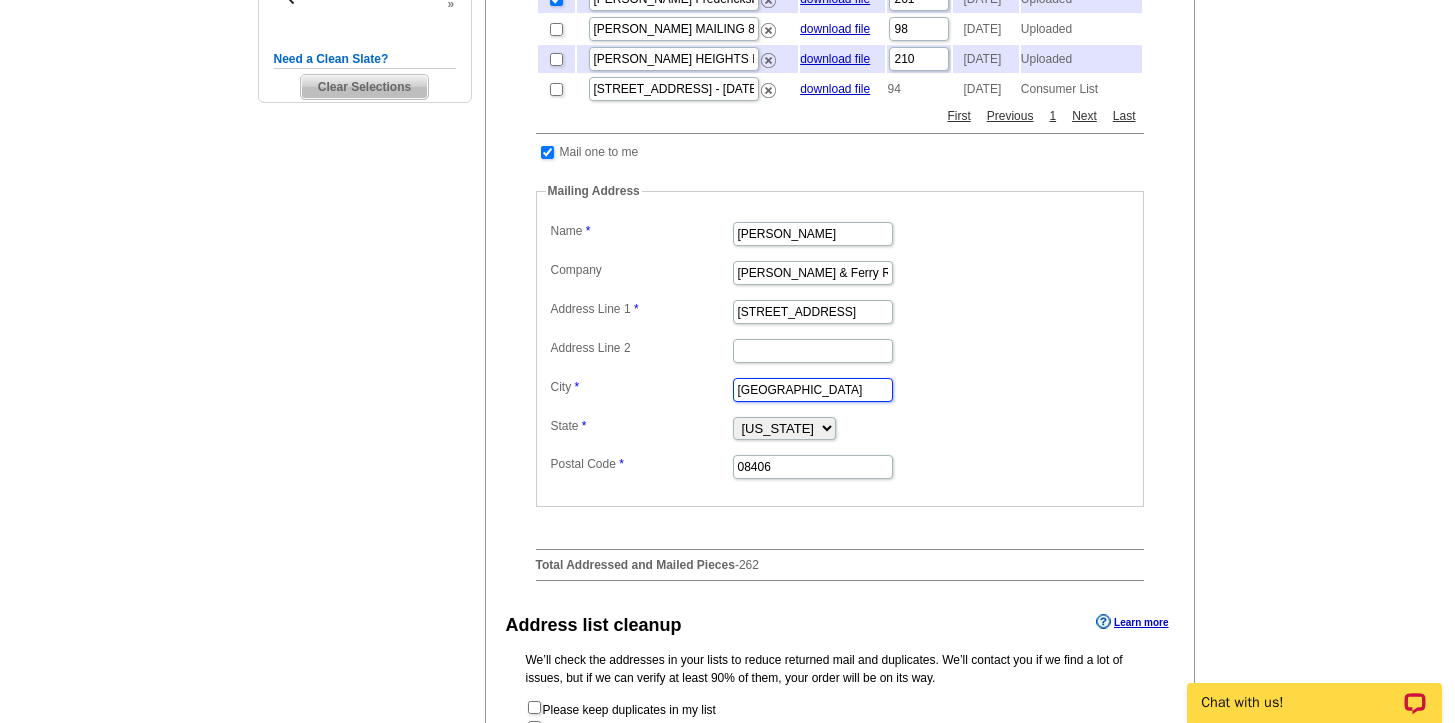 type on "Ventnor City" 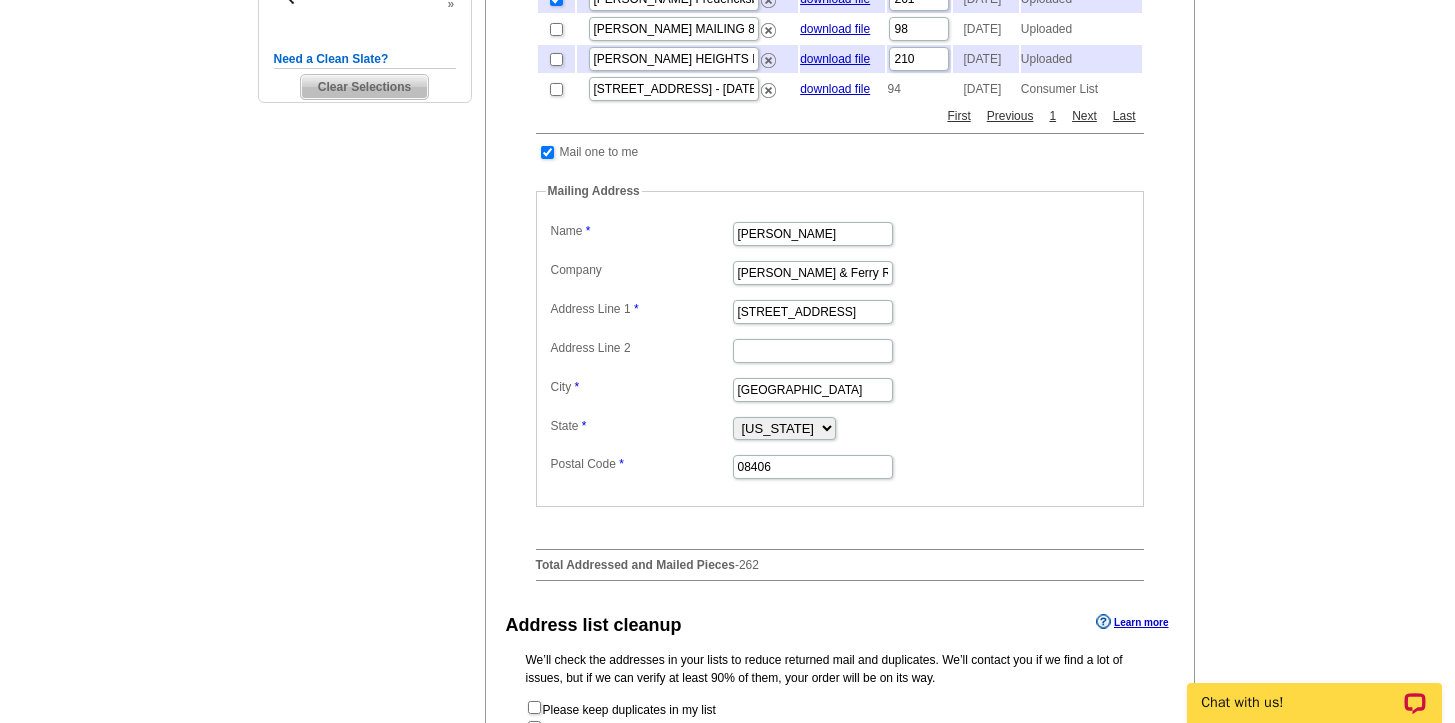 click on "Ventnor City" at bounding box center (840, 388) 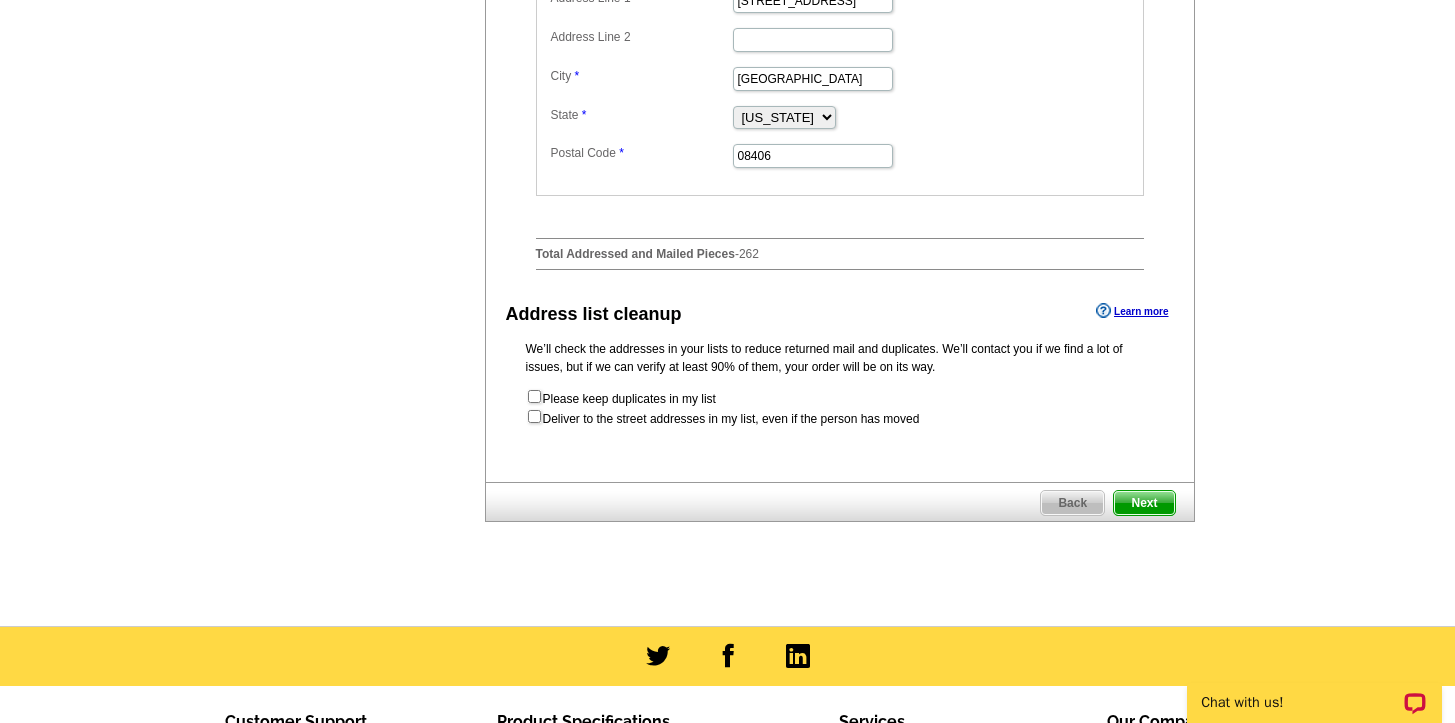 scroll, scrollTop: 1013, scrollLeft: 0, axis: vertical 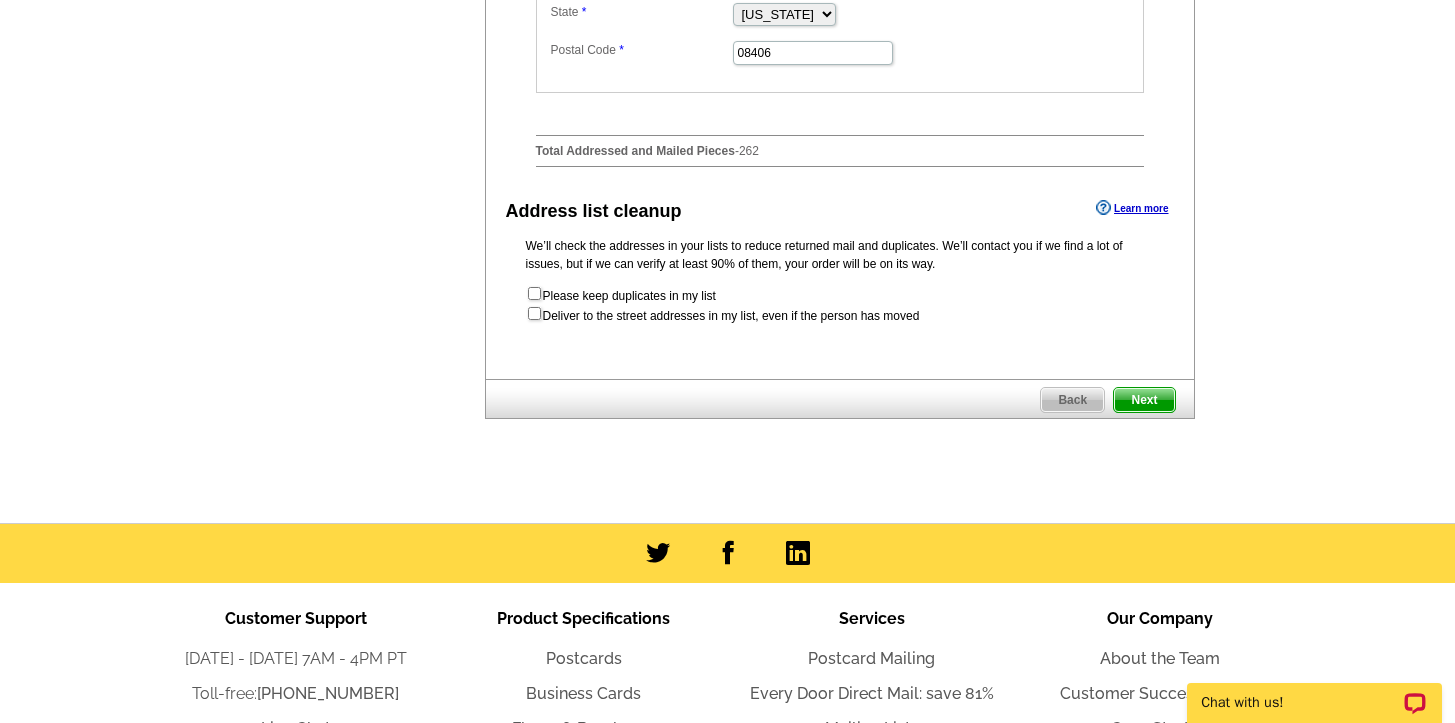click on "Learn more" at bounding box center (1132, 208) 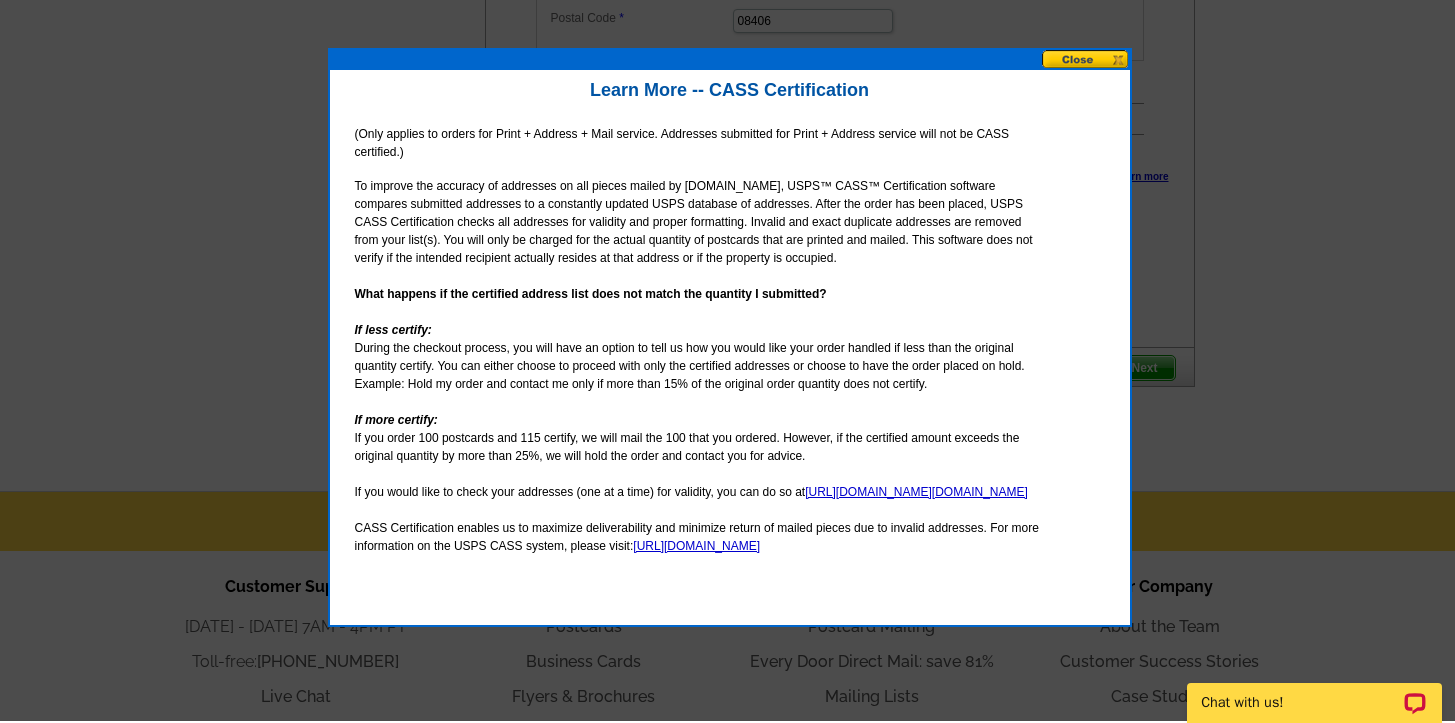 scroll, scrollTop: 1040, scrollLeft: 0, axis: vertical 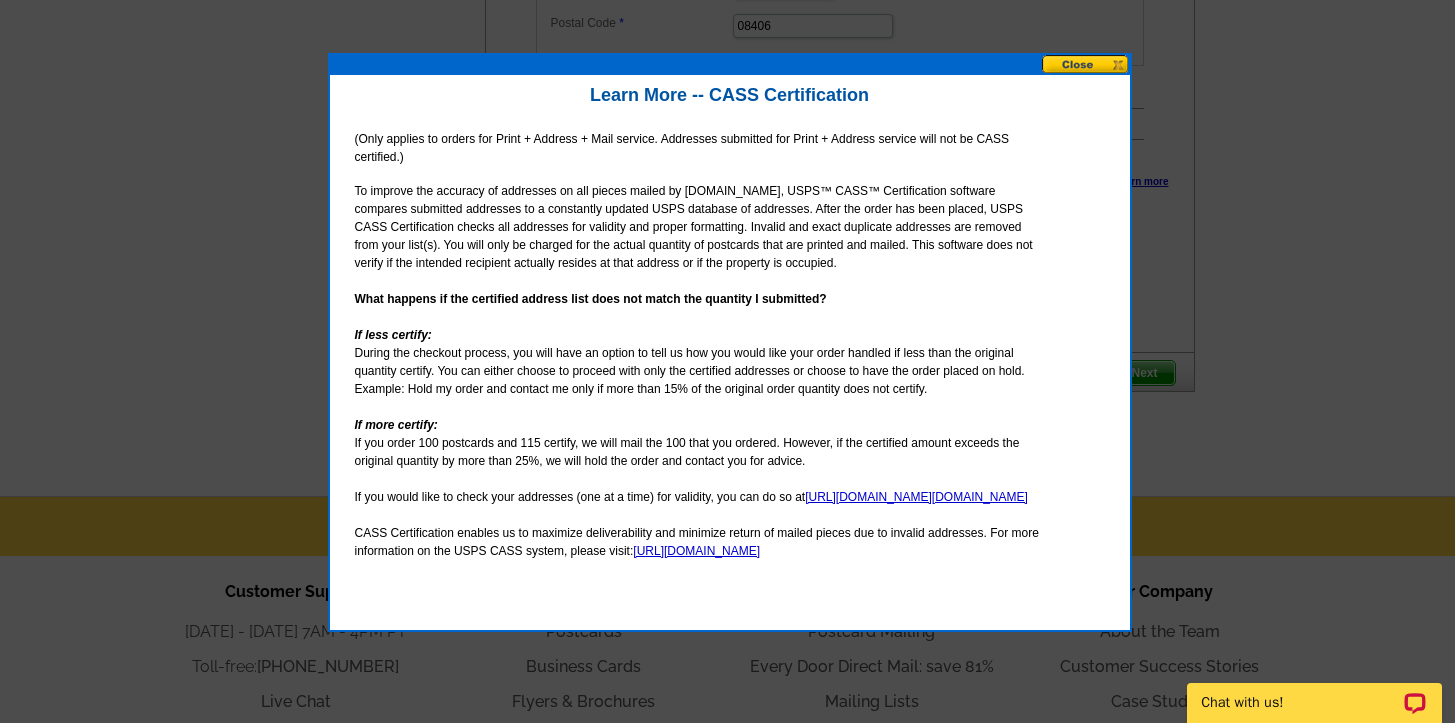 click at bounding box center [1086, 64] 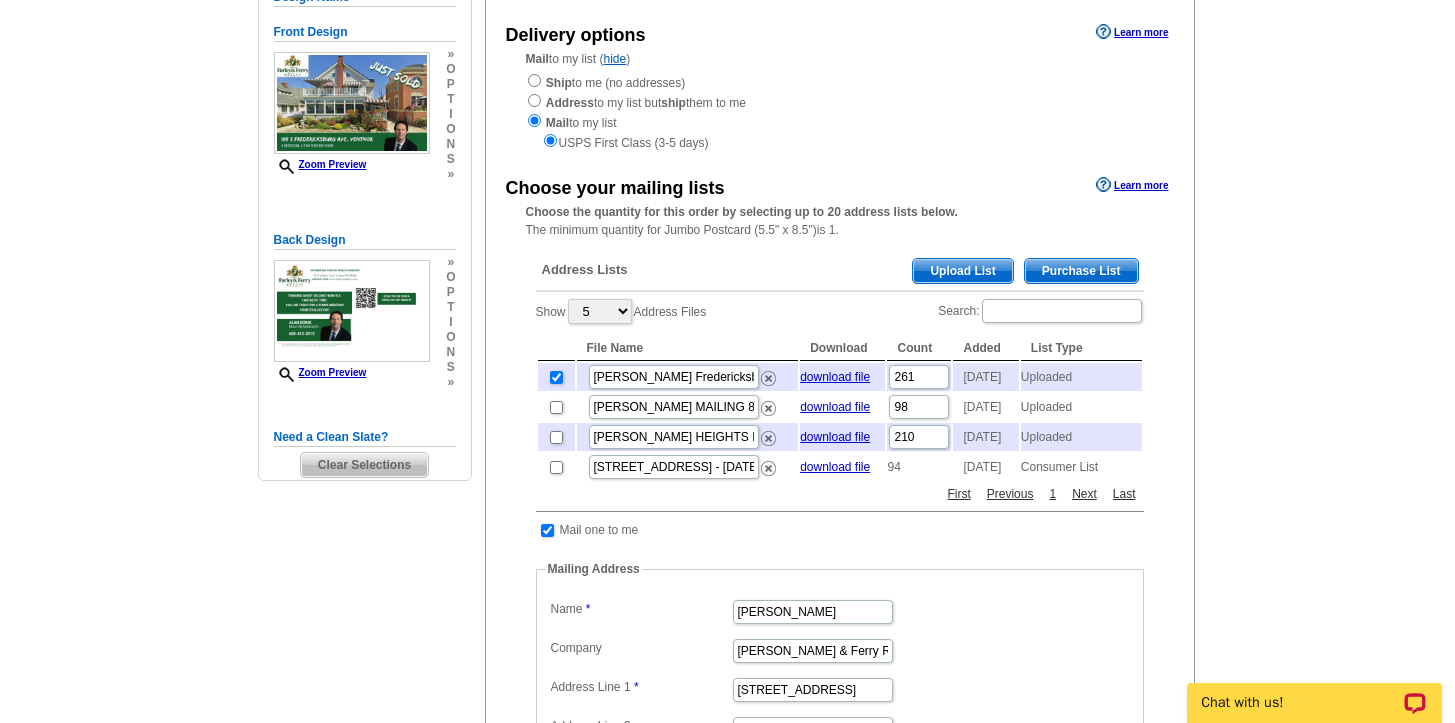 scroll, scrollTop: 277, scrollLeft: 0, axis: vertical 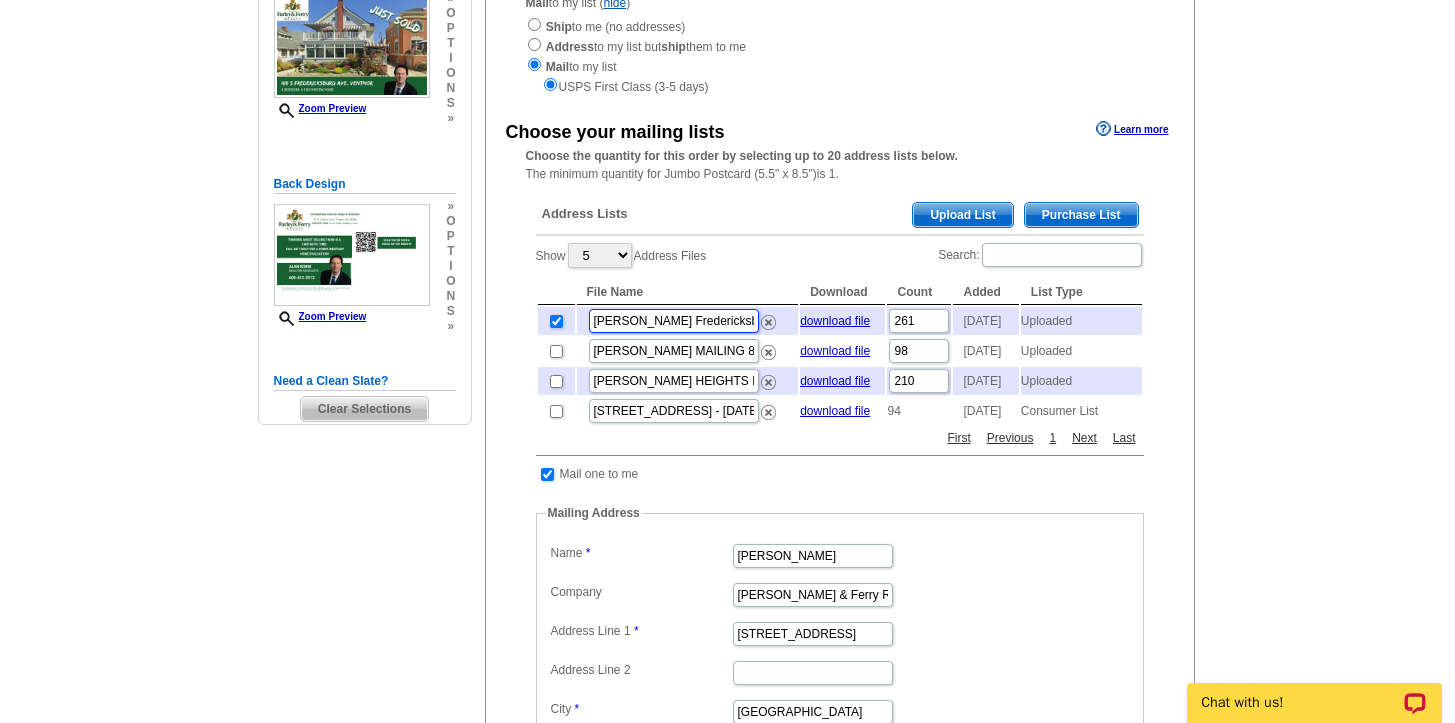 click on "[PERSON_NAME] Fredericksburg Mailing [DATE] - Sheet1 2.csv" at bounding box center (674, 321) 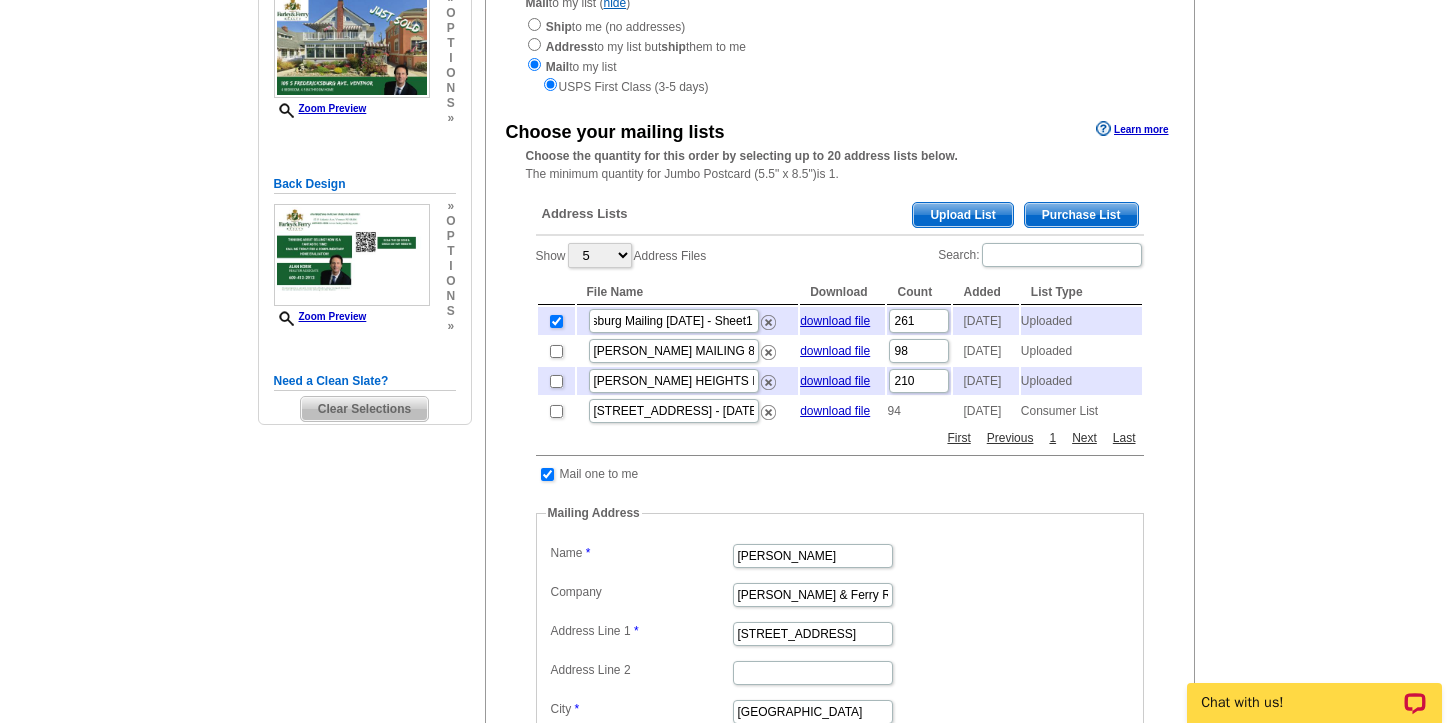 scroll, scrollTop: 0, scrollLeft: 0, axis: both 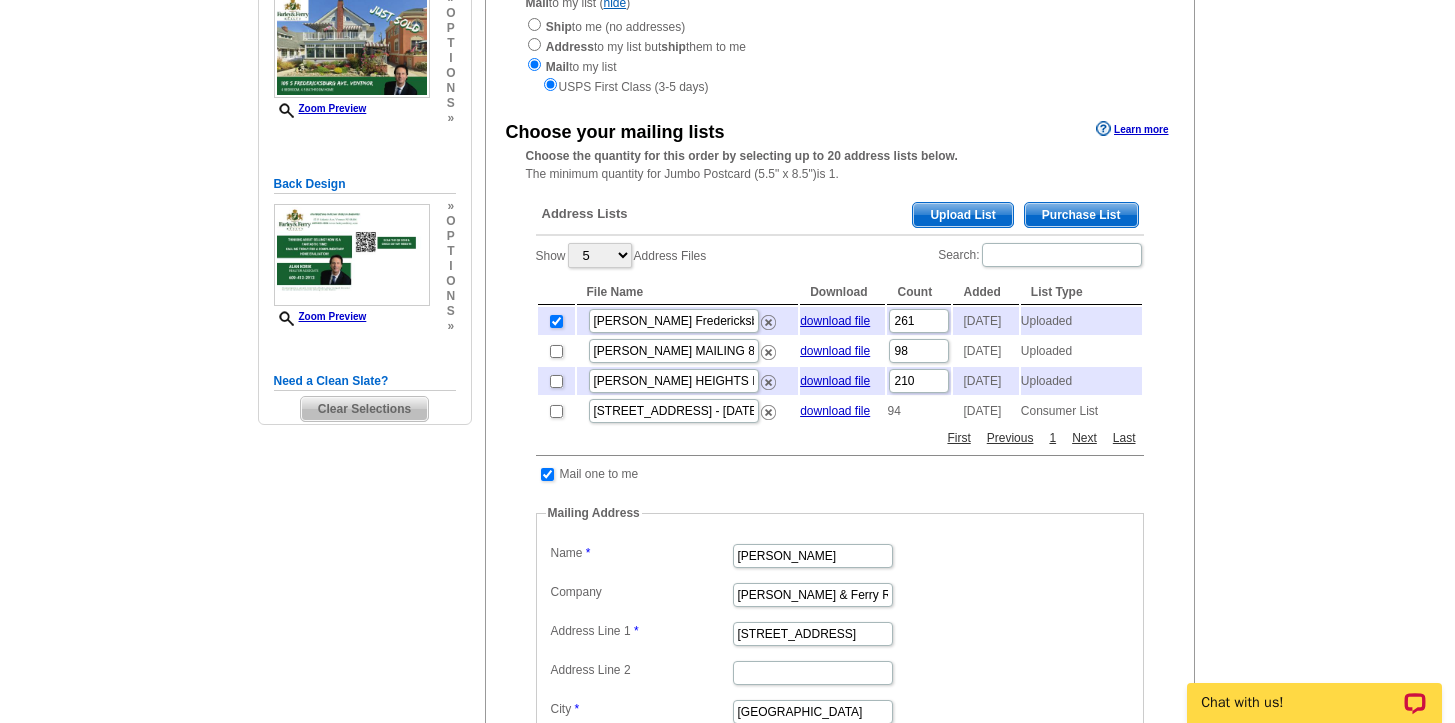click on "Need Help? call 800-260-5887,  chat  with support, or have our designers make something custom just for you!
Got it, no need for the selection guide next time.
Show Results
Selected Design
Jumbo Postcard (5.5" x 8.5")
Design Name
Front Design
Zoom Preview
»
o
p
t
i
o
n
s
»
» o" at bounding box center (727, 557) 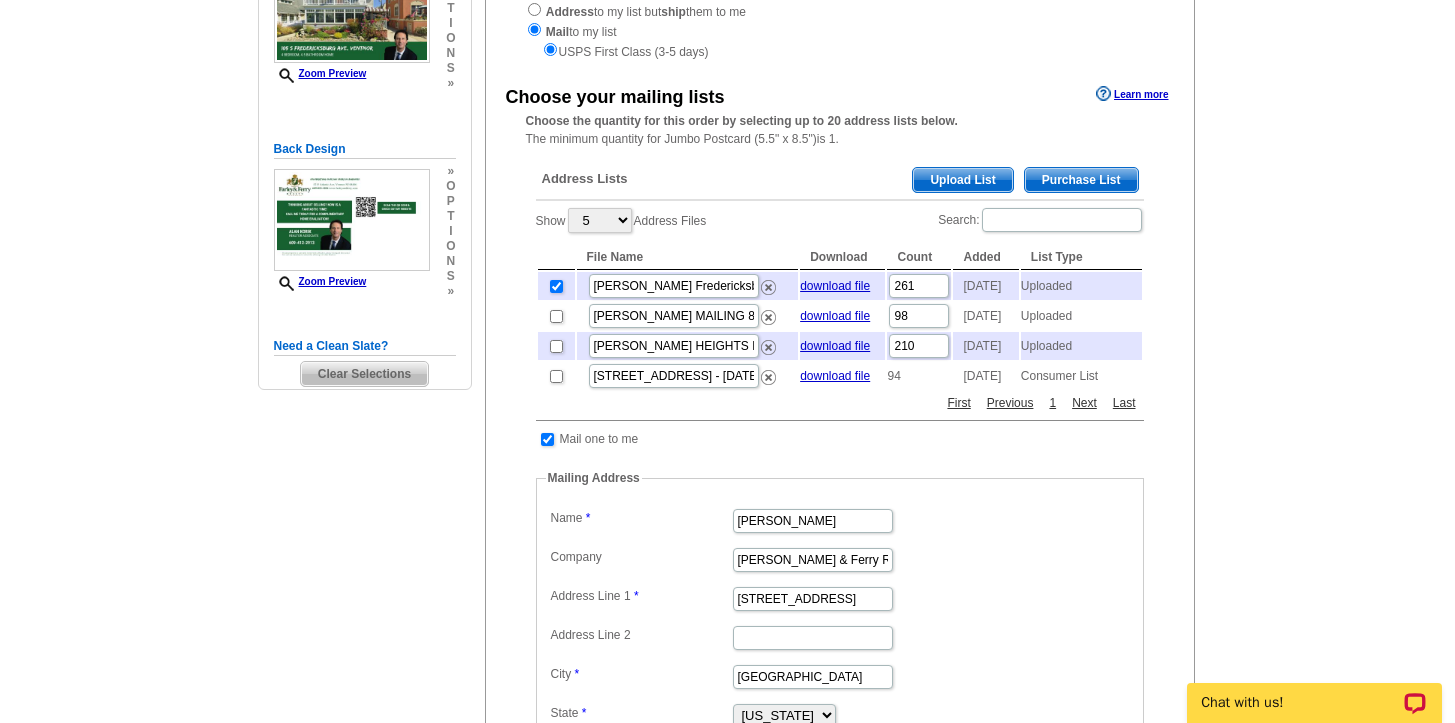 scroll, scrollTop: 311, scrollLeft: 0, axis: vertical 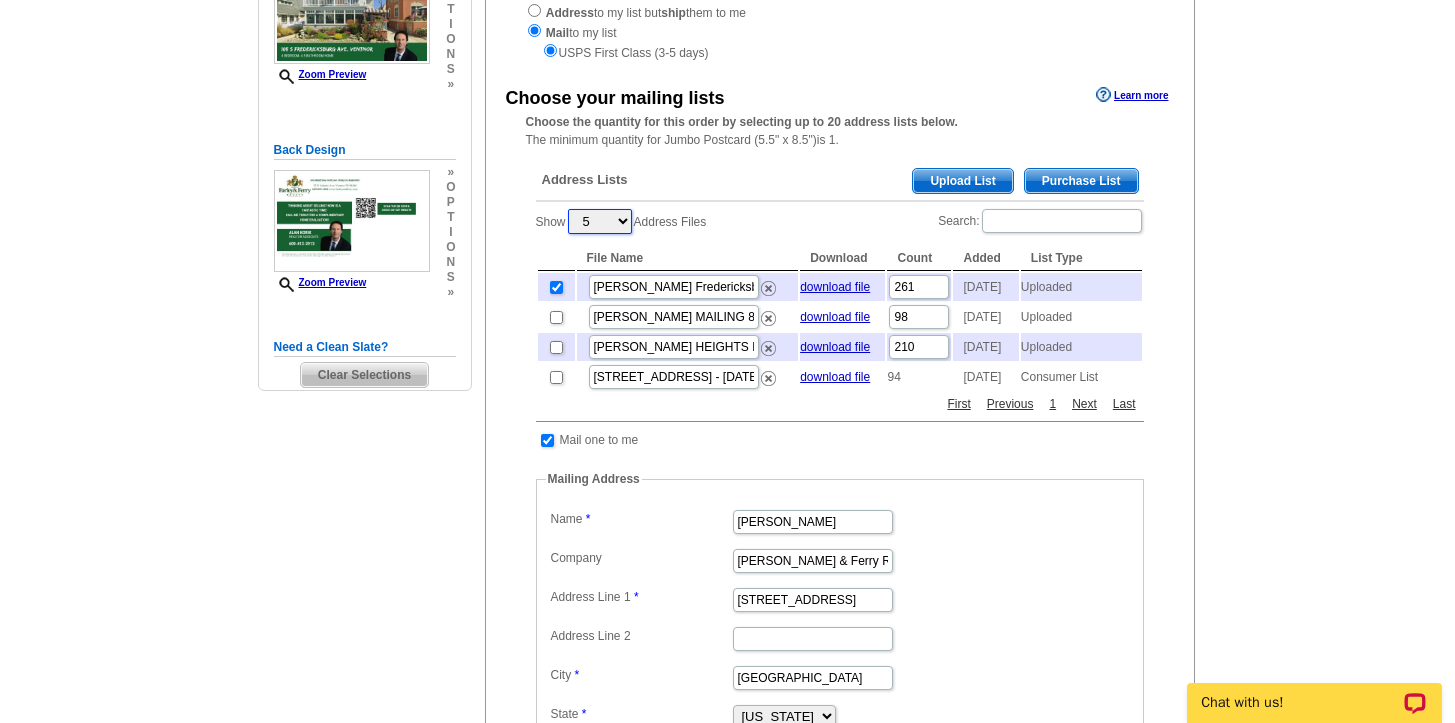 click on "5 10 25 50 100" at bounding box center [600, 221] 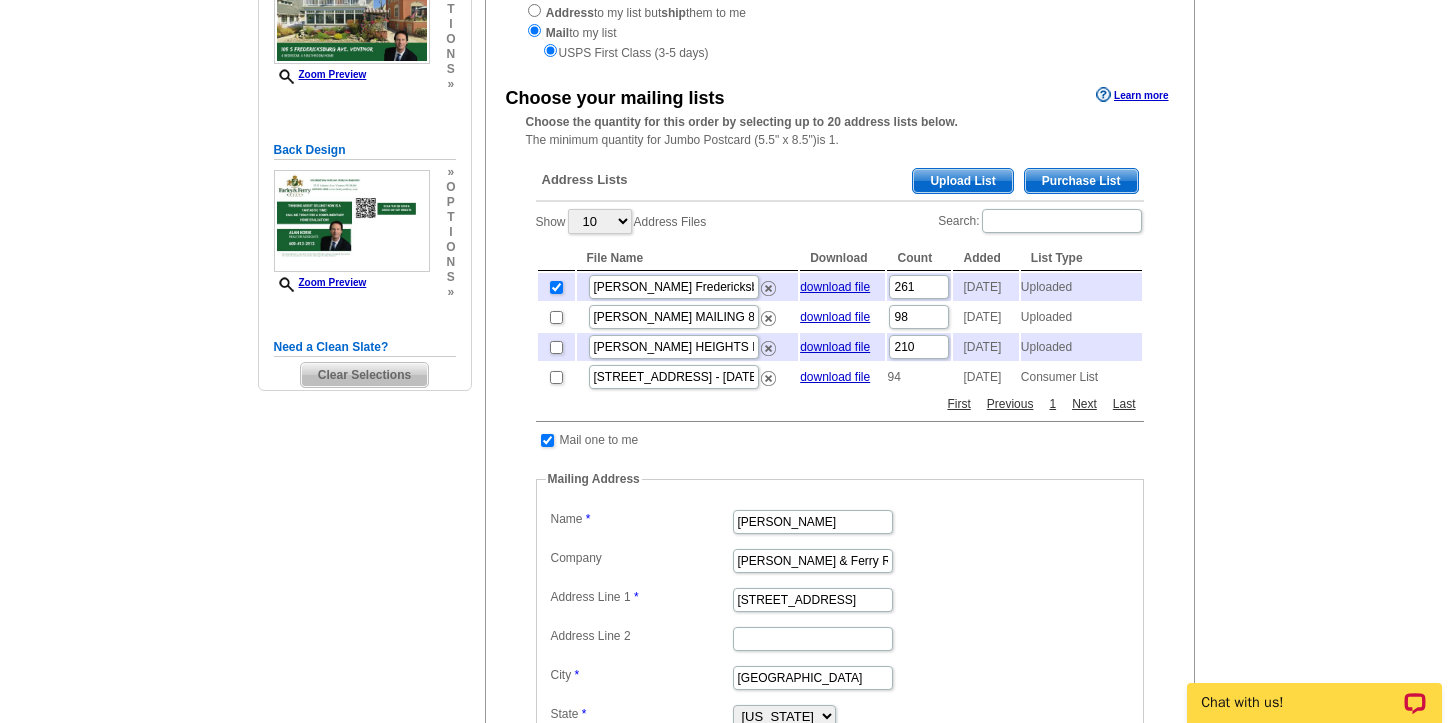click on "Need Help? call 800-260-5887,  chat  with support, or have our designers make something custom just for you!
Got it, no need for the selection guide next time.
Show Results
Selected Design
Jumbo Postcard (5.5" x 8.5")
Design Name
Front Design
Zoom Preview
»
o
p
t
i
o
n
s
»
» o" at bounding box center [727, 523] 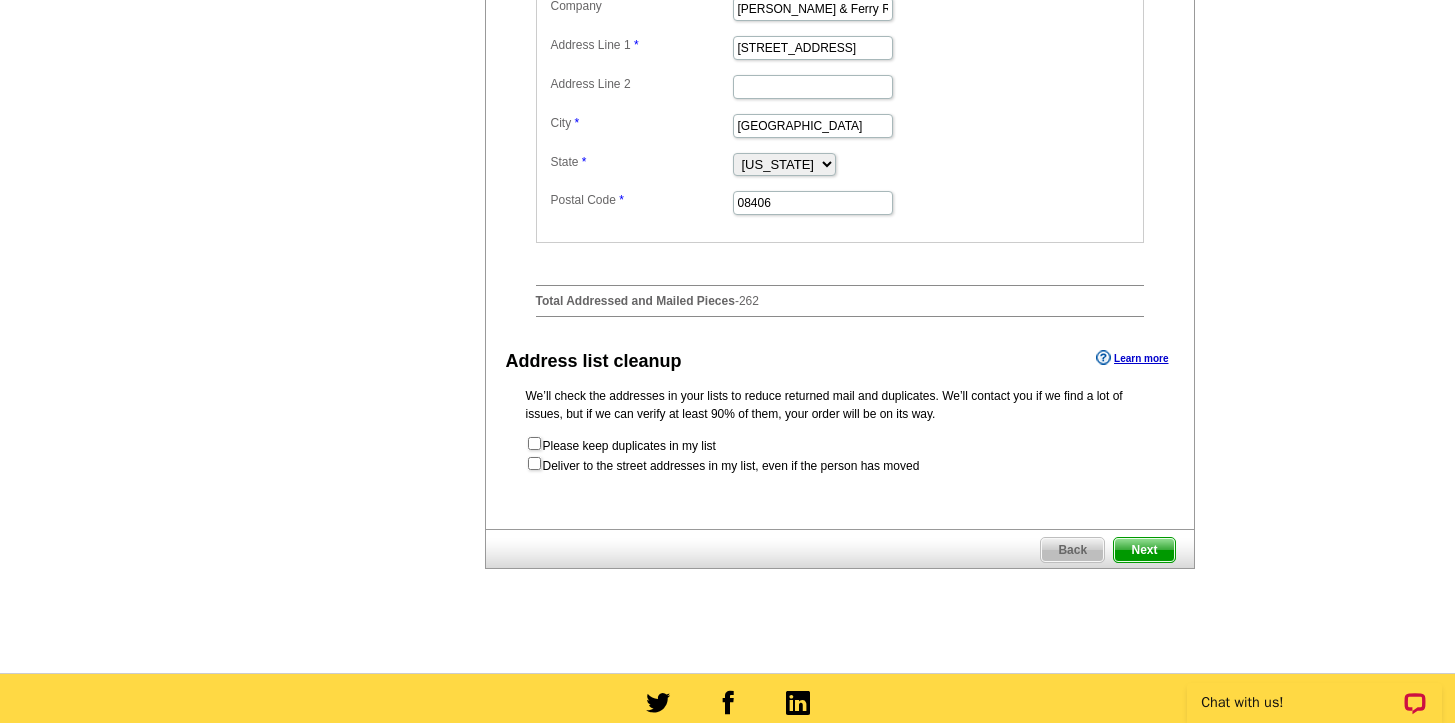 scroll, scrollTop: 889, scrollLeft: 0, axis: vertical 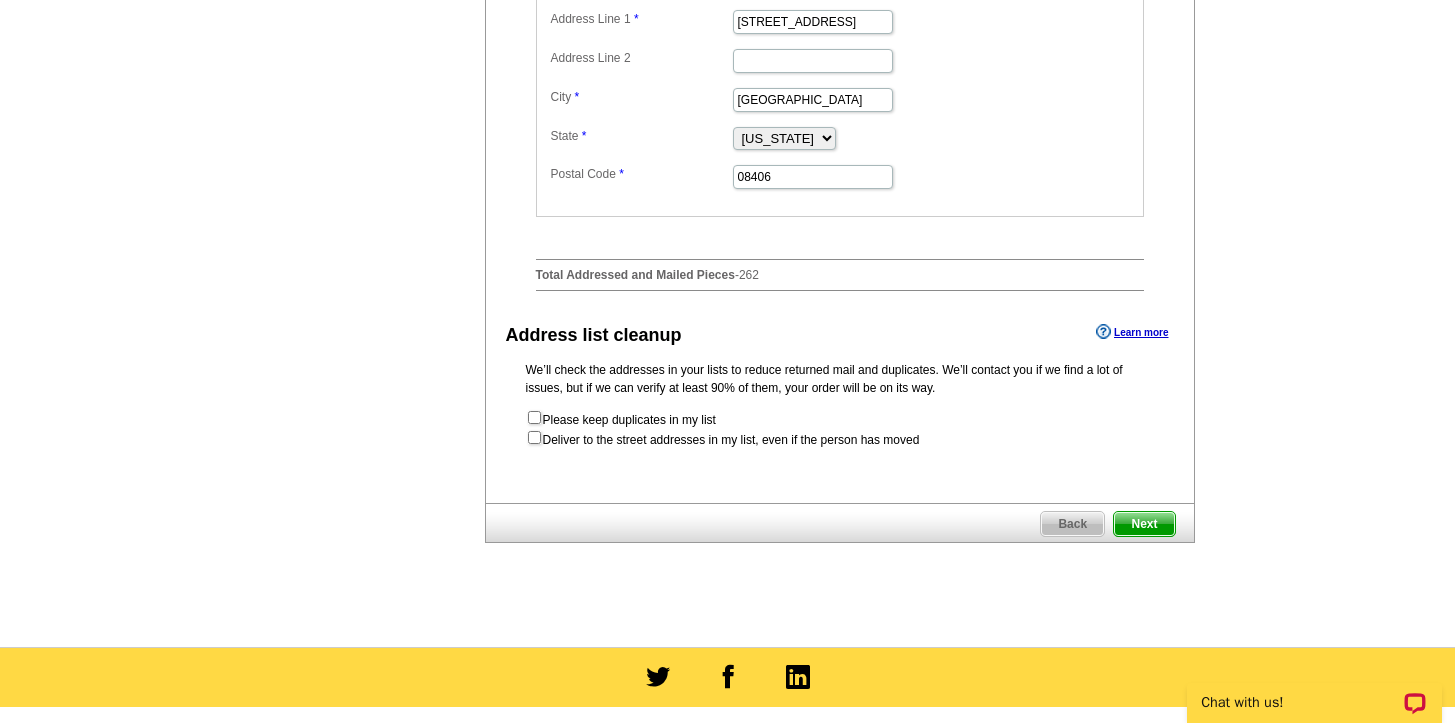 click on "Next" at bounding box center (1144, 524) 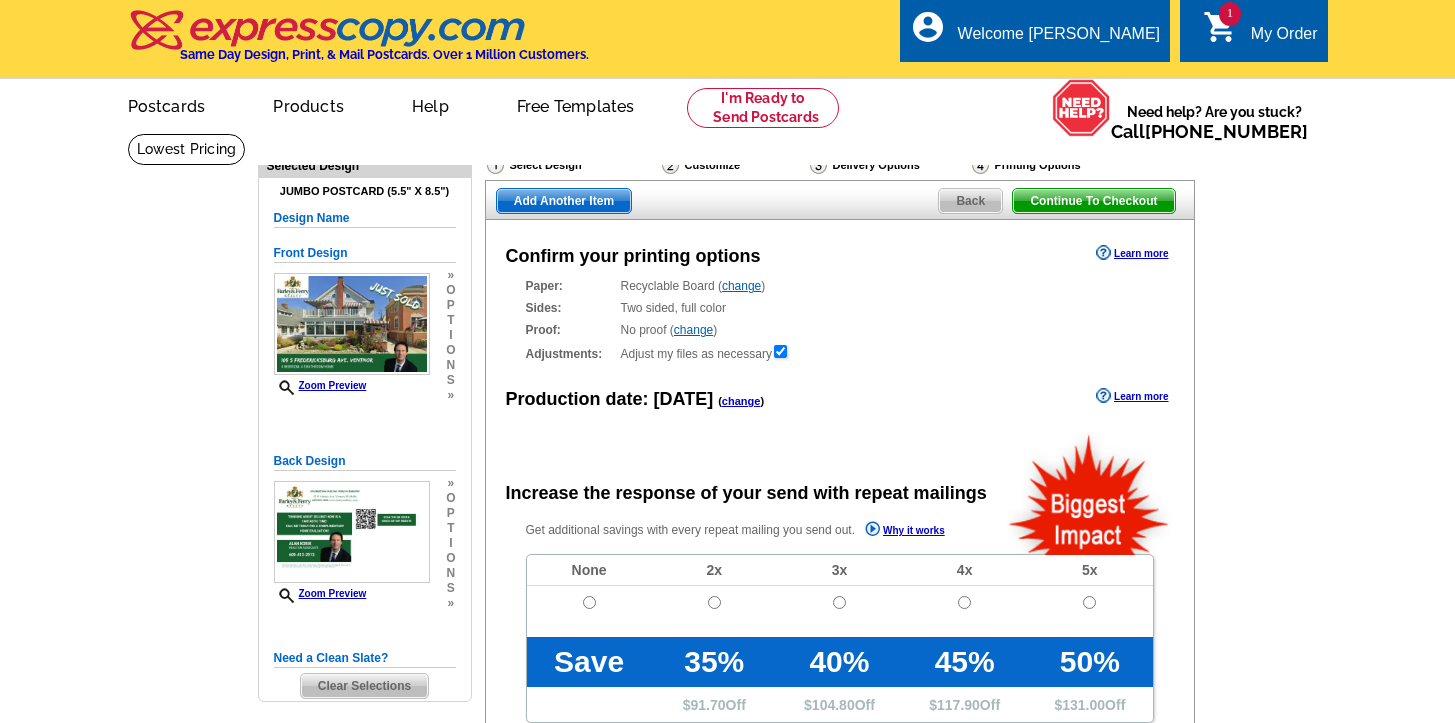 scroll, scrollTop: 0, scrollLeft: 0, axis: both 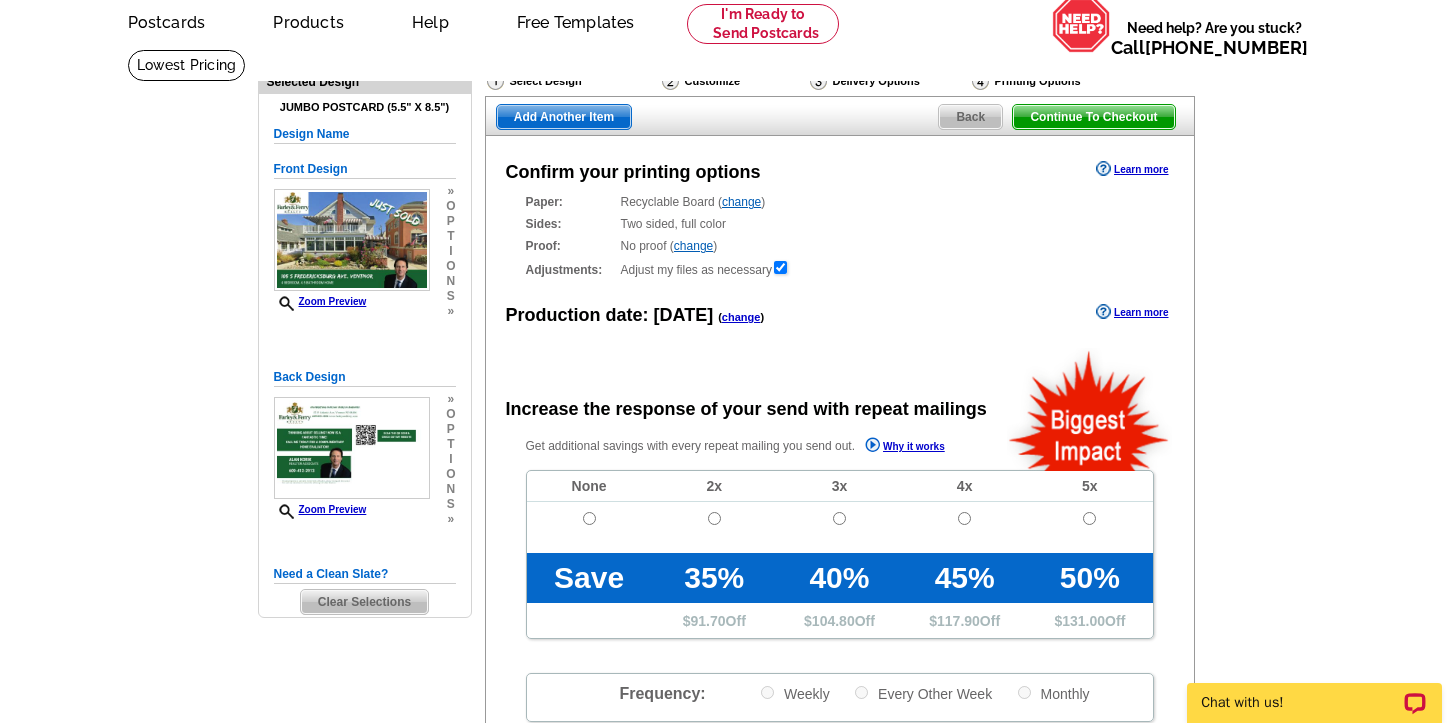 click on "change" at bounding box center (741, 202) 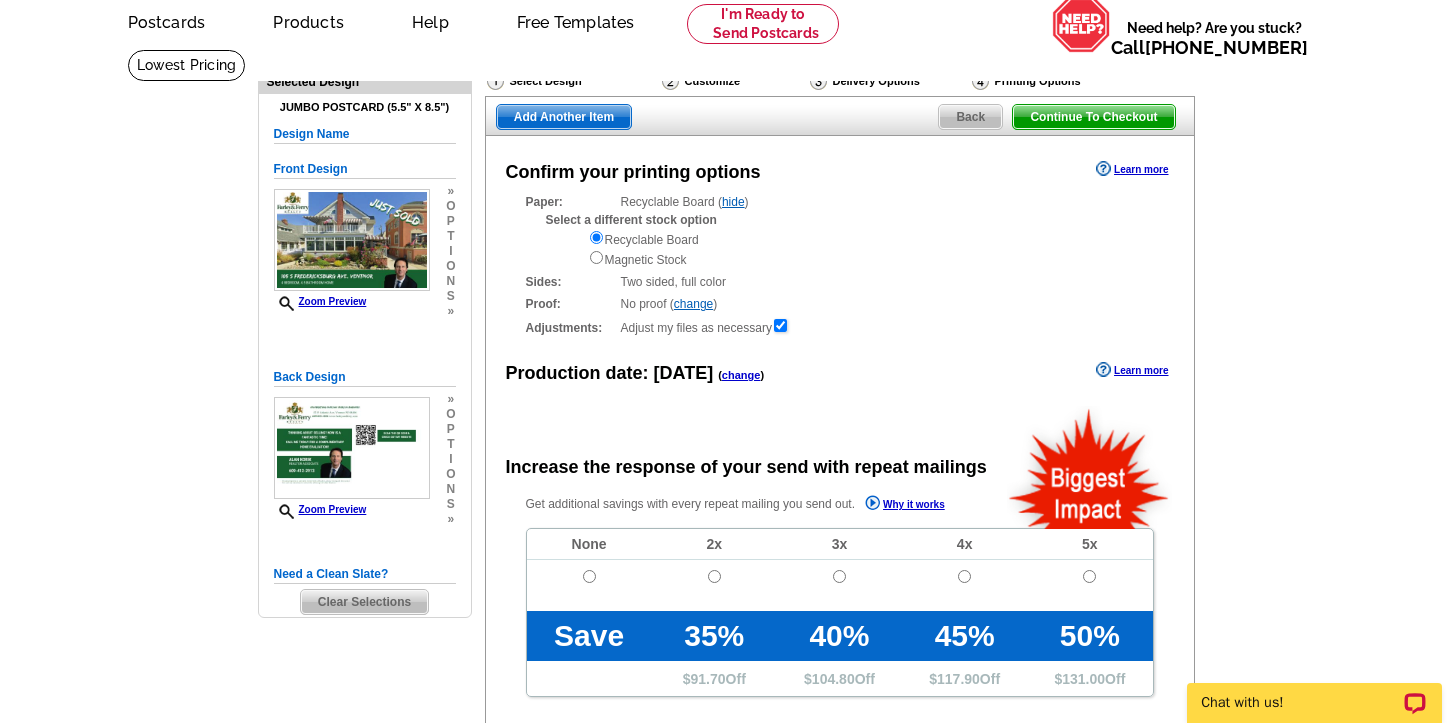 click on "hide" at bounding box center (733, 202) 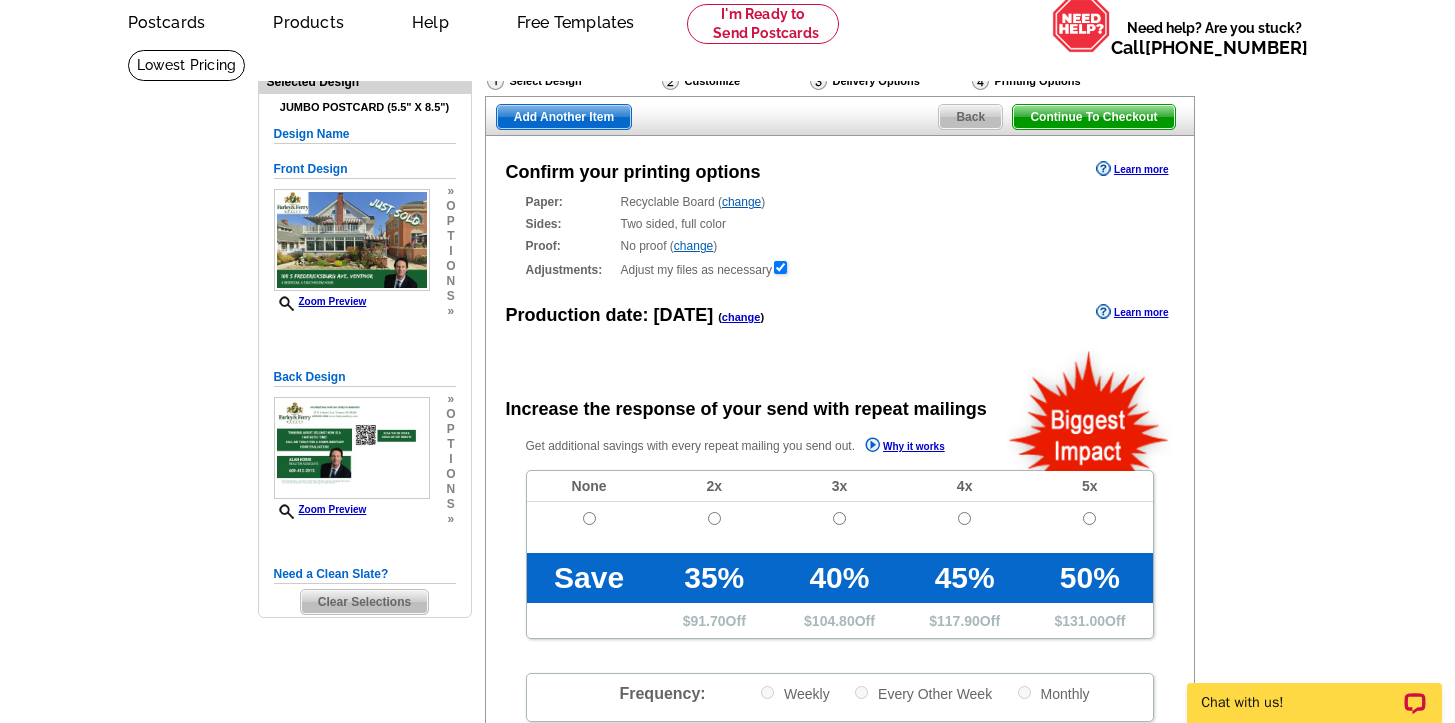 click on "change" at bounding box center (693, 246) 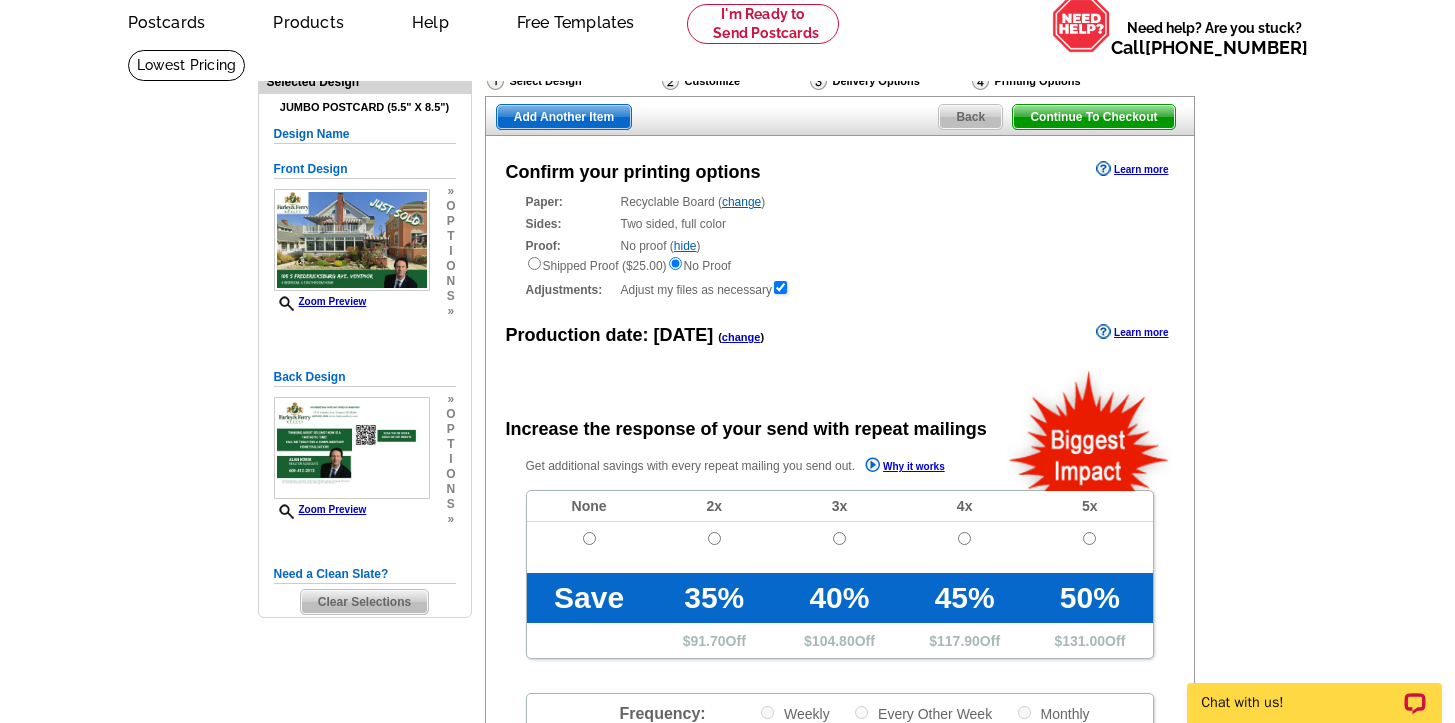 click on "hide" at bounding box center [685, 246] 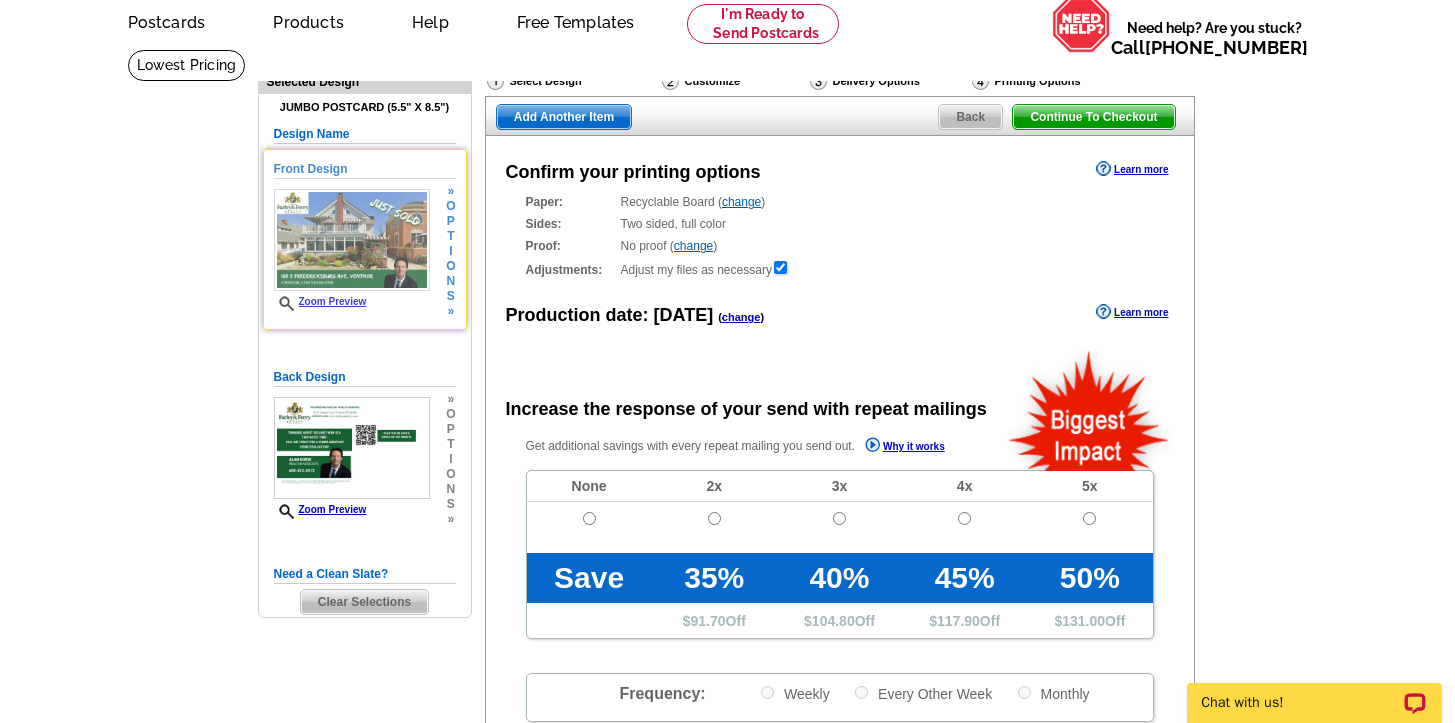 click on "p" at bounding box center (450, 221) 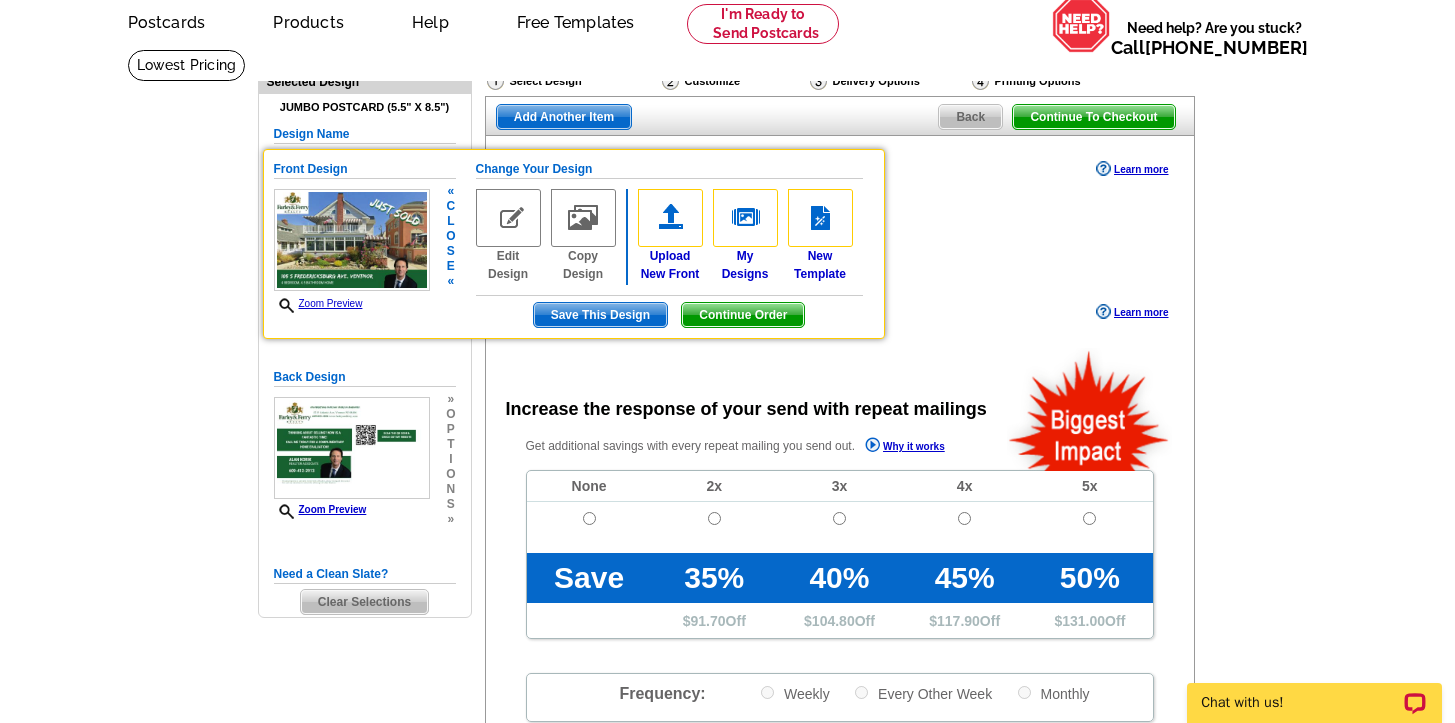 click on "Need Help? call 800-260-5887,  chat  with support, or have our designers make something custom just for you!
Got it, no need for the selection guide next time.
Show Results
Selected Design
Jumbo Postcard (5.5" x 8.5")
Design Name
Front Design
Zoom Preview
« c l o s e «
Change Your Design
Edit Design
»" at bounding box center (727, 592) 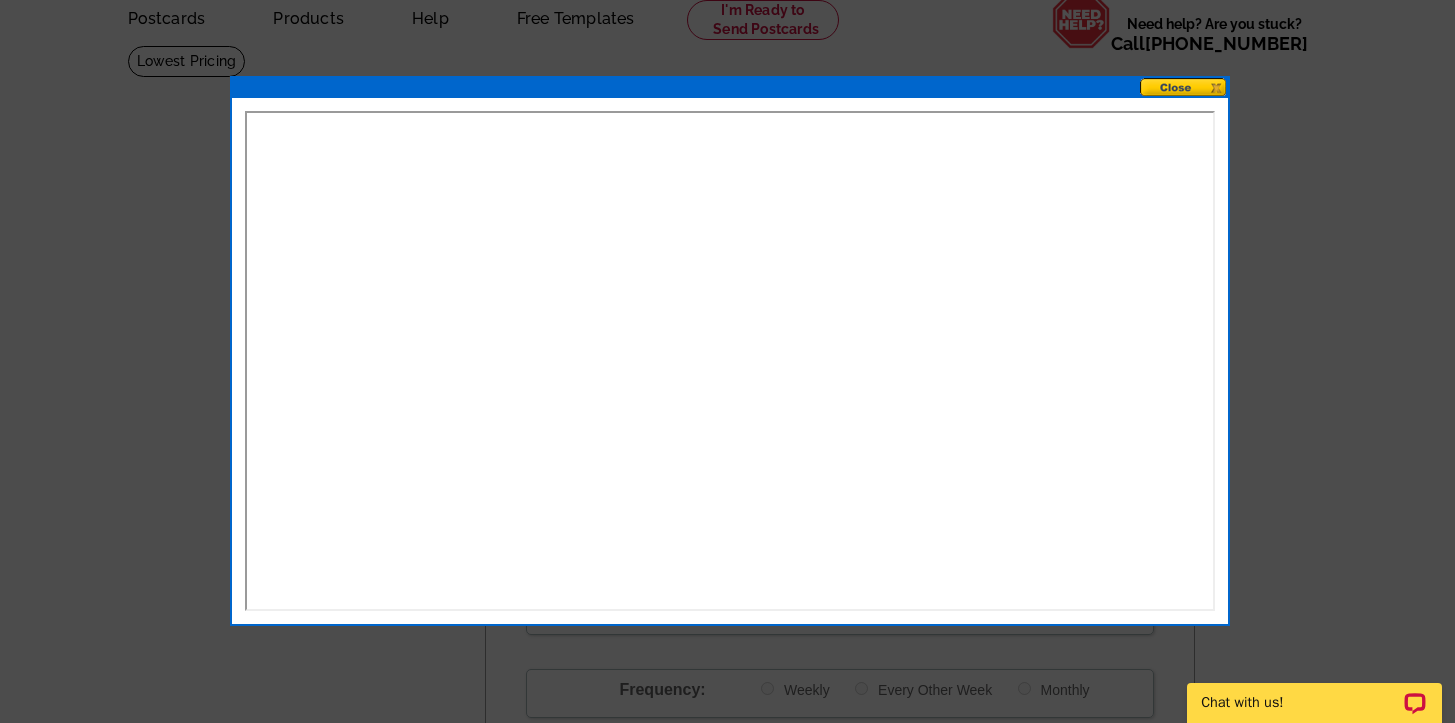 scroll, scrollTop: 89, scrollLeft: 0, axis: vertical 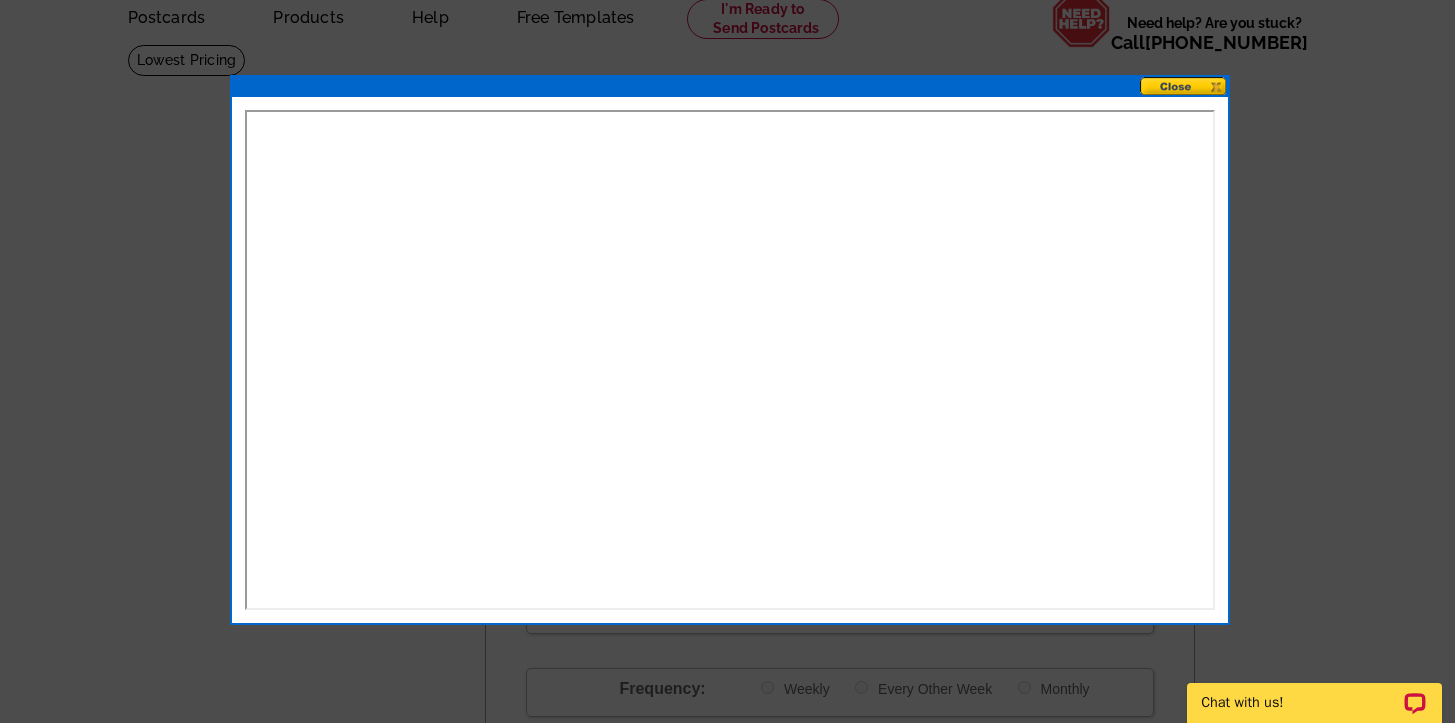 click at bounding box center (1184, 86) 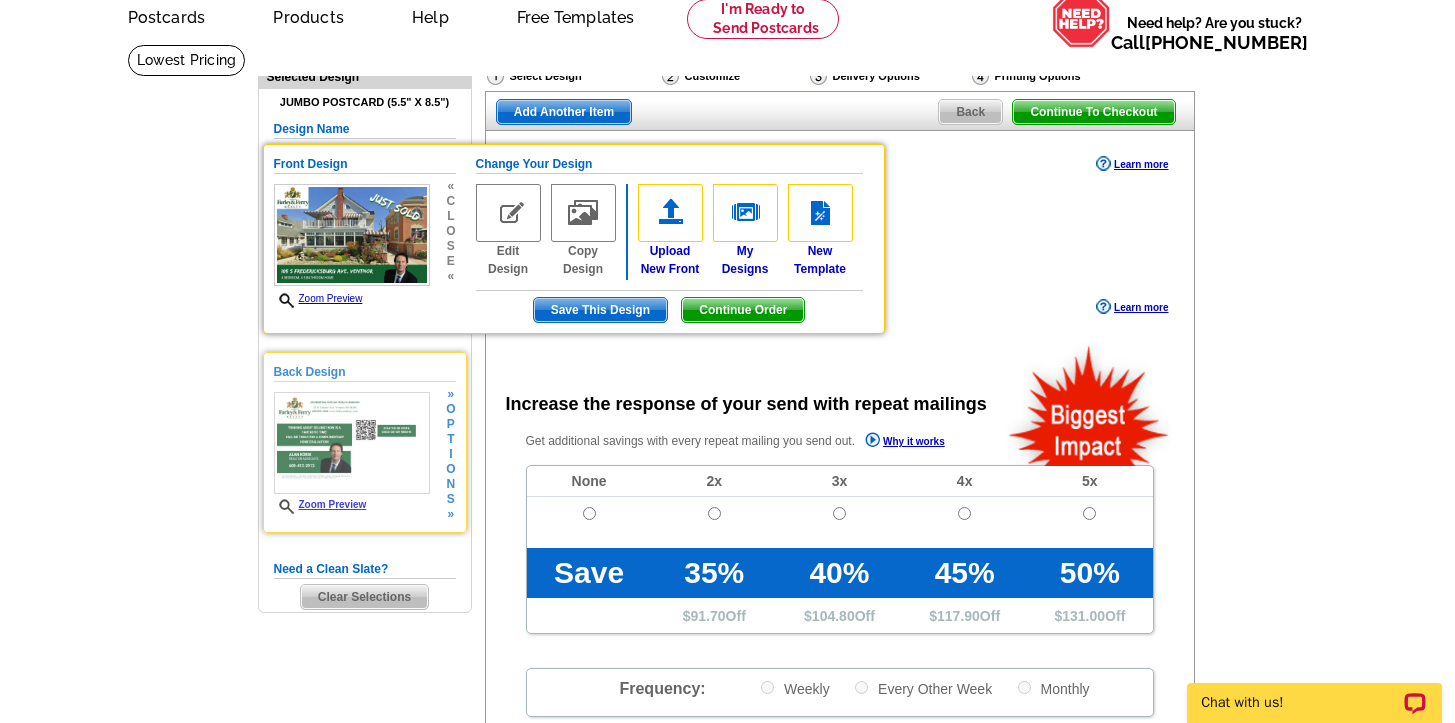 click on "Zoom Preview" at bounding box center [320, 504] 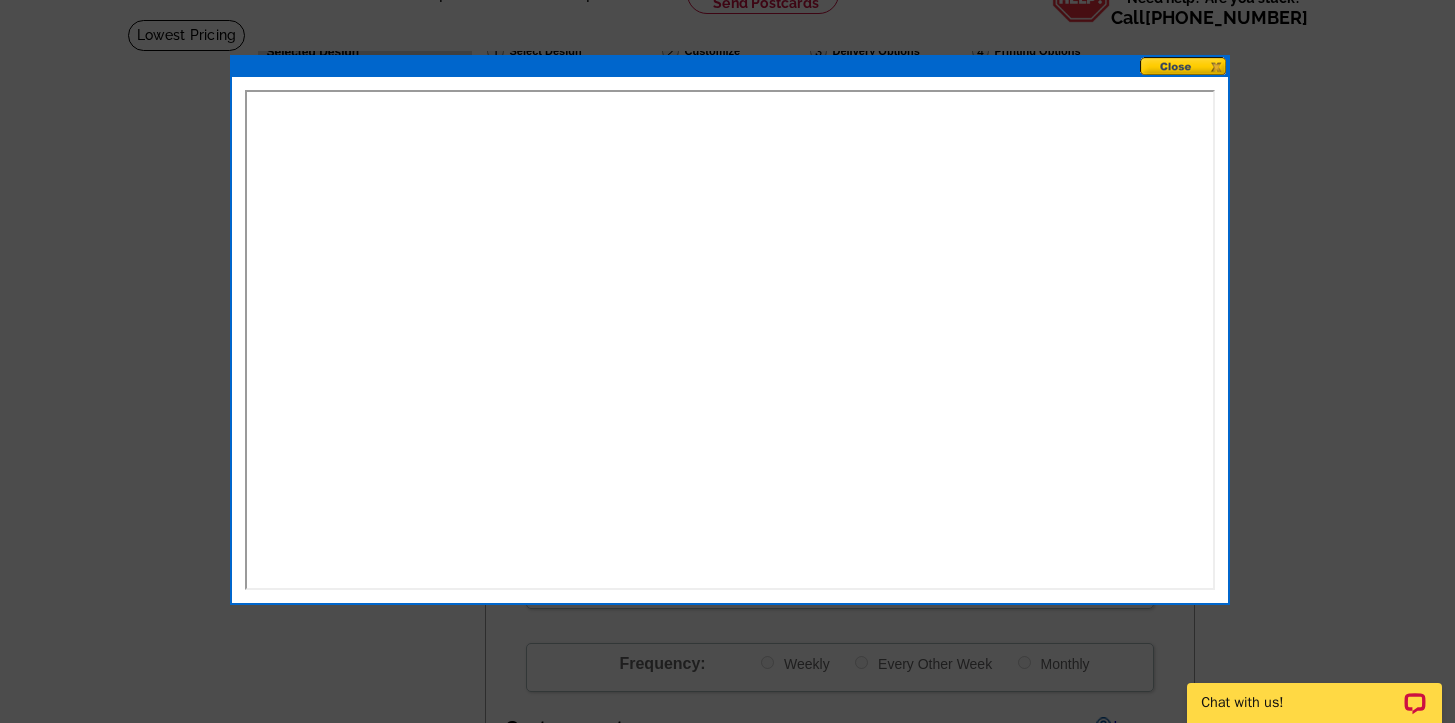 scroll, scrollTop: 110, scrollLeft: 0, axis: vertical 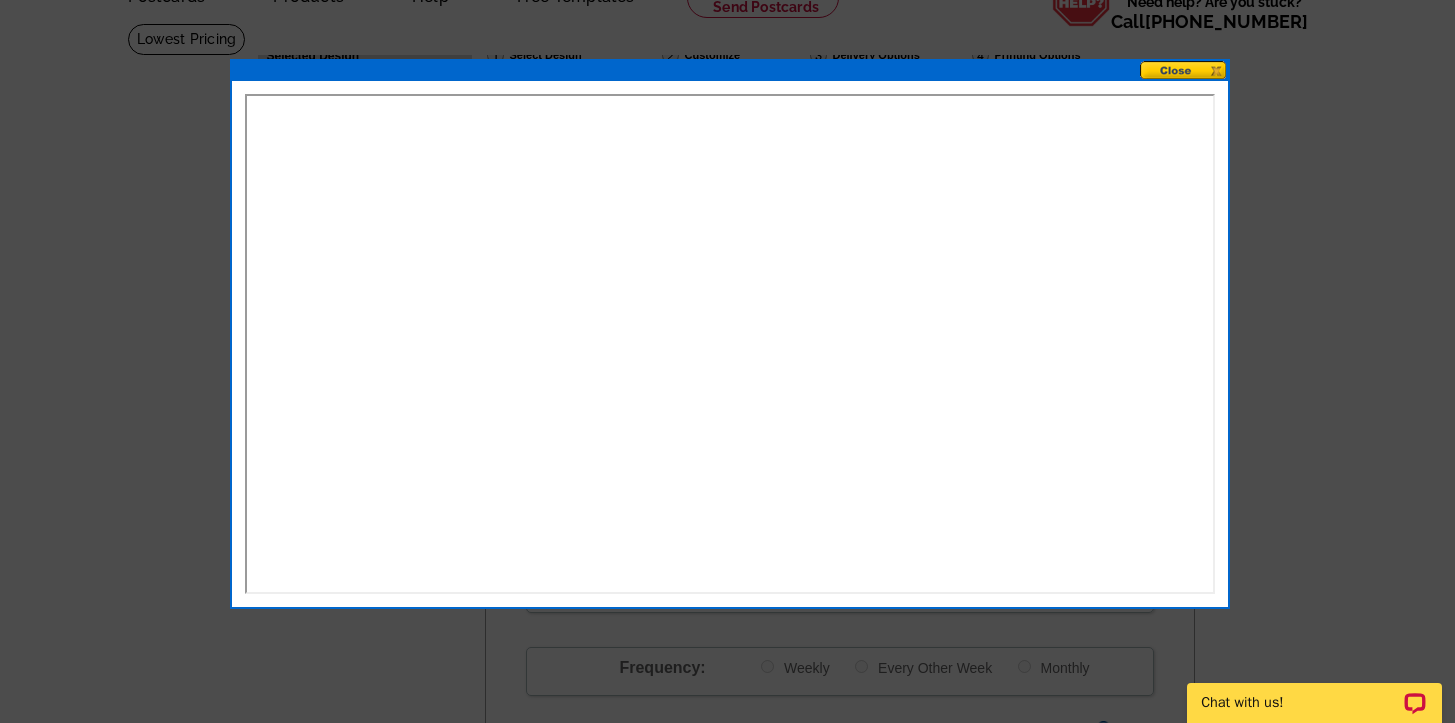 click at bounding box center (1184, 70) 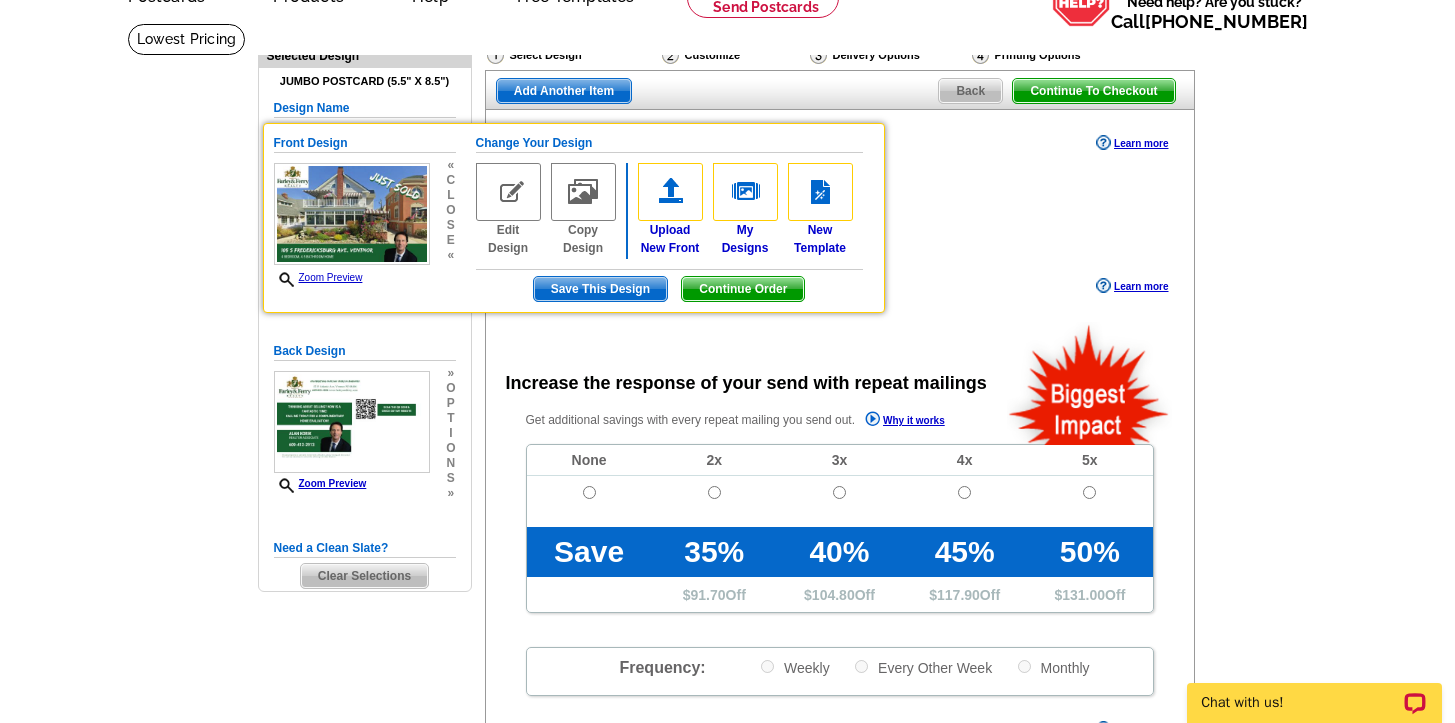 click on "Need Help? call 800-260-5887,  chat  with support, or have our designers make something custom just for you!
Got it, no need for the selection guide next time.
Show Results
Selected Design
Jumbo Postcard (5.5" x 8.5")
Design Name
Front Design
Zoom Preview
« c l o s e «
Change Your Design
Edit Design
»" at bounding box center [727, 566] 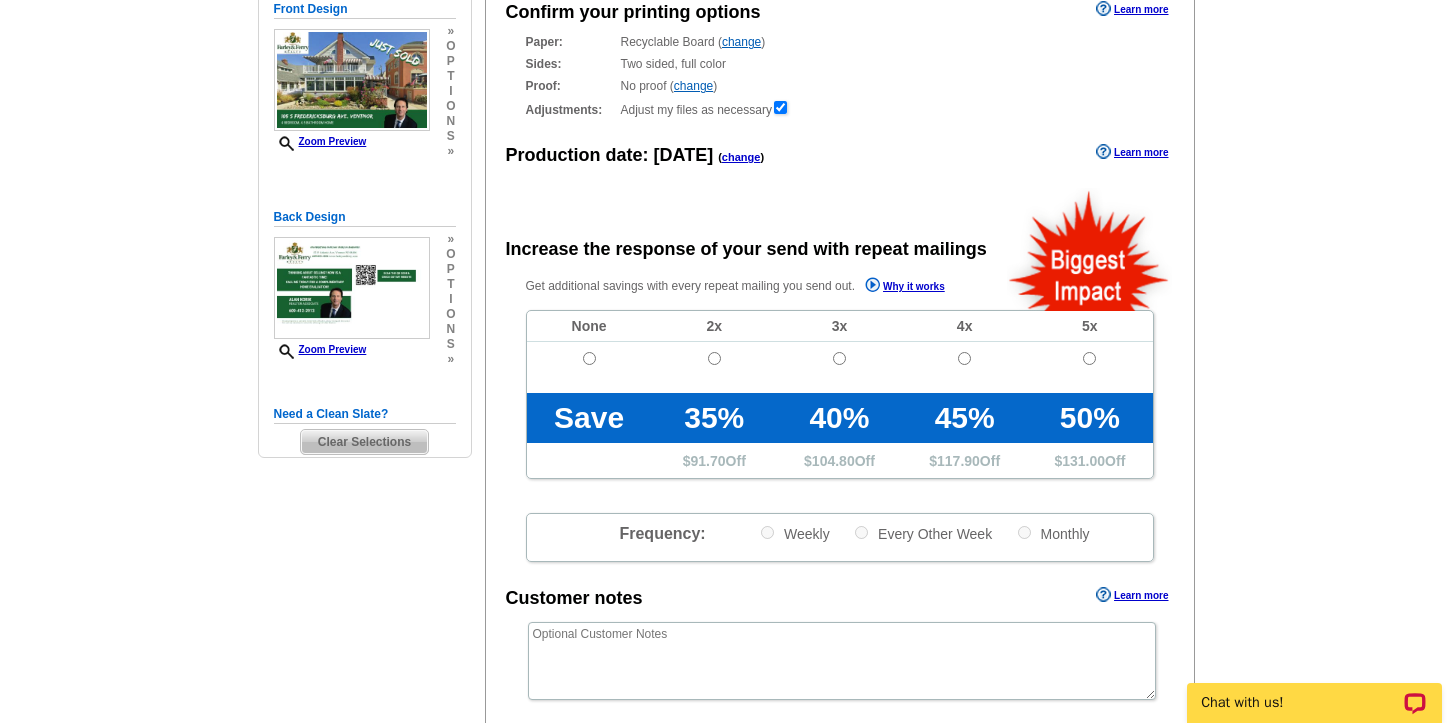 scroll, scrollTop: 269, scrollLeft: 0, axis: vertical 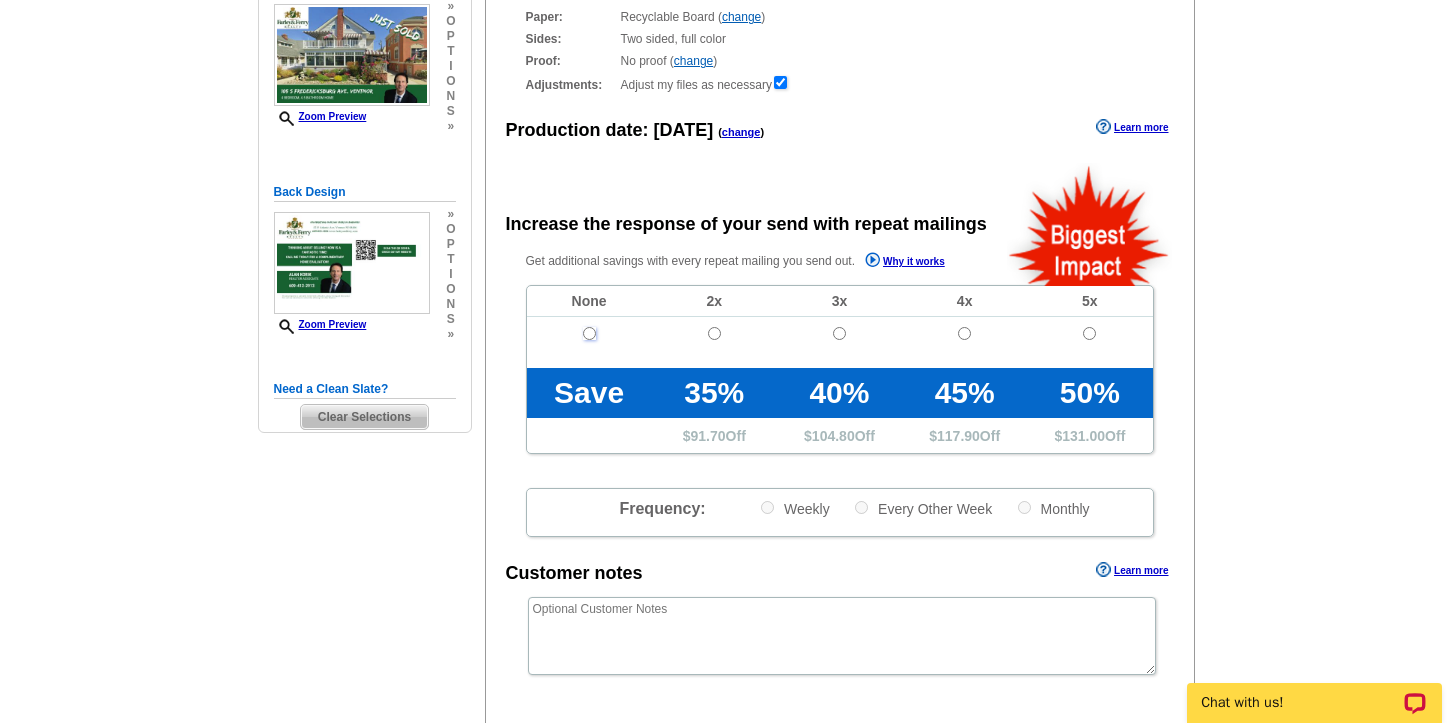 click at bounding box center (589, 333) 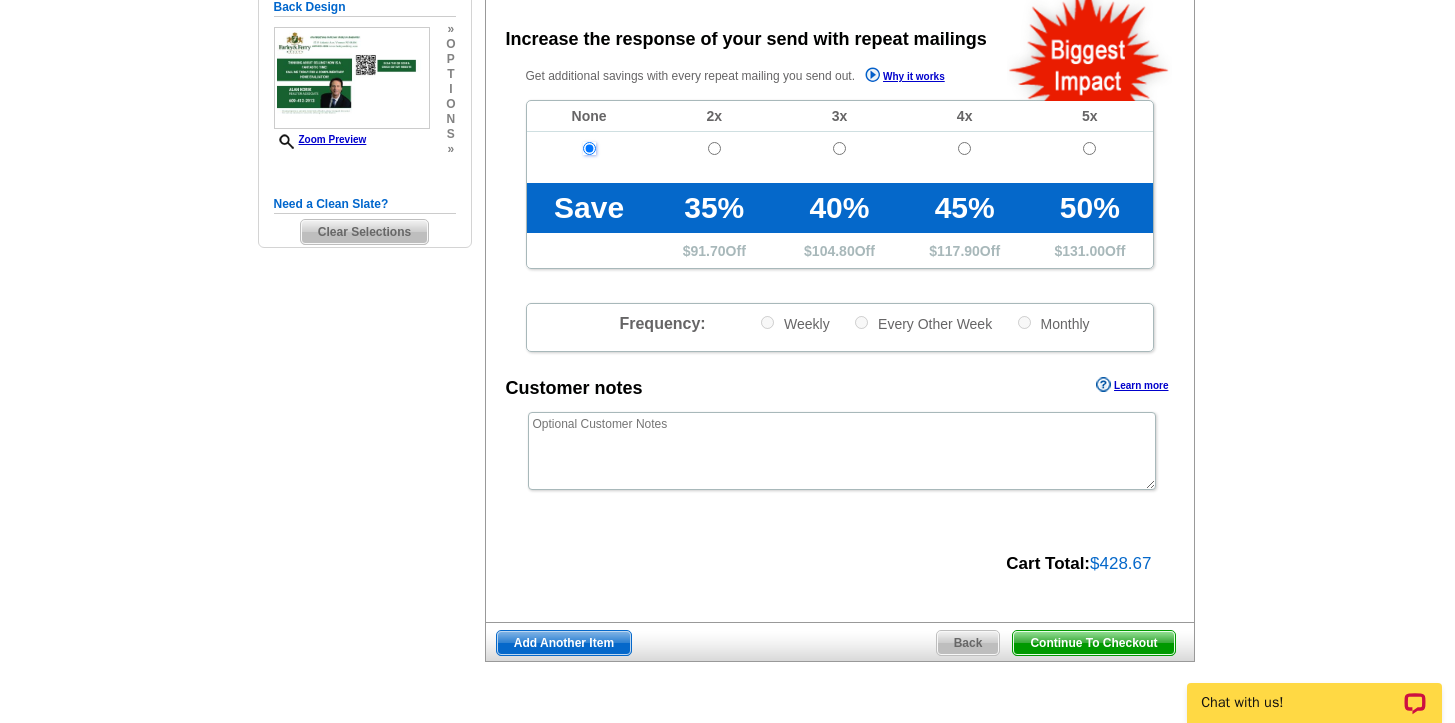 scroll, scrollTop: 449, scrollLeft: 0, axis: vertical 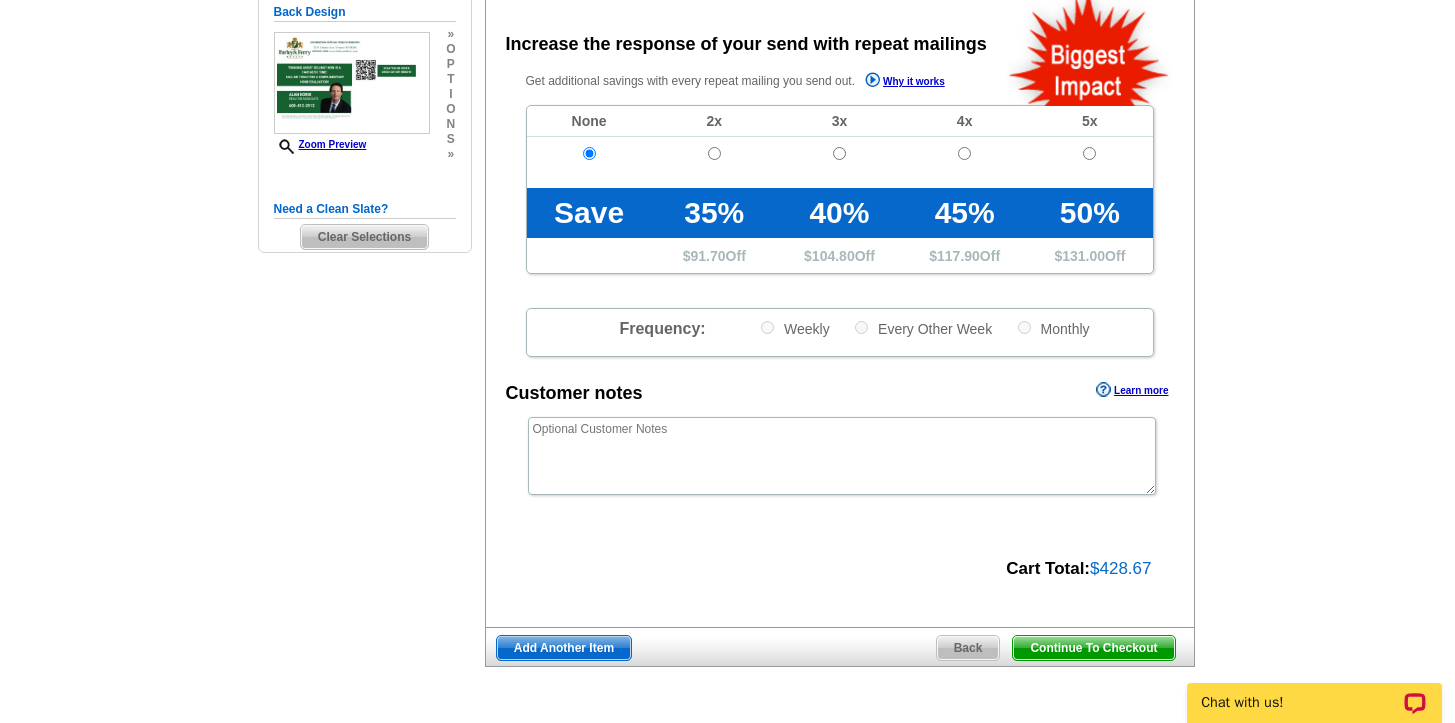 click on "Continue To Checkout" at bounding box center (1093, 648) 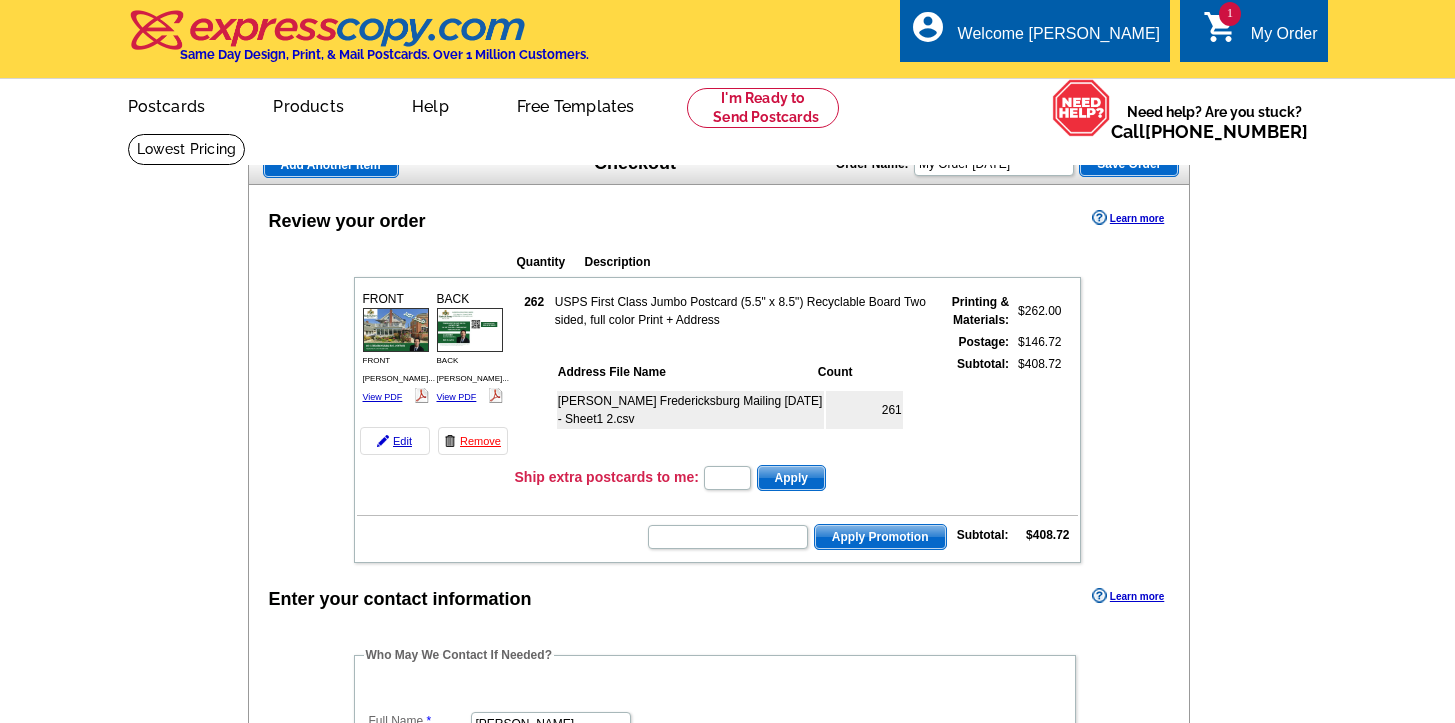 scroll, scrollTop: 0, scrollLeft: 0, axis: both 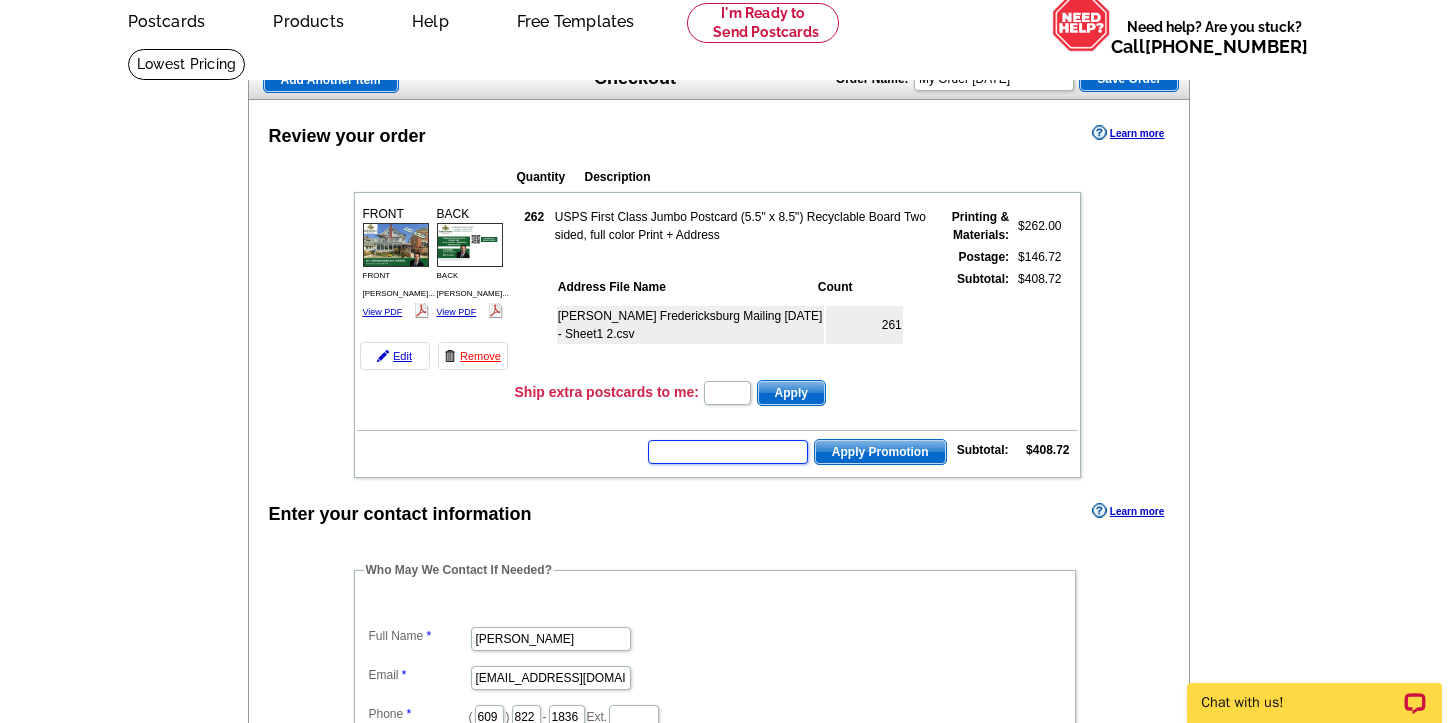 click at bounding box center (728, 452) 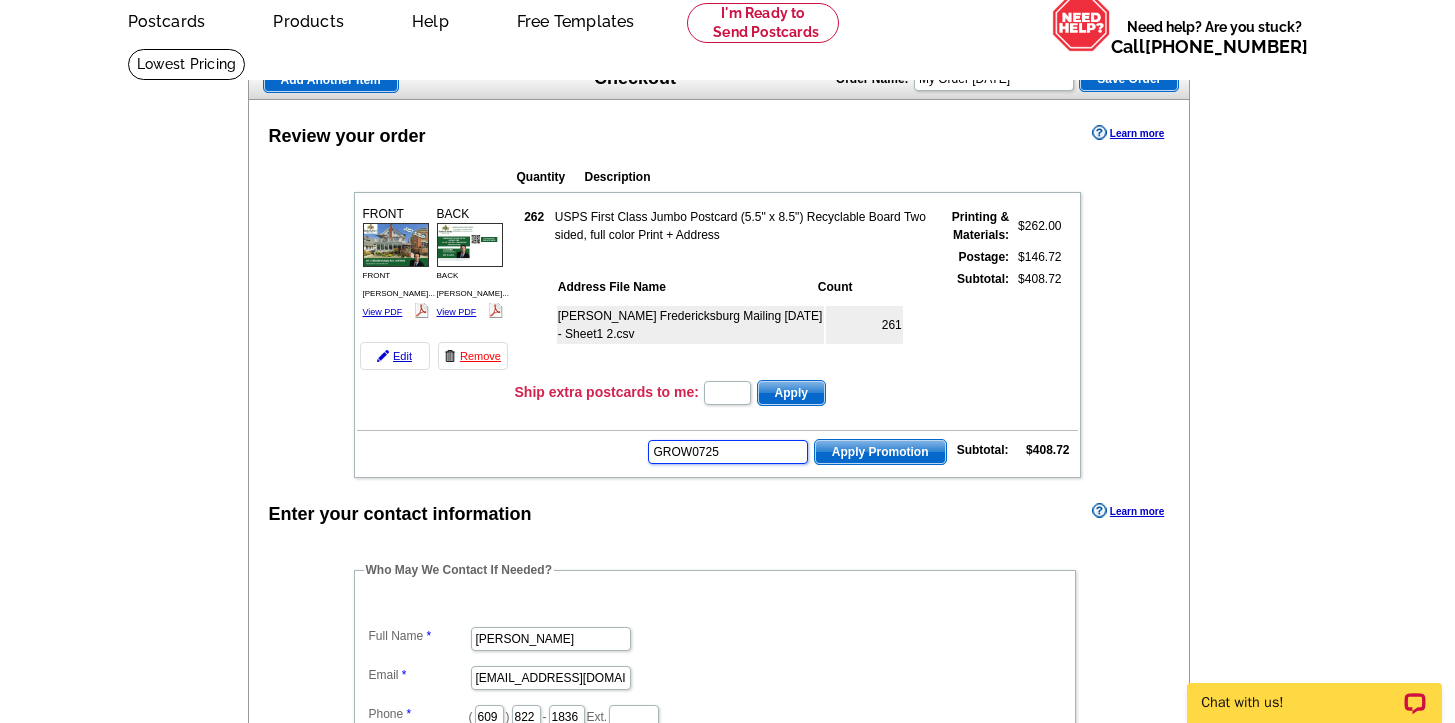 type on "GROW0725" 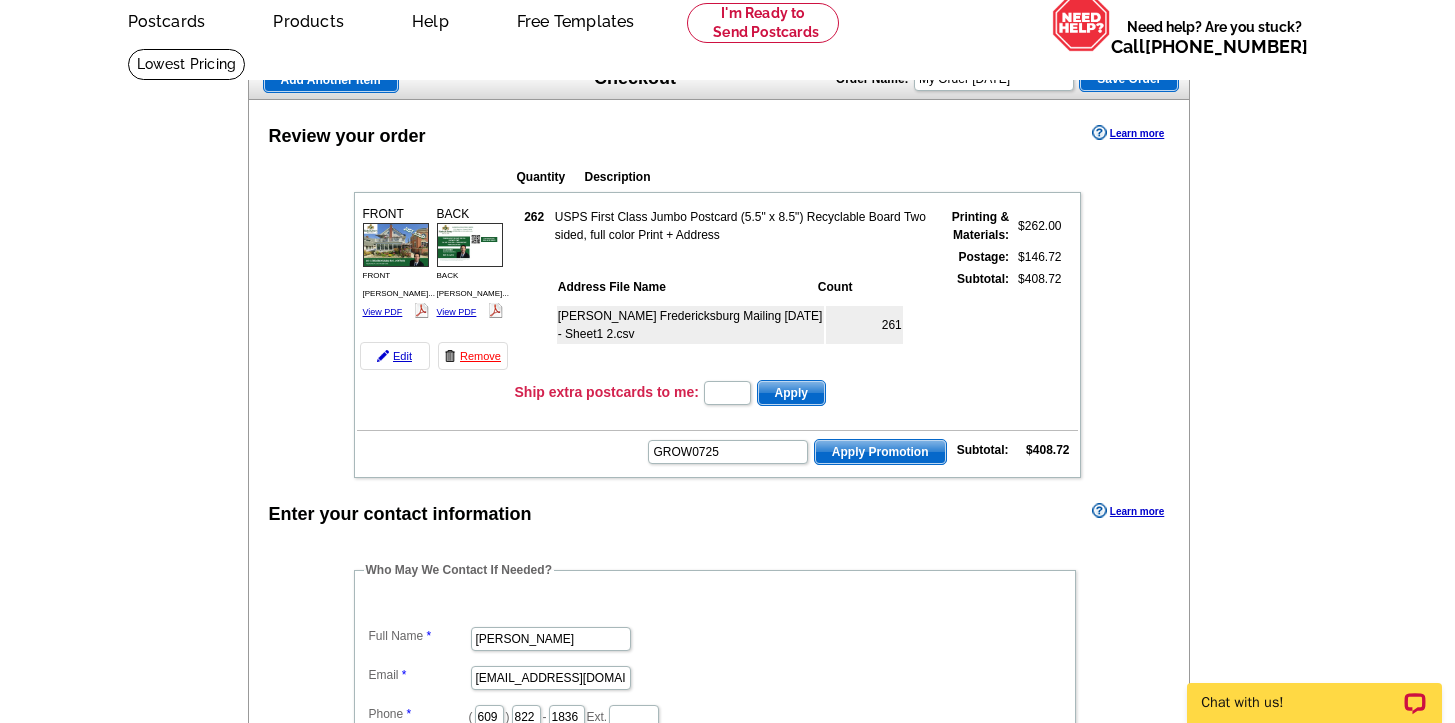 click on "GROW0725
Apply Promotion
Subtotal:
$408.72" at bounding box center [717, 450] 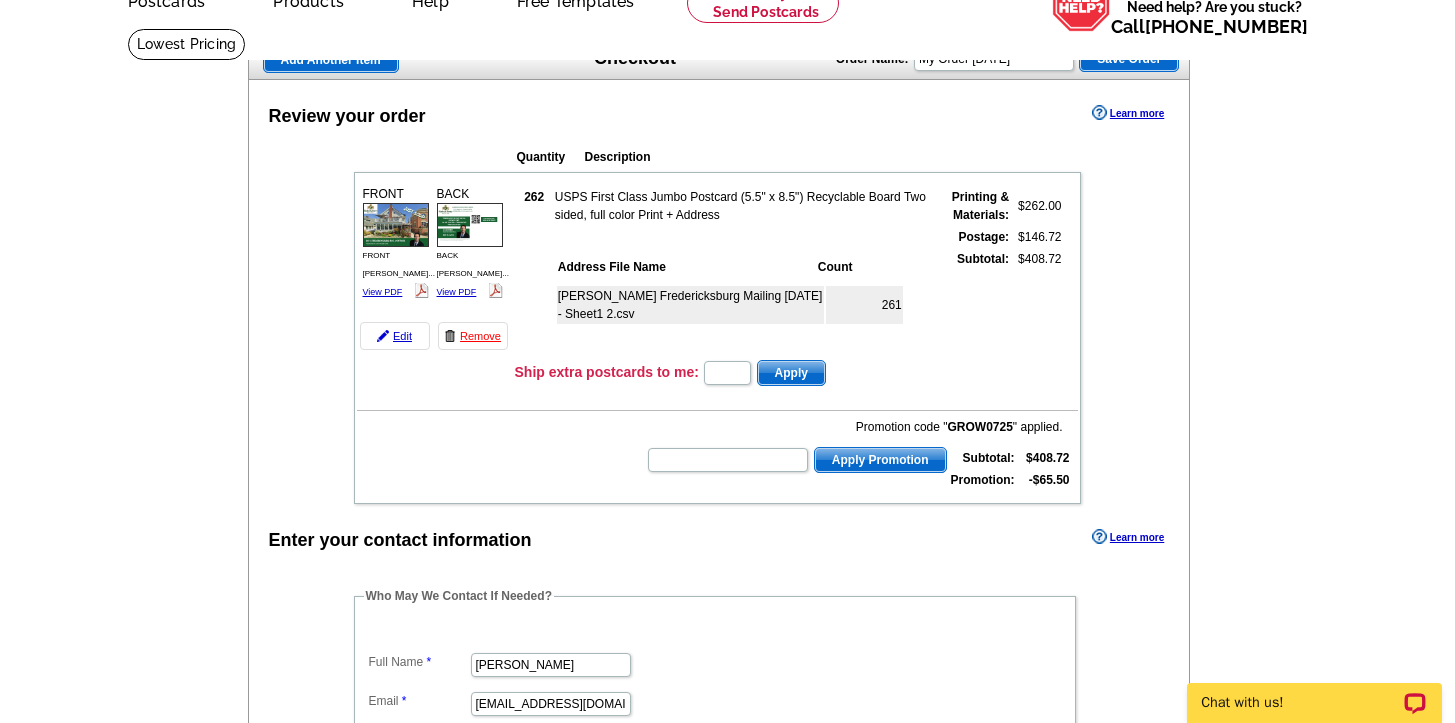 scroll, scrollTop: 101, scrollLeft: 0, axis: vertical 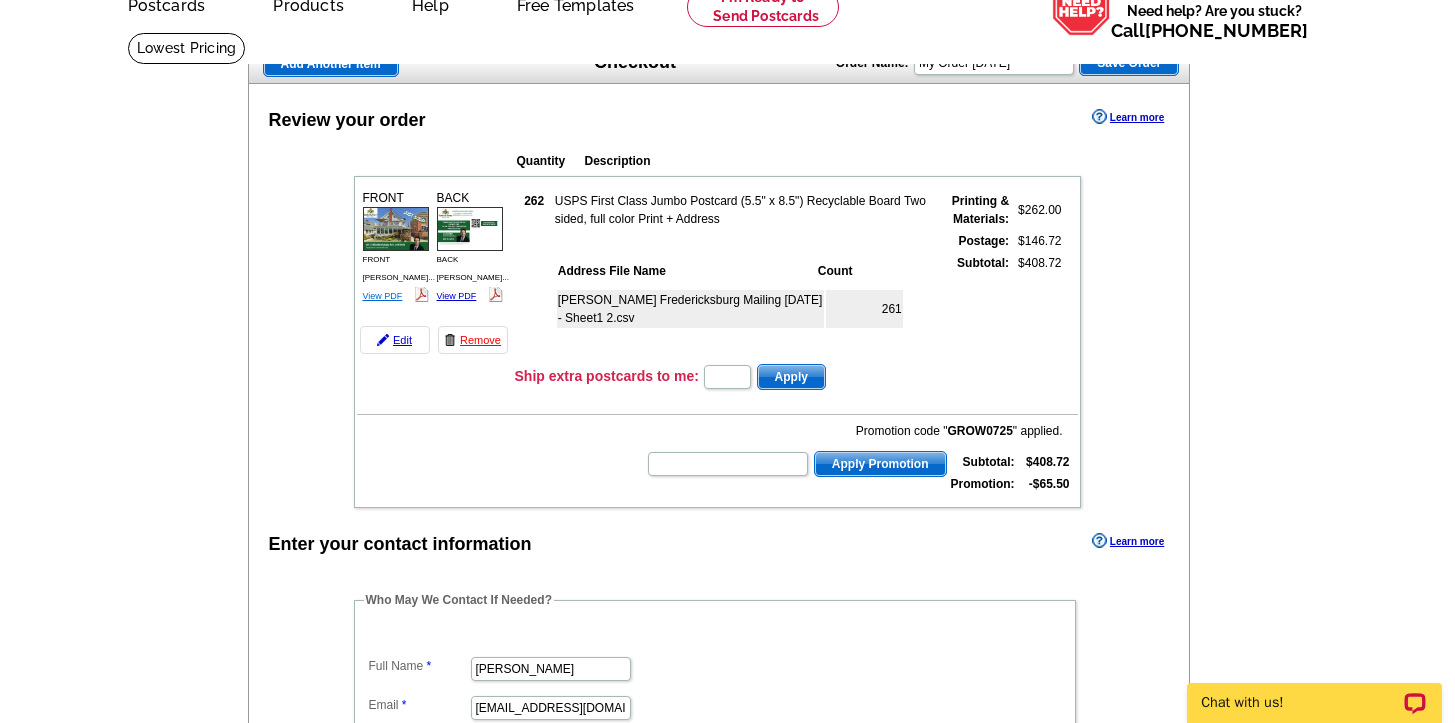click on "View PDF" at bounding box center (383, 296) 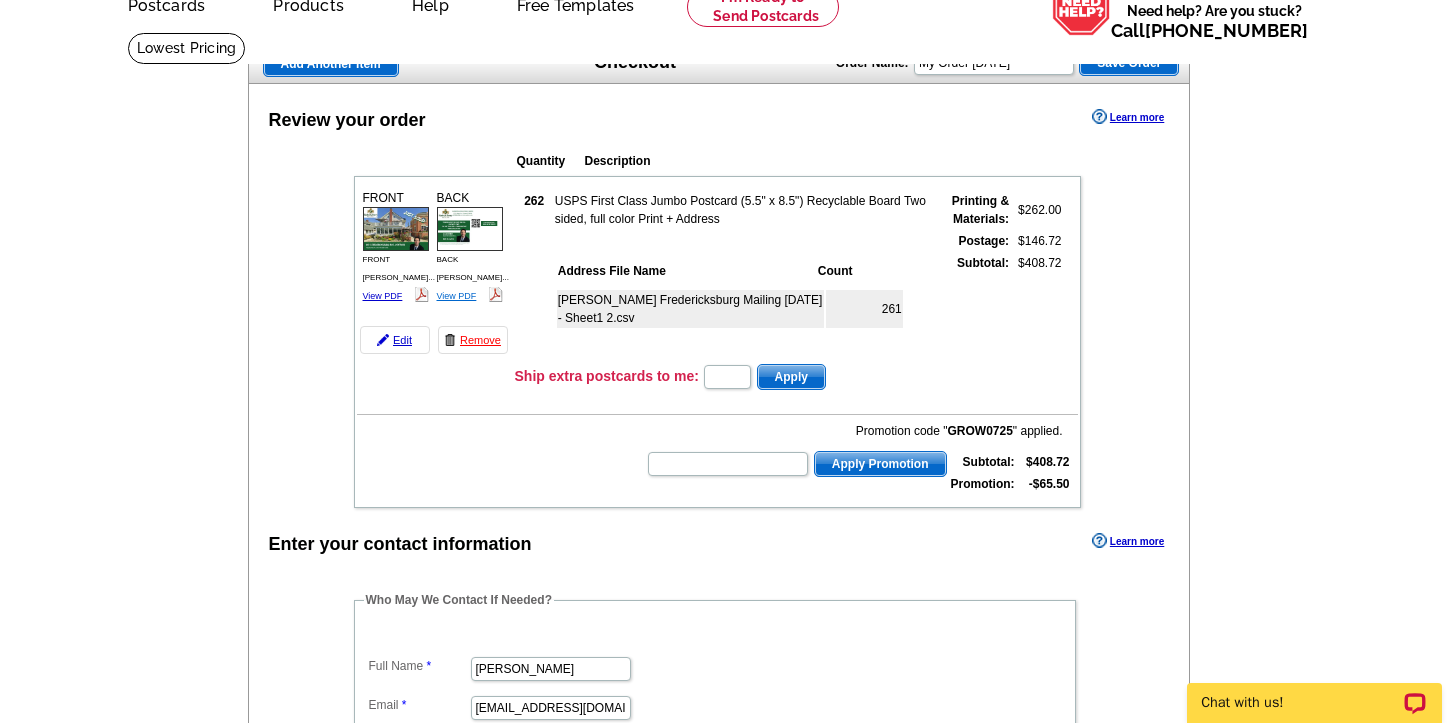 click on "View PDF" at bounding box center (457, 296) 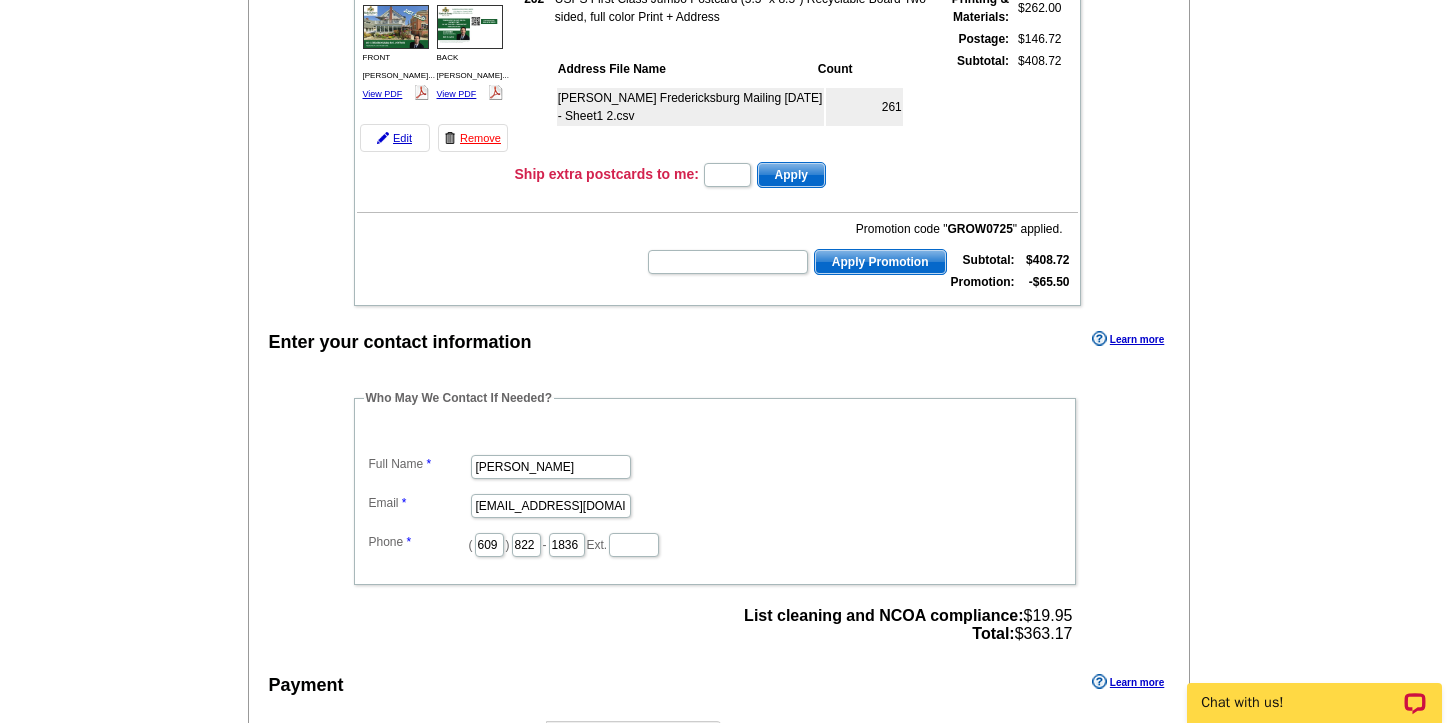 scroll, scrollTop: 0, scrollLeft: 0, axis: both 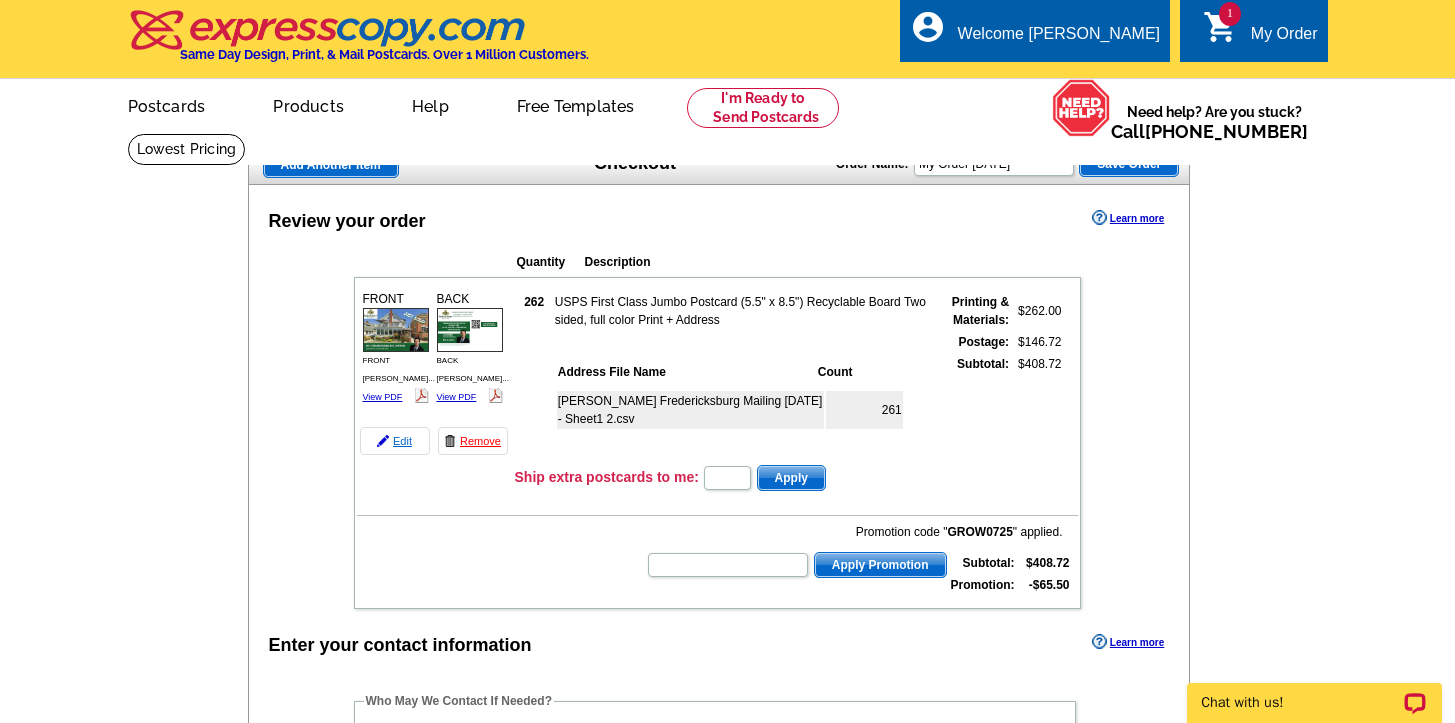 click on "Edit" at bounding box center [395, 441] 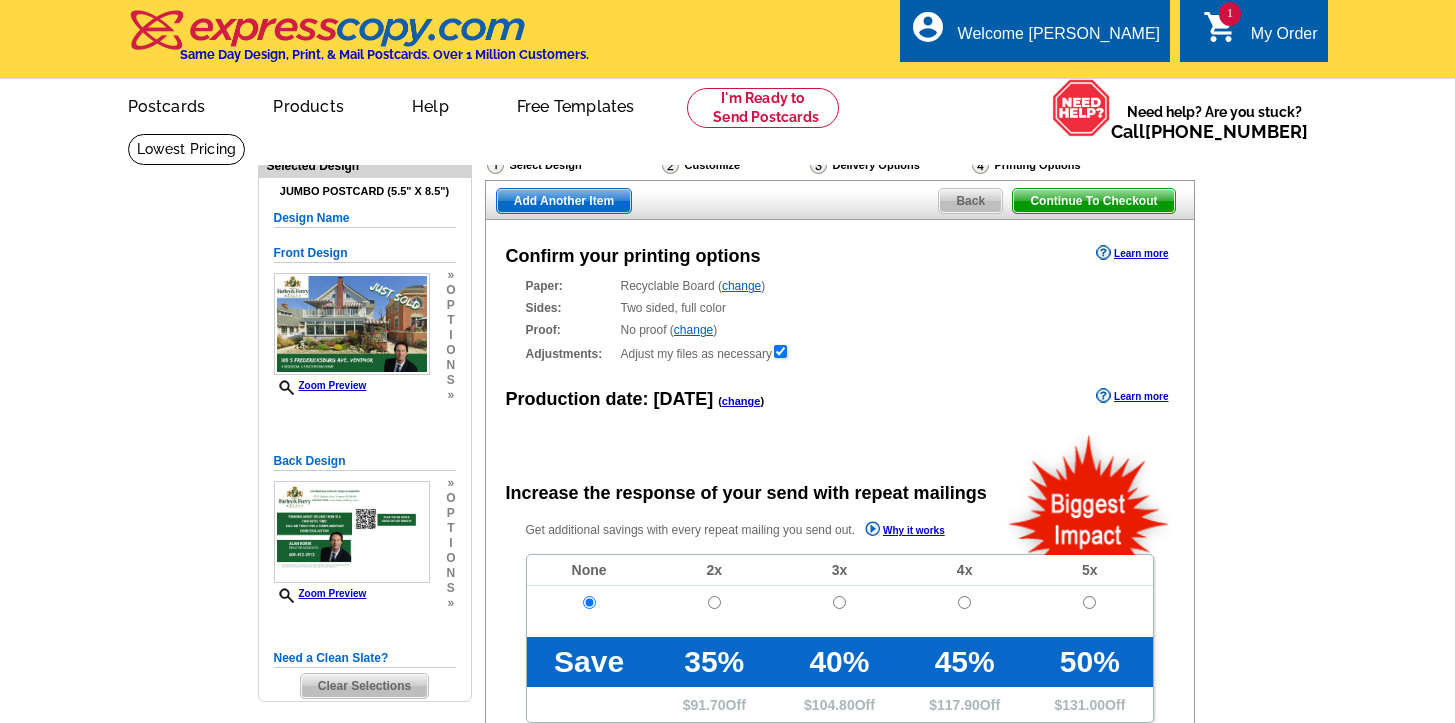 scroll, scrollTop: 0, scrollLeft: 0, axis: both 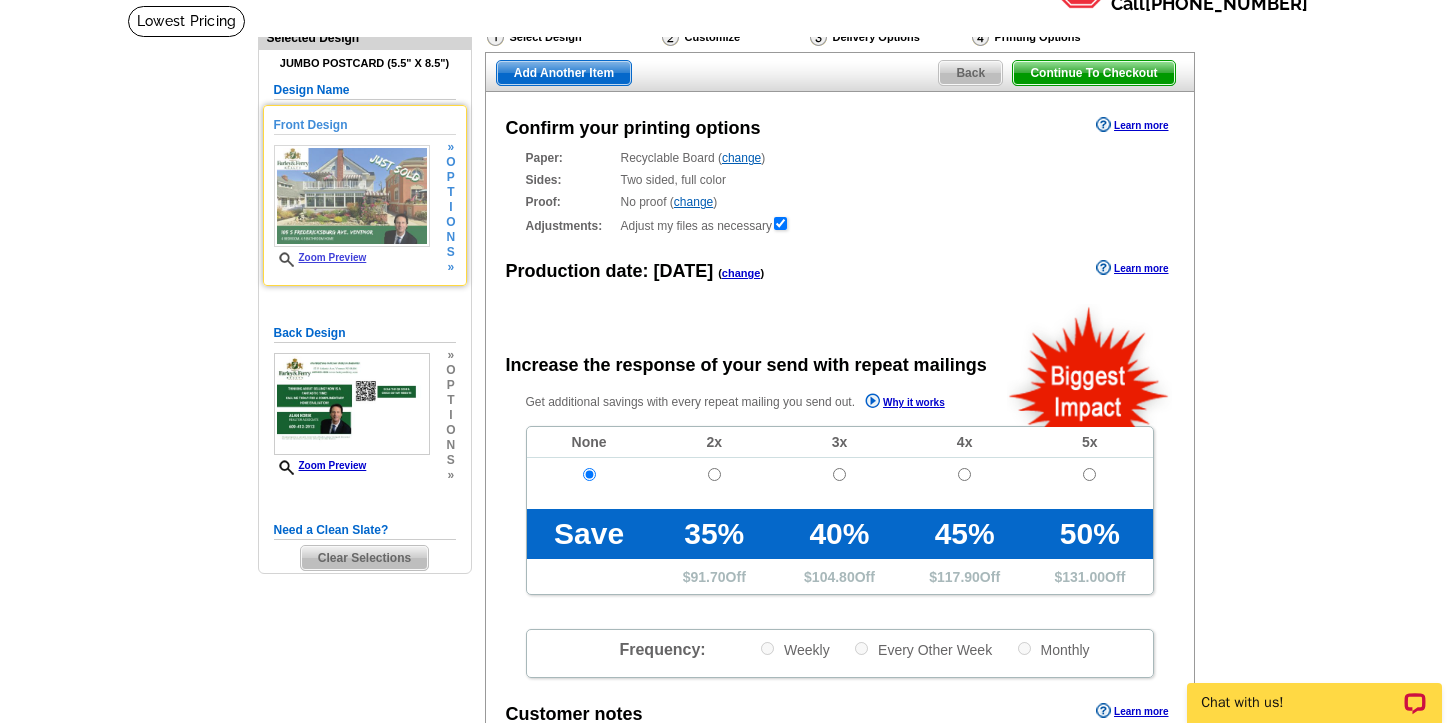 click on "Zoom Preview" at bounding box center [320, 257] 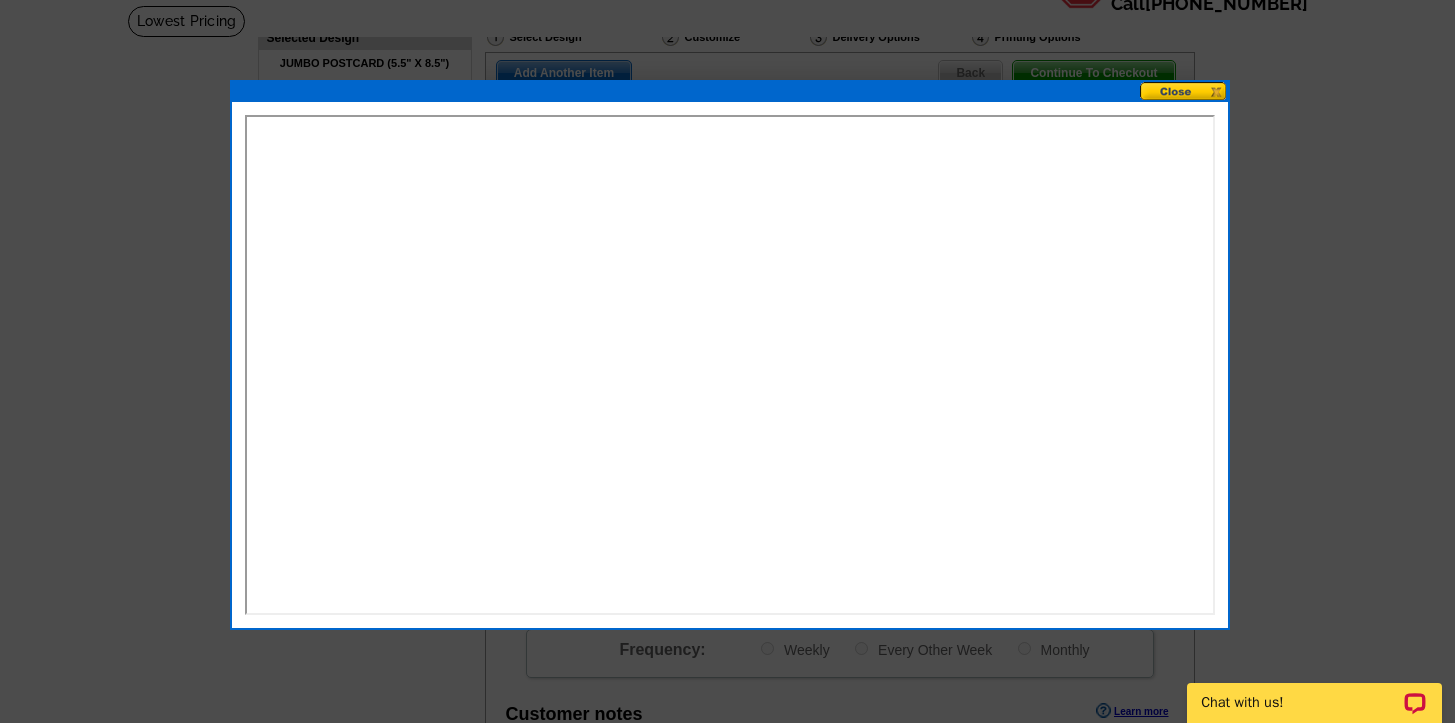 click at bounding box center (1184, 91) 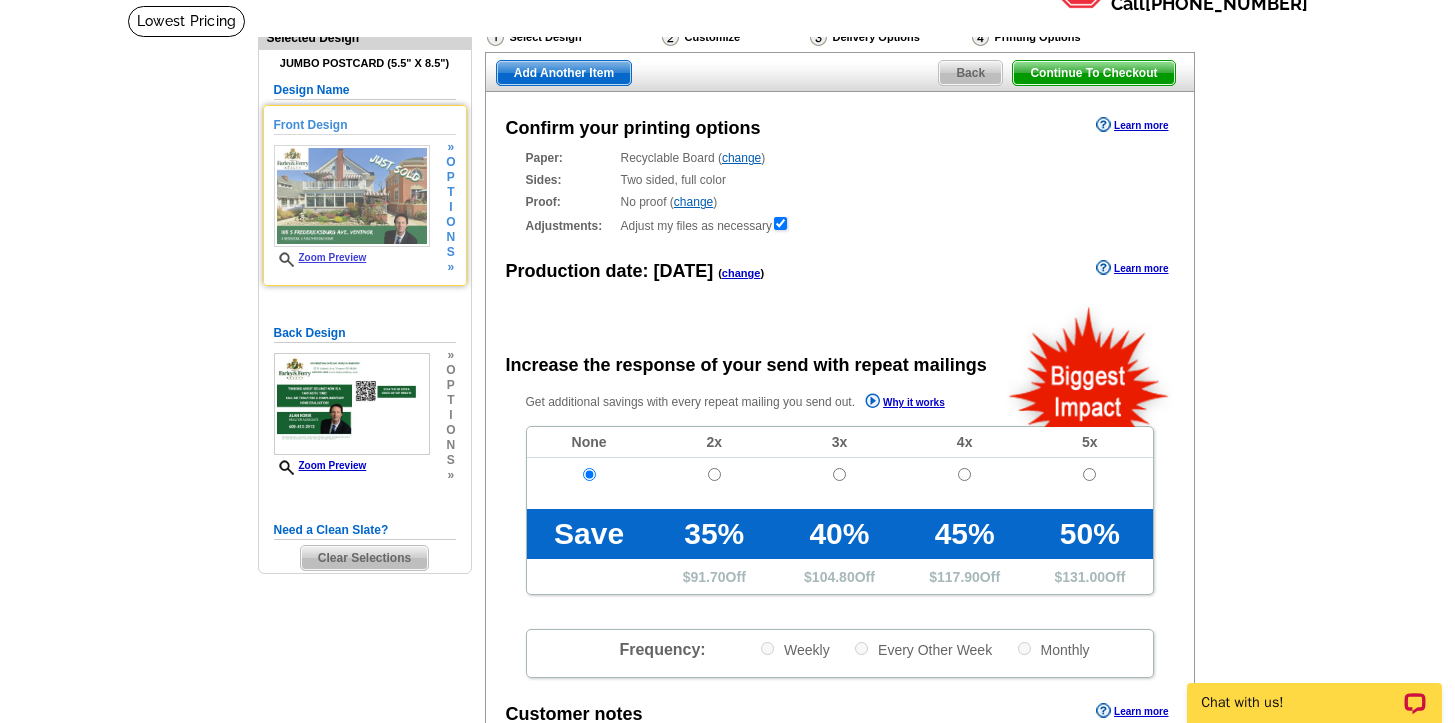 click on "t" at bounding box center [450, 192] 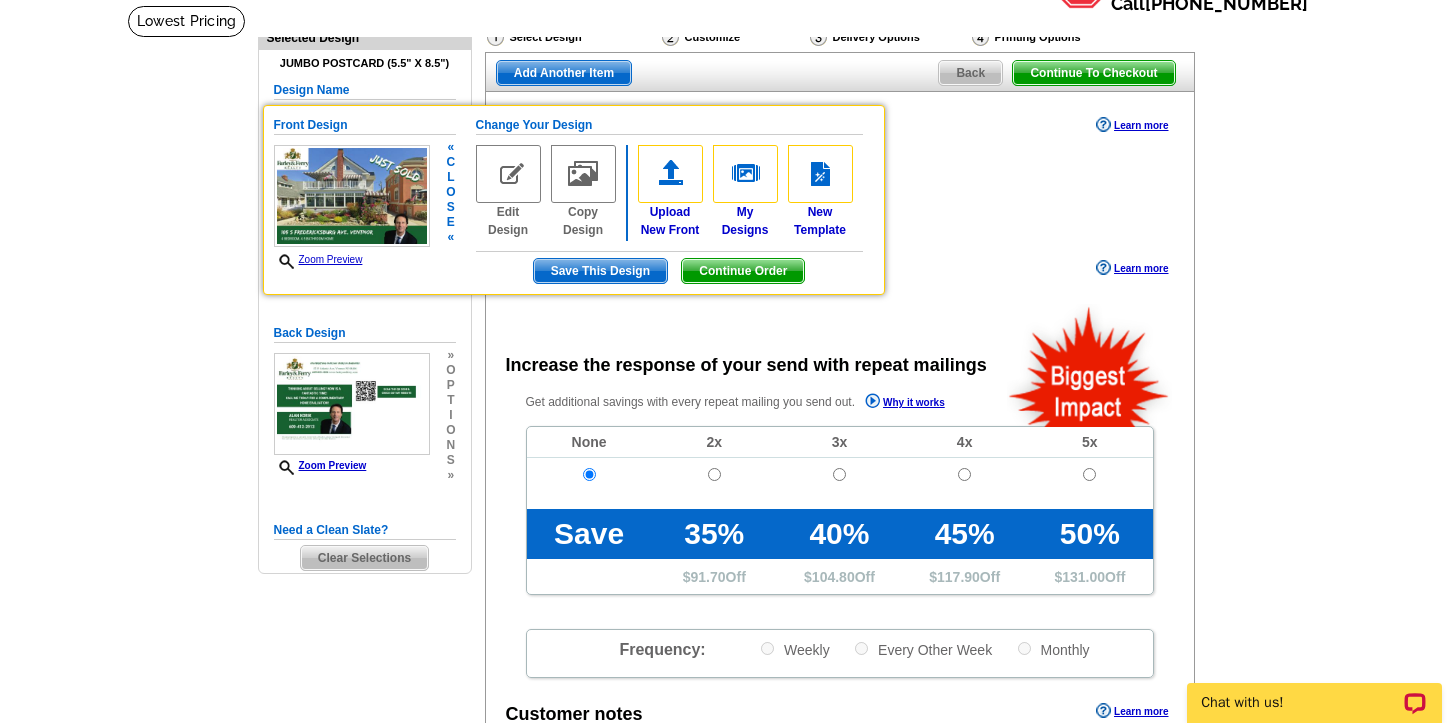 click at bounding box center [508, 174] 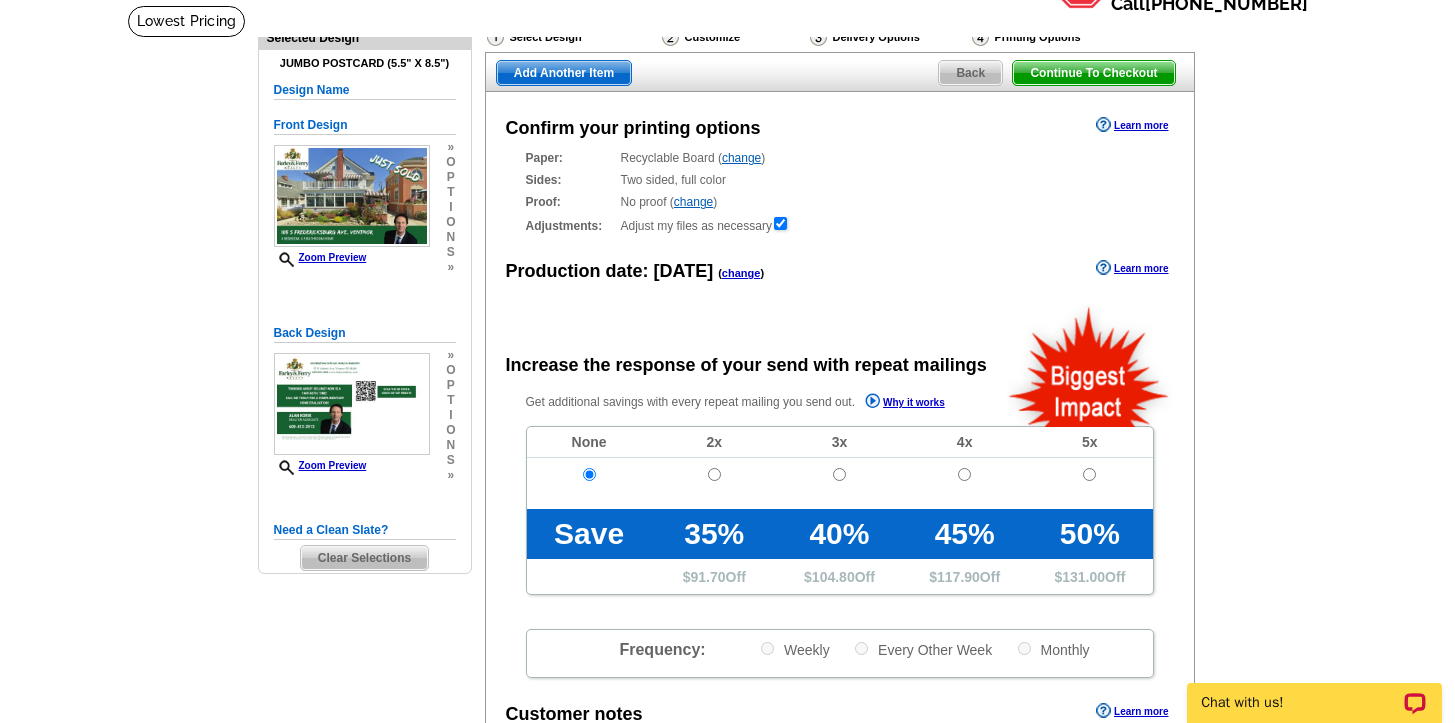 click on "t" at bounding box center (450, 192) 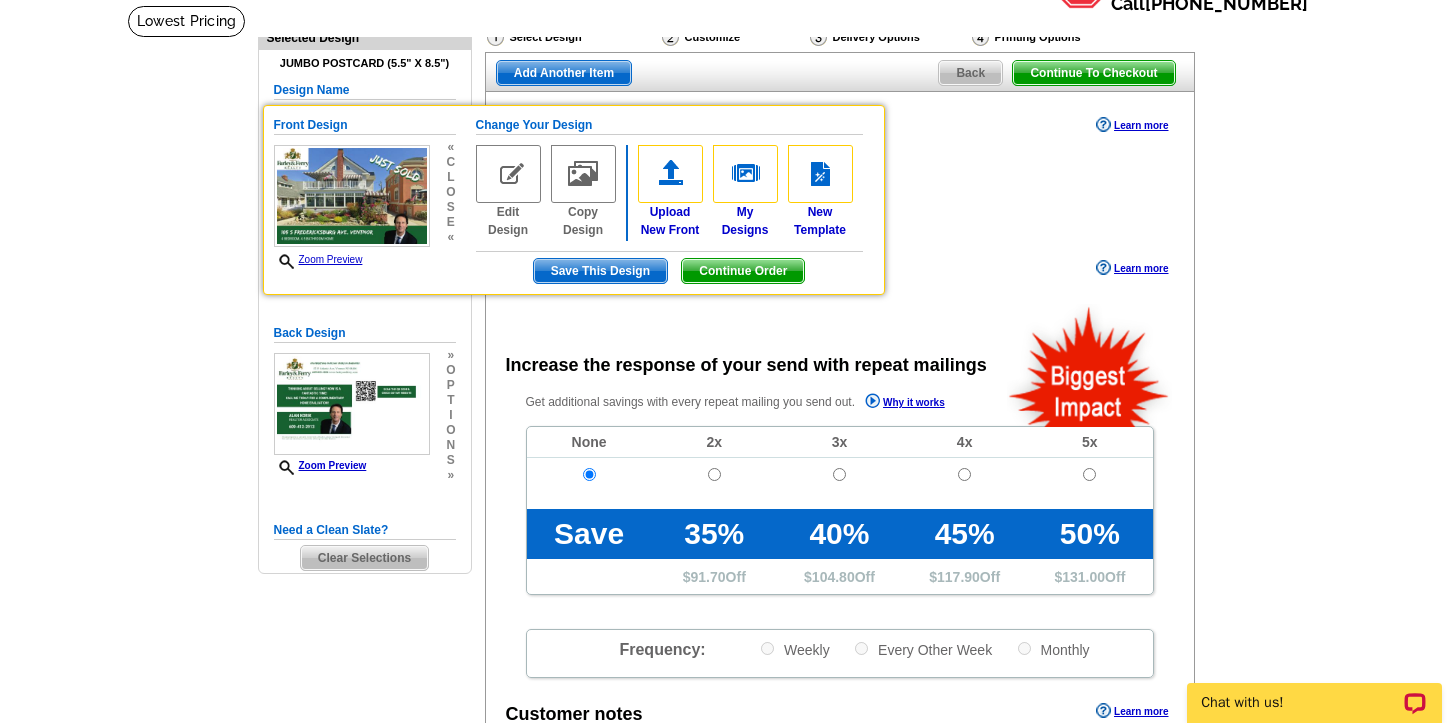 click on "Need Help? call 800-260-5887,  chat  with support, or have our designers make something custom just for you!
Got it, no need for the selection guide next time.
Show Results
Selected Design
Jumbo Postcard (5.5" x 8.5")
Design Name
Front Design
Zoom Preview
« c l o s e «
Change Your Design
Edit Design
»" at bounding box center (727, 548) 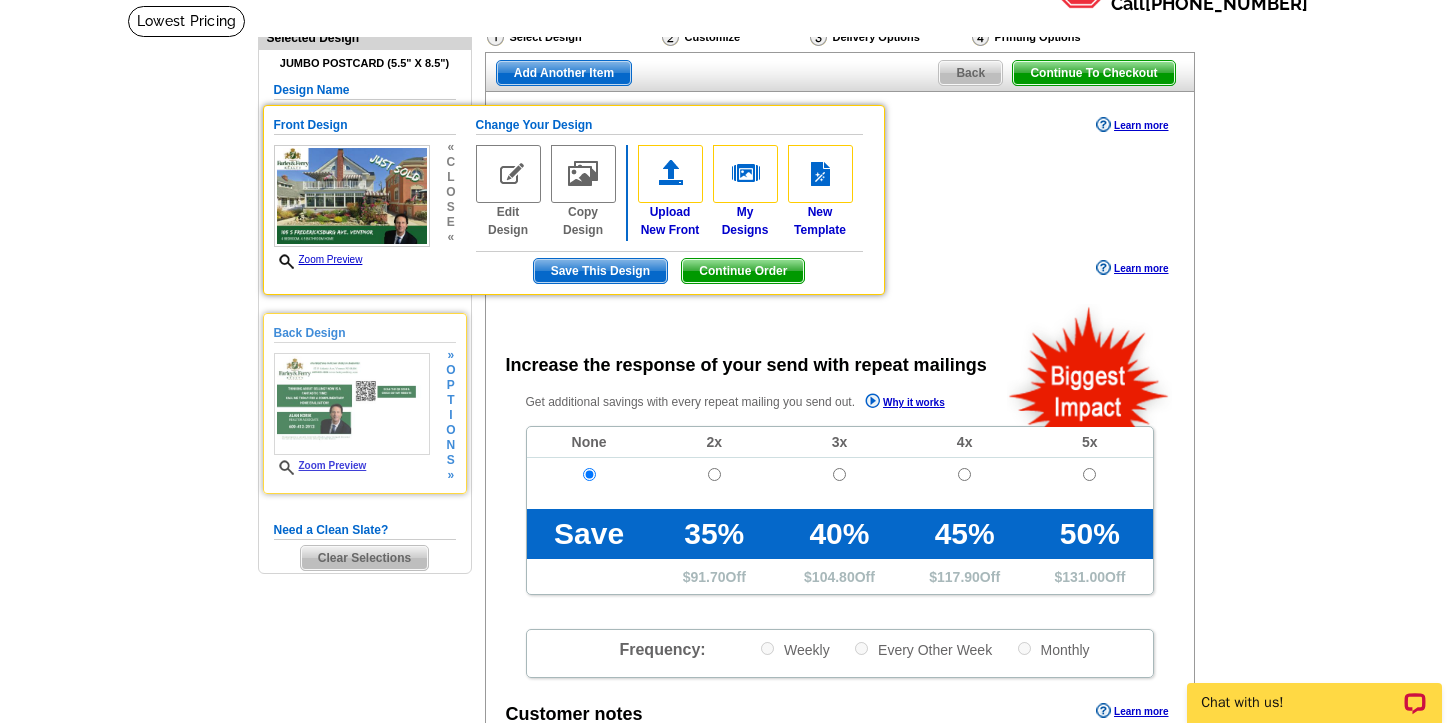 click on "t" at bounding box center (450, 400) 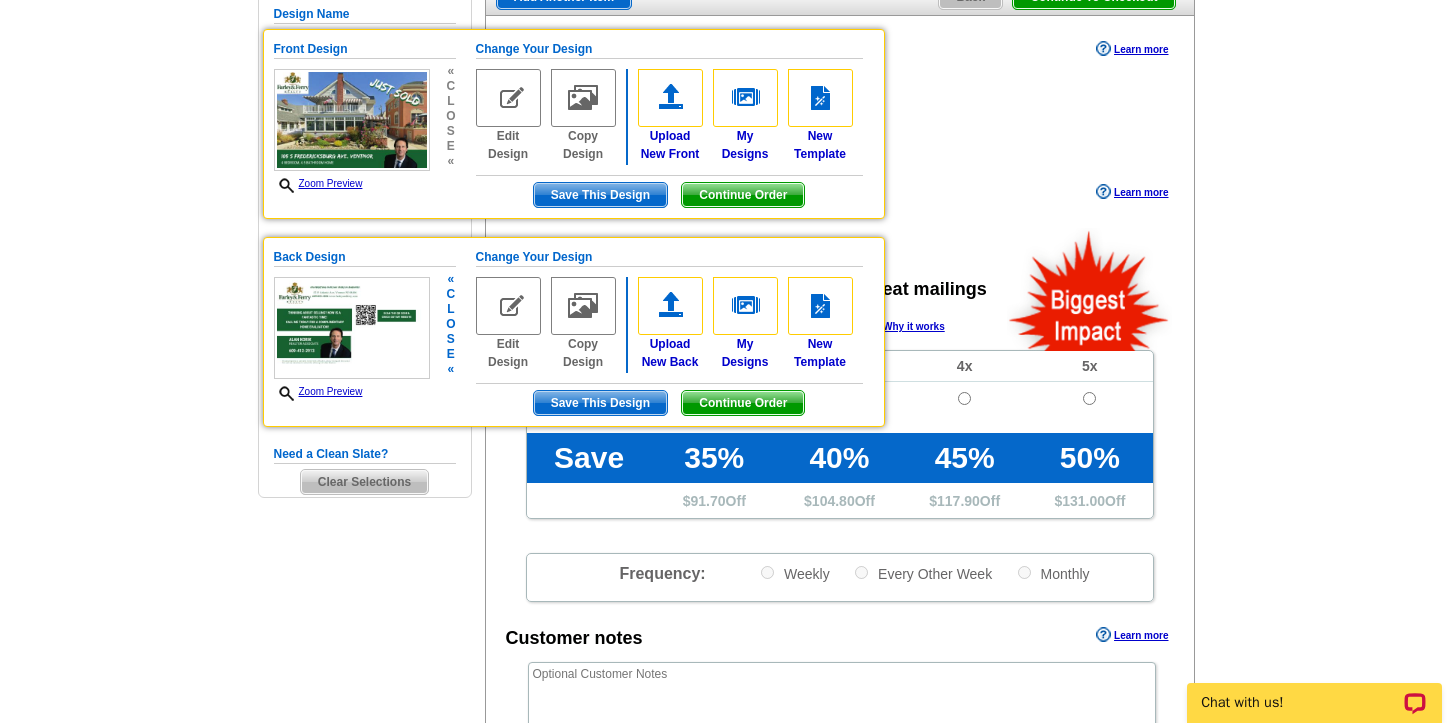 scroll, scrollTop: 195, scrollLeft: 0, axis: vertical 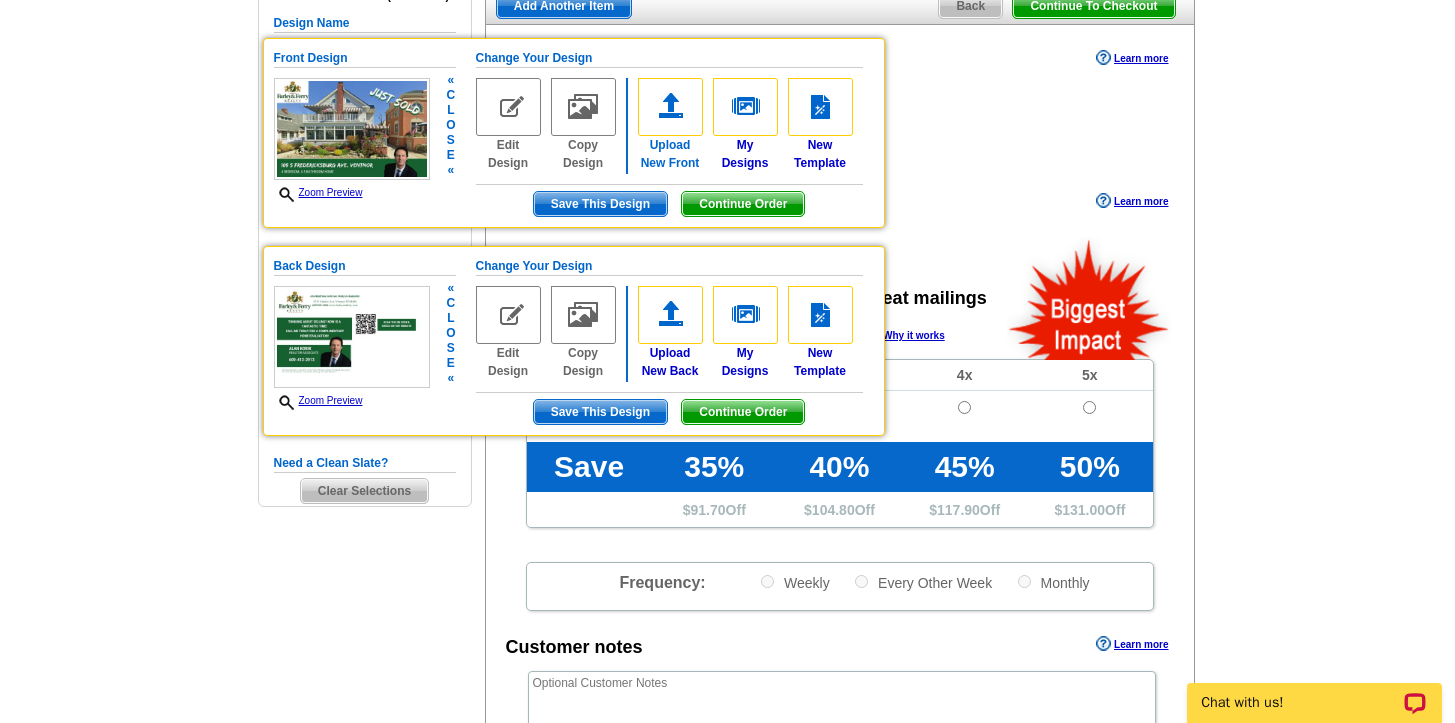 click at bounding box center [670, 107] 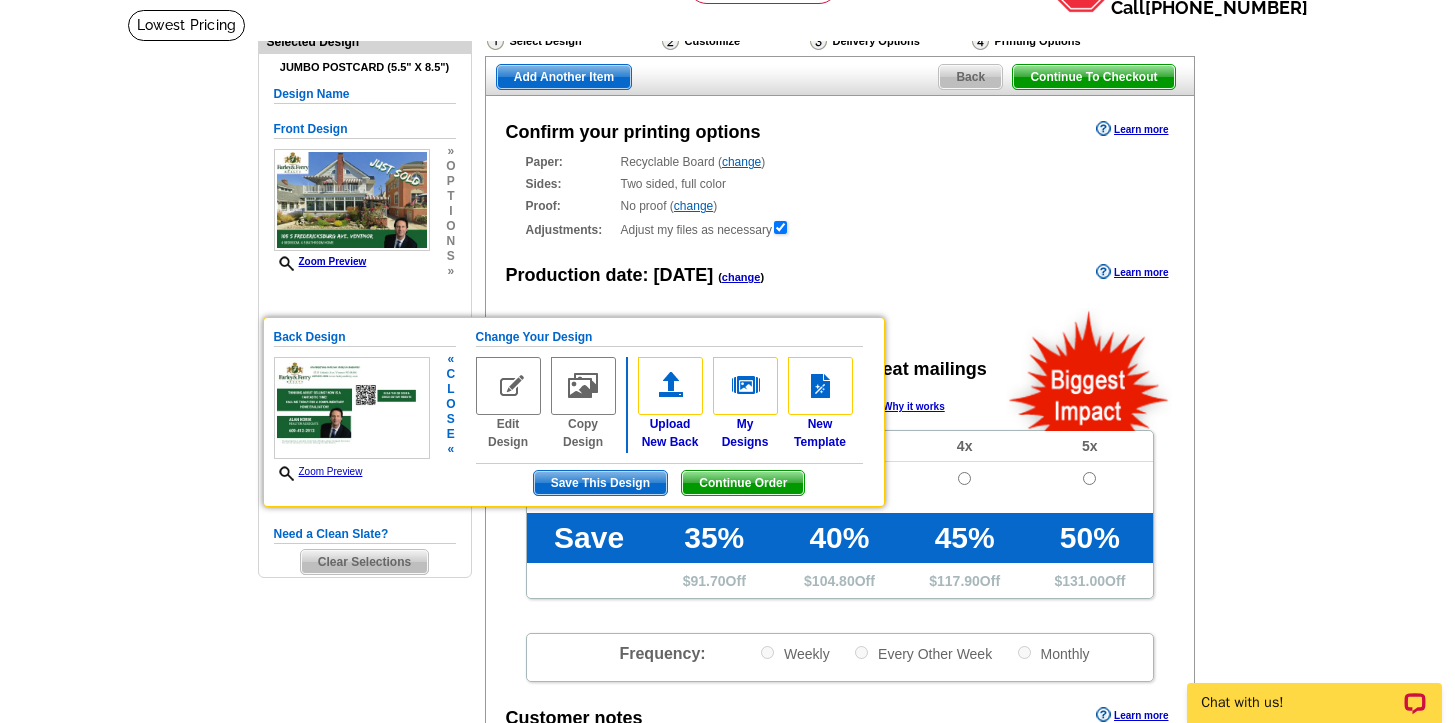 scroll, scrollTop: 119, scrollLeft: 0, axis: vertical 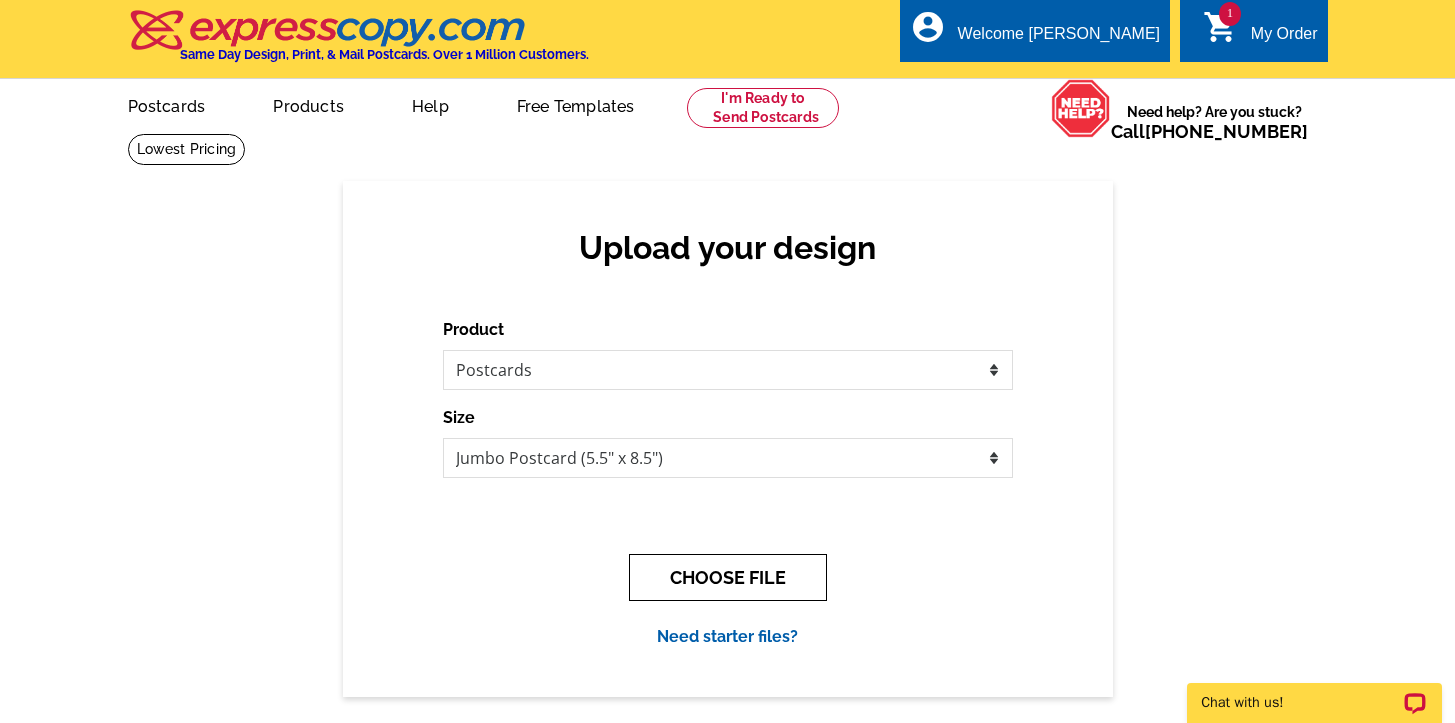 click on "CHOOSE FILE" at bounding box center [728, 577] 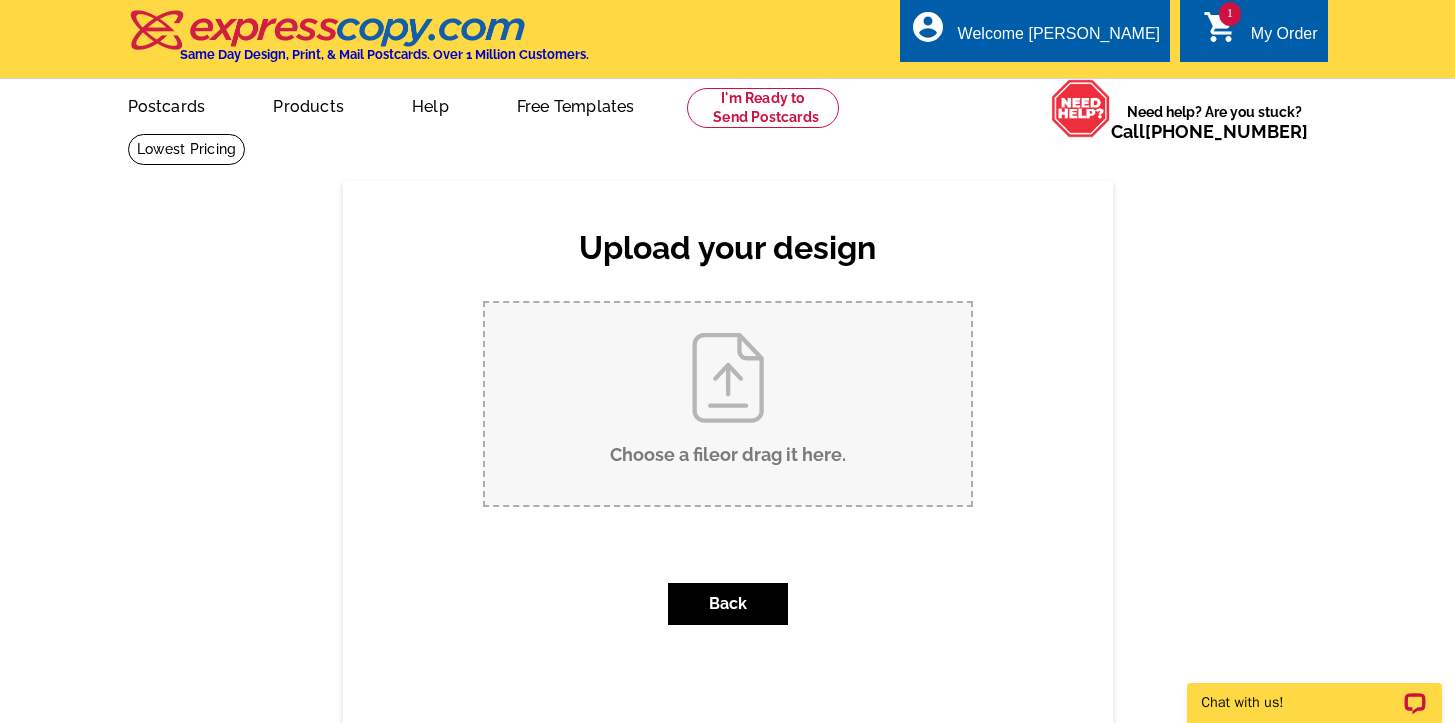 click on "Choose a file  or drag it here ." at bounding box center [728, 404] 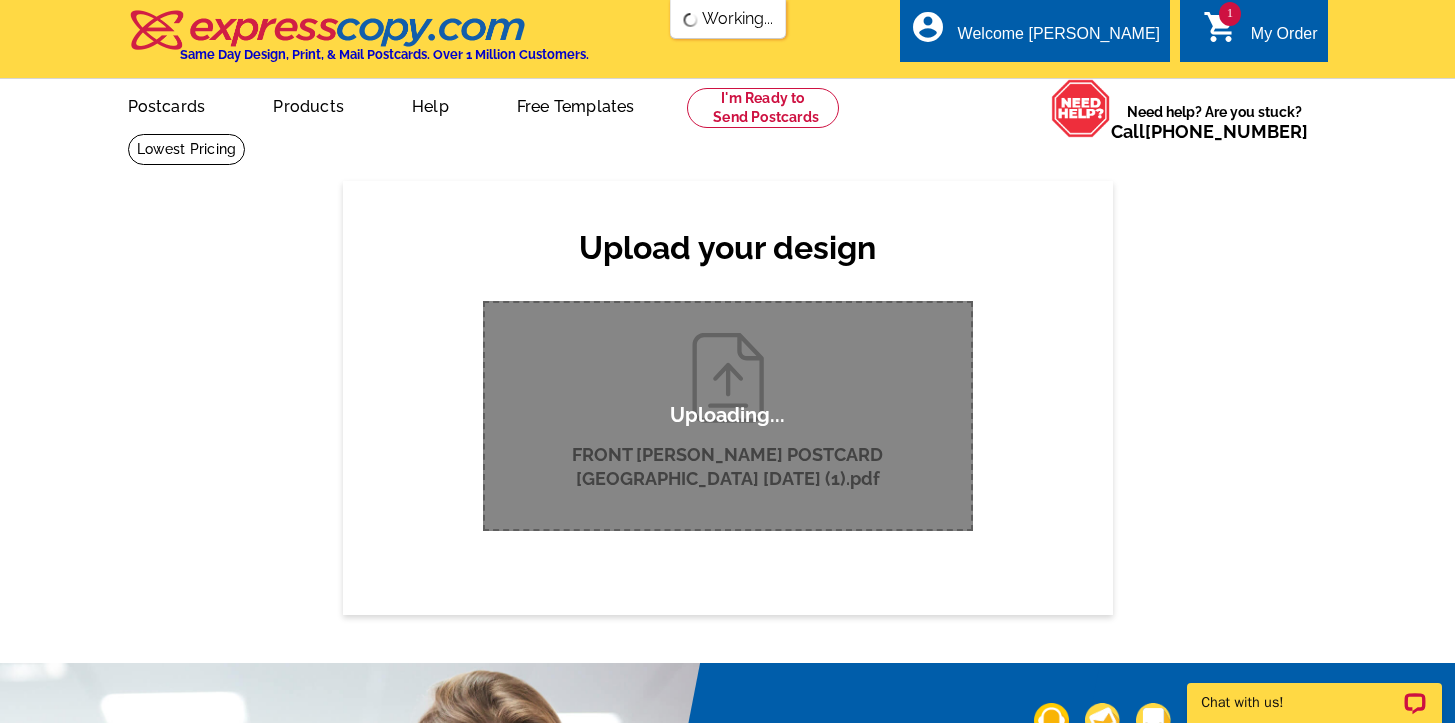 scroll, scrollTop: 0, scrollLeft: 0, axis: both 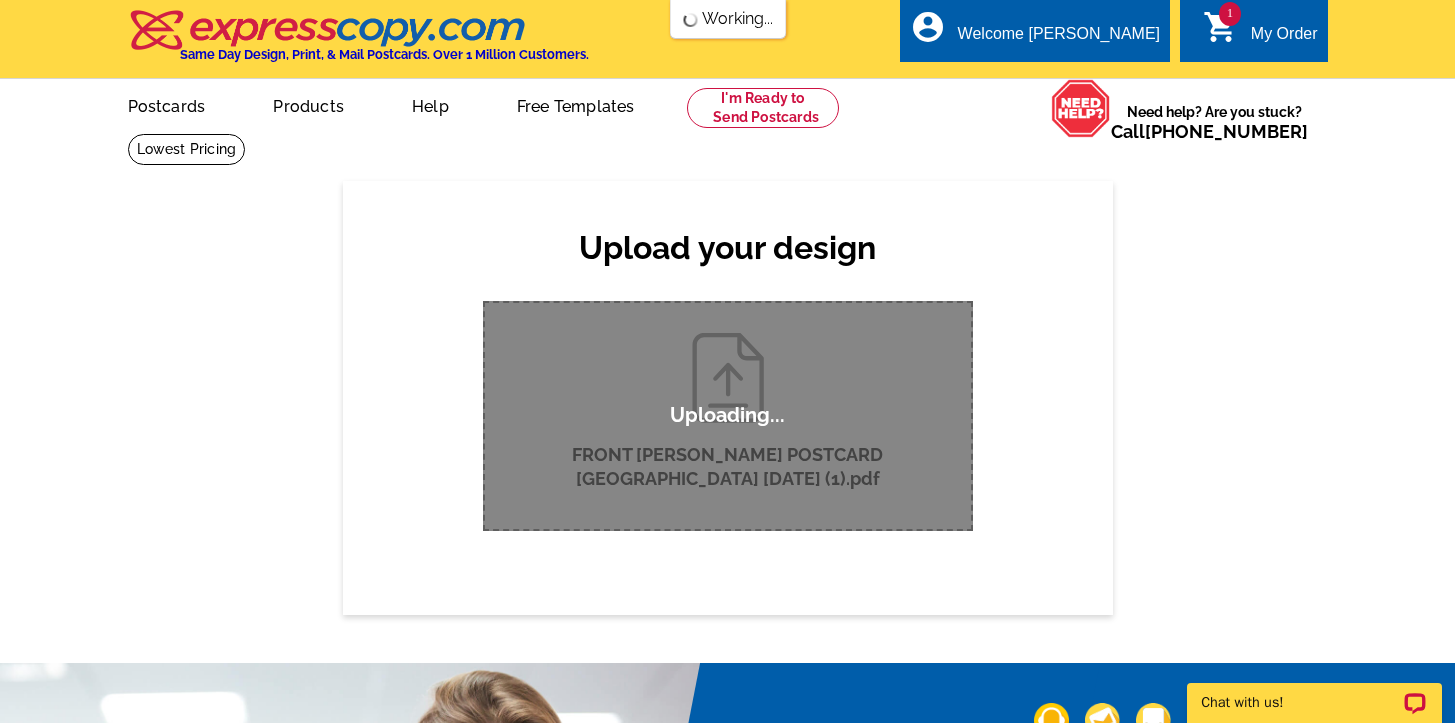 type 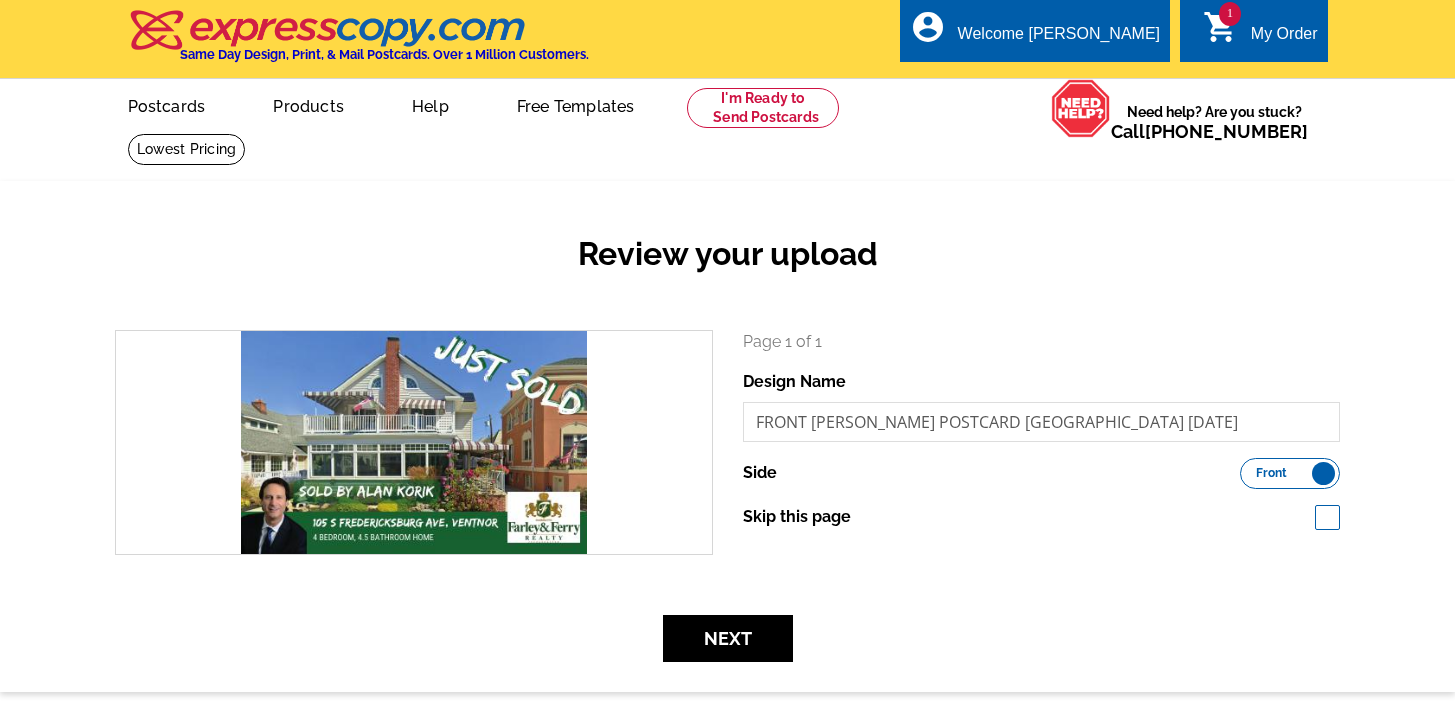 scroll, scrollTop: 0, scrollLeft: 0, axis: both 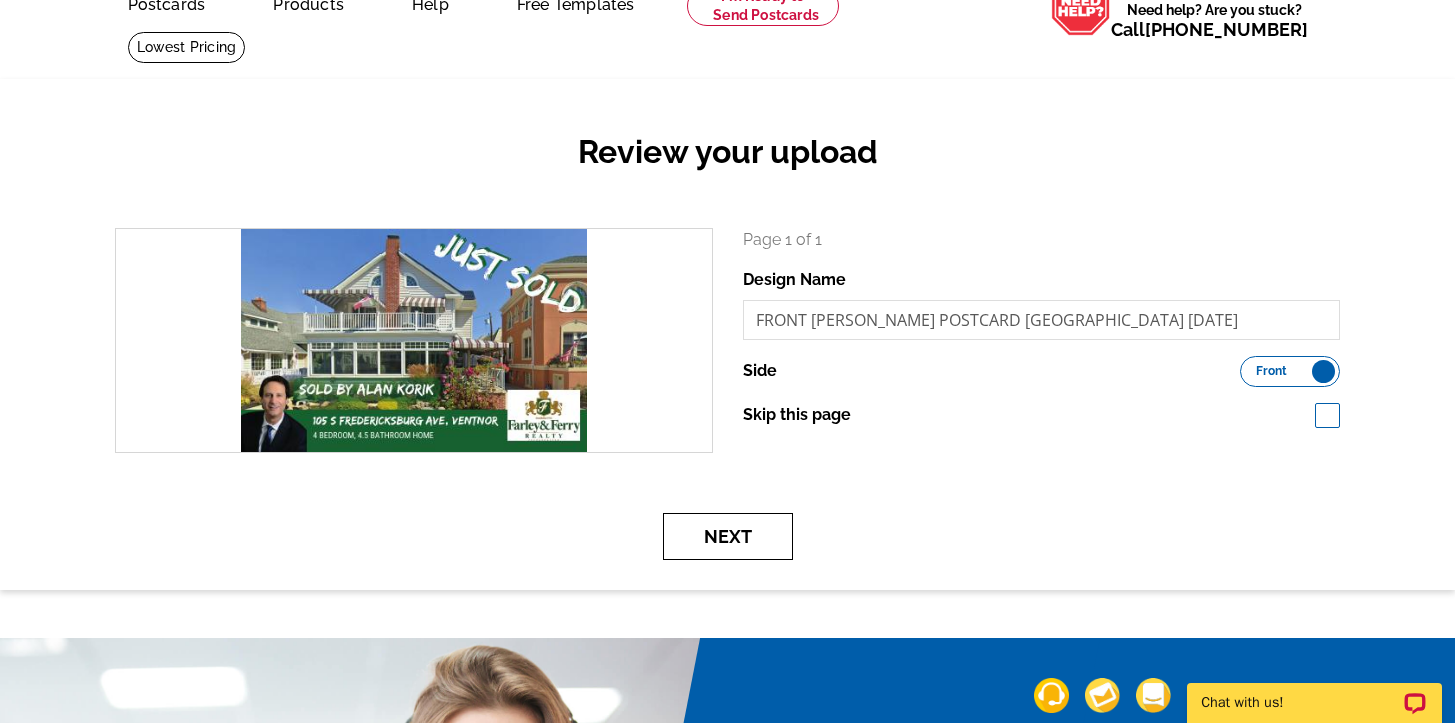 click on "Next" at bounding box center (728, 536) 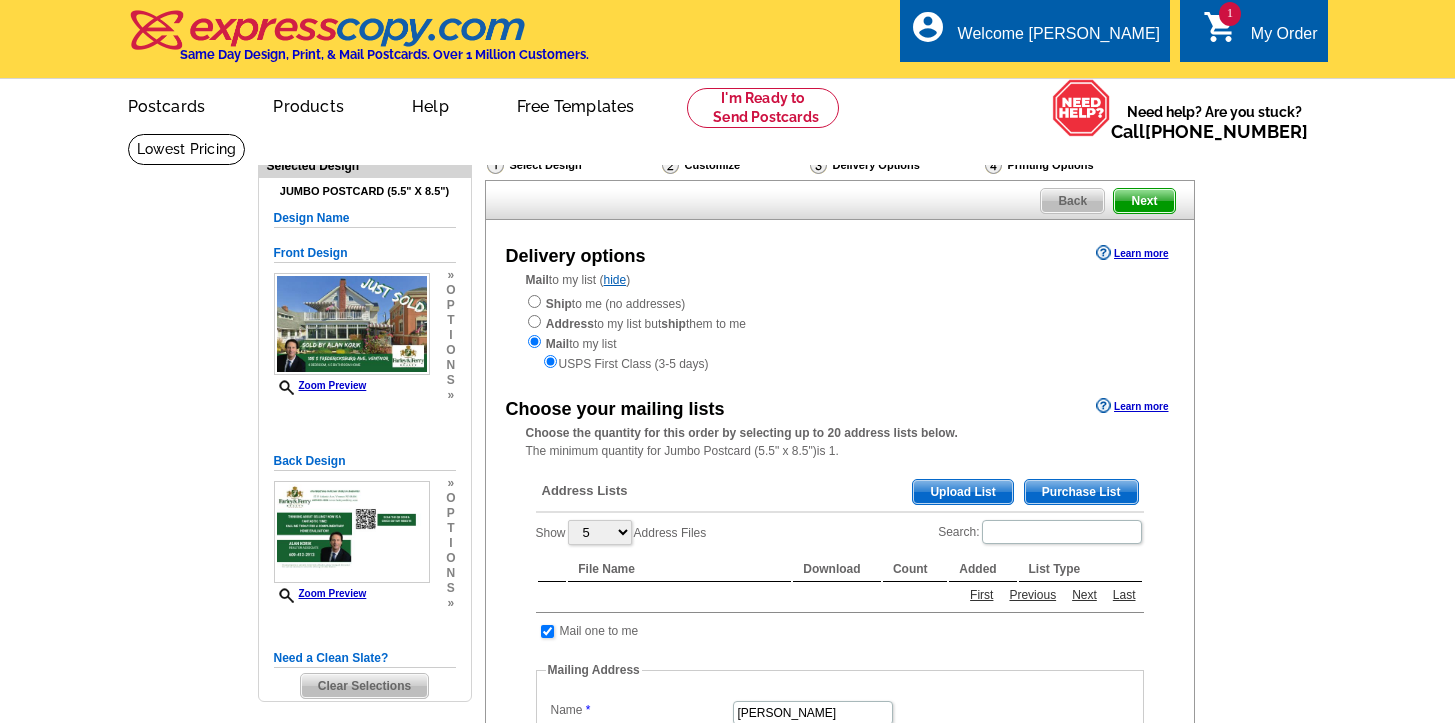 scroll, scrollTop: 0, scrollLeft: 0, axis: both 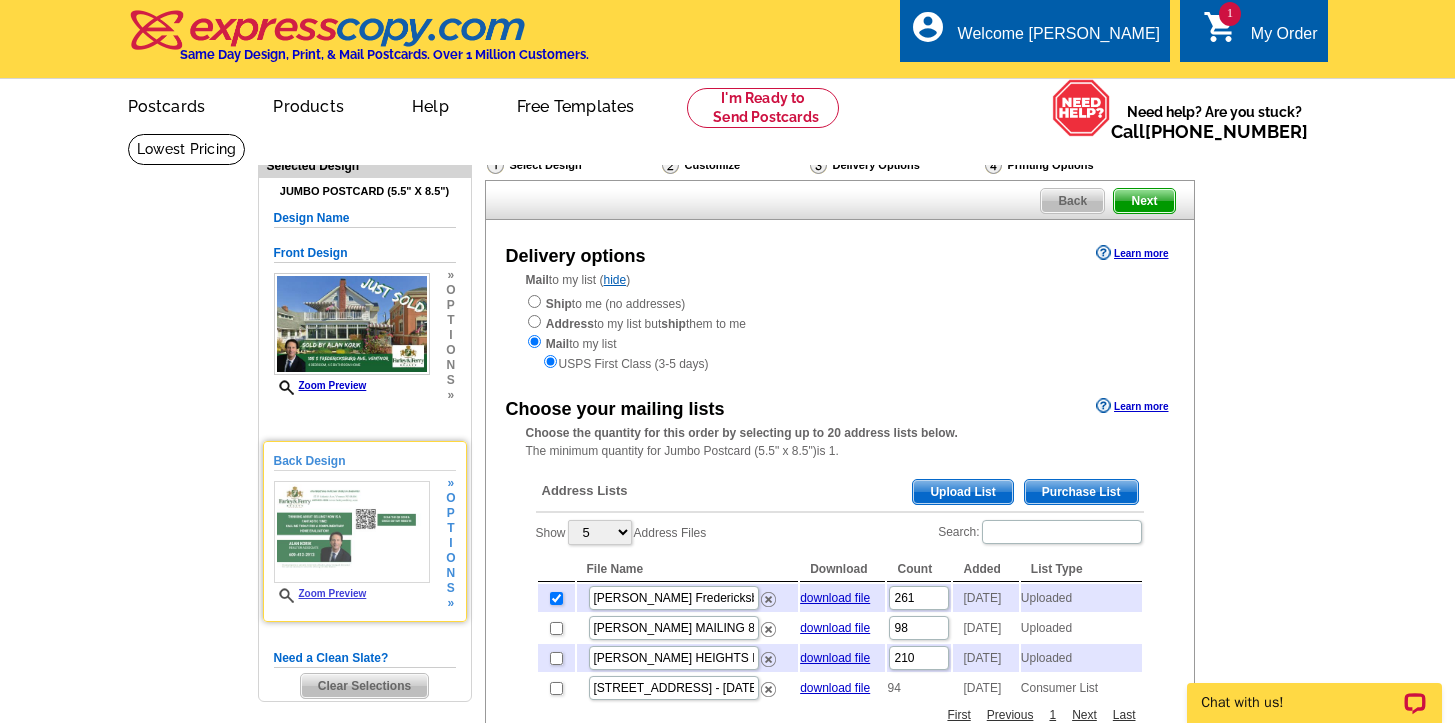 click on "t" at bounding box center (450, 528) 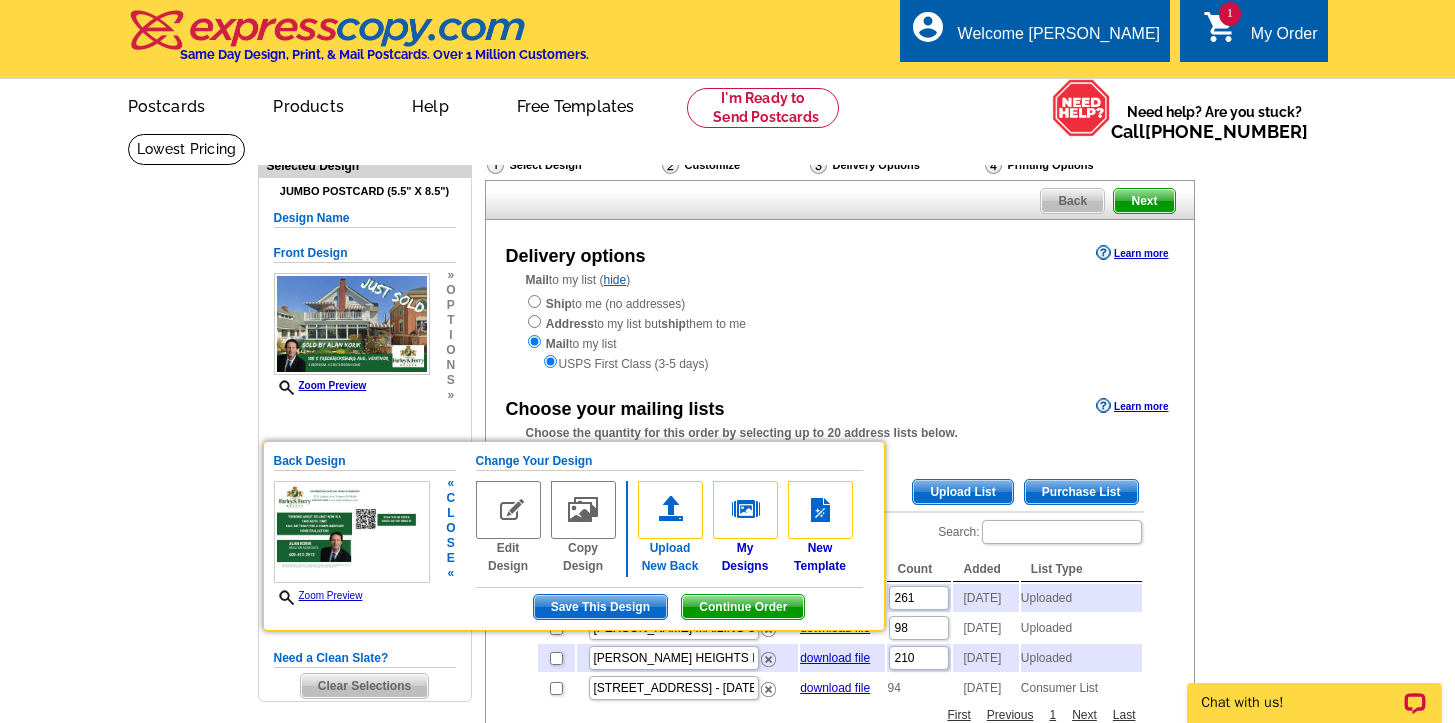 click at bounding box center (670, 510) 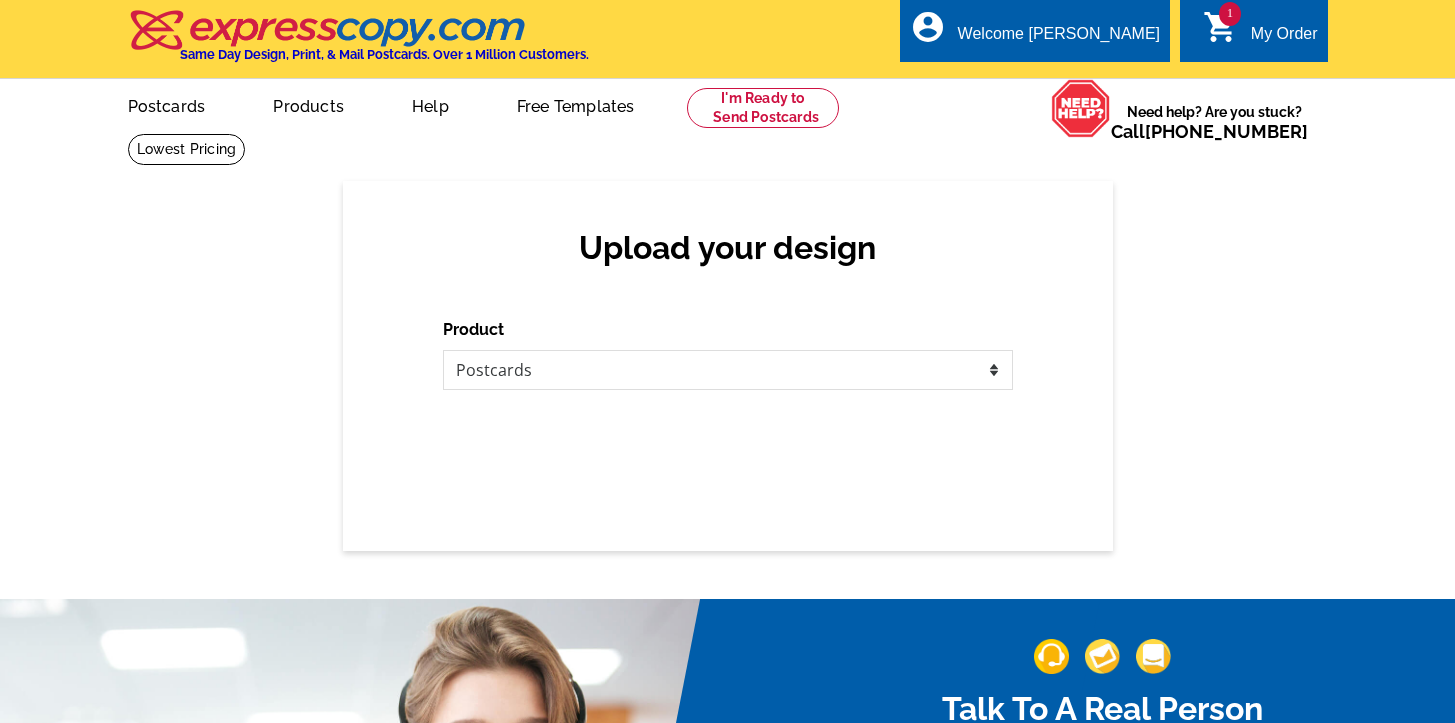 scroll, scrollTop: 0, scrollLeft: 0, axis: both 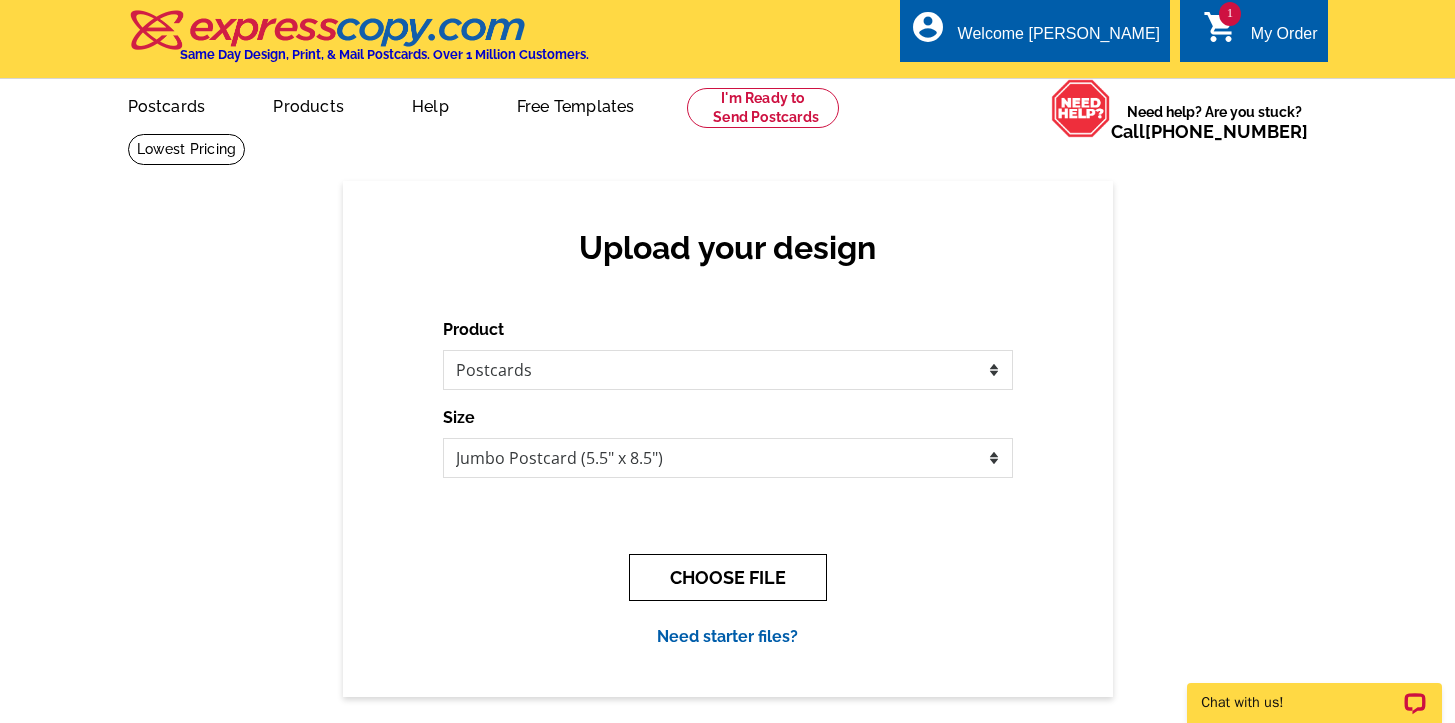 click on "CHOOSE FILE" at bounding box center [728, 577] 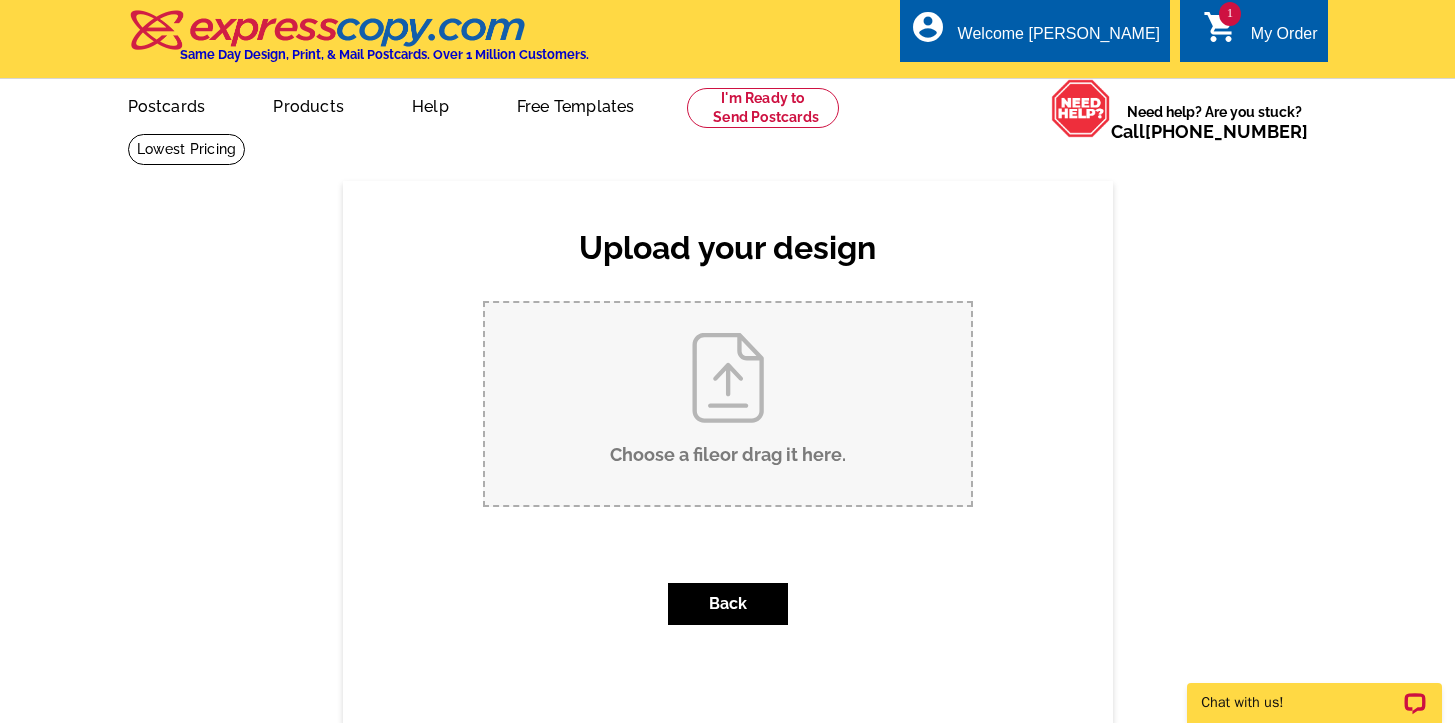click on "Choose a file  or drag it here ." at bounding box center (728, 404) 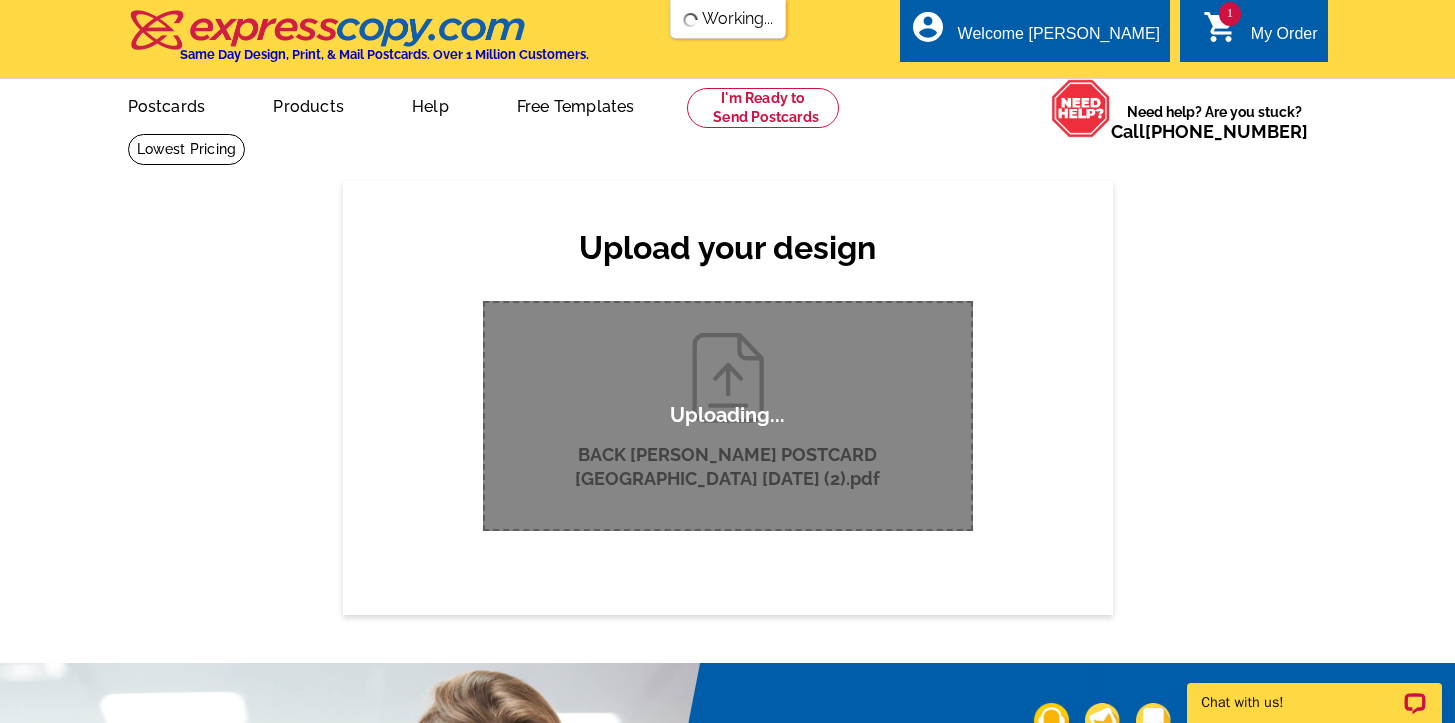 scroll, scrollTop: 0, scrollLeft: 0, axis: both 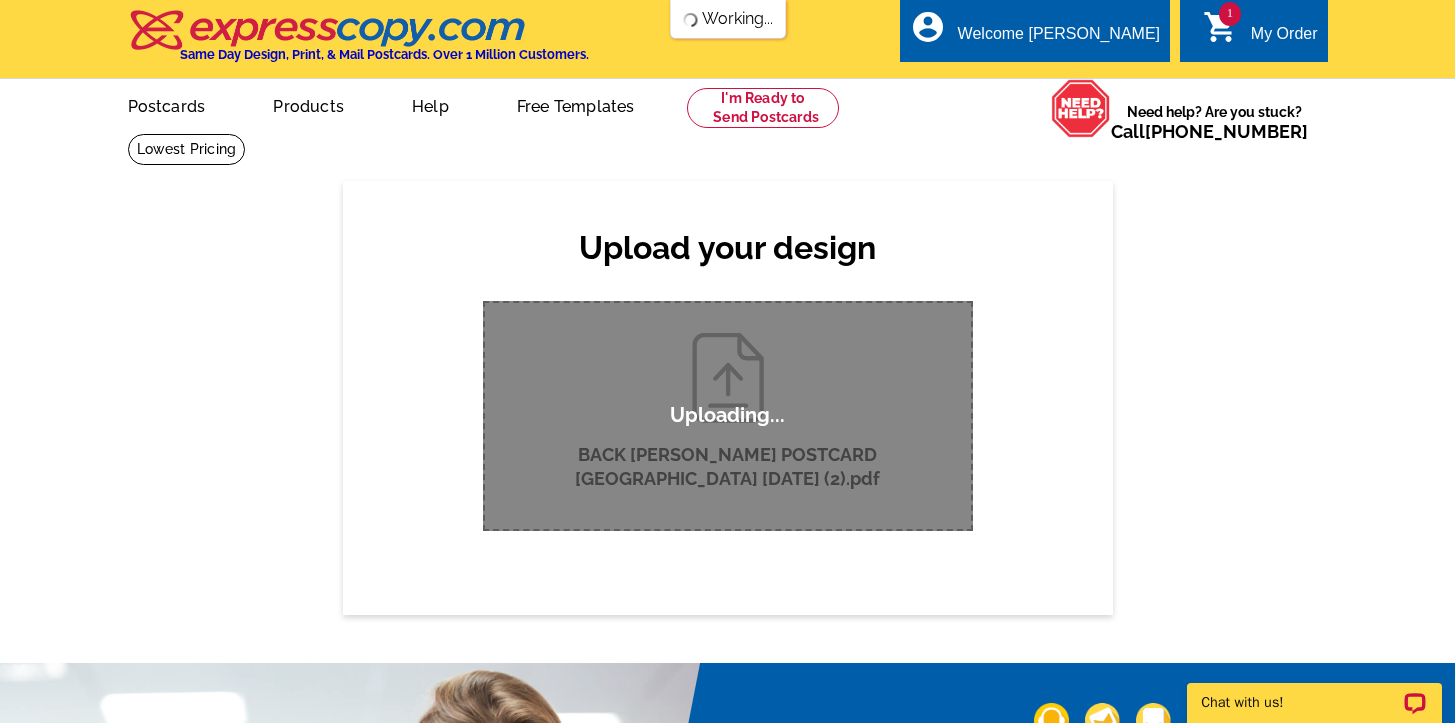 type 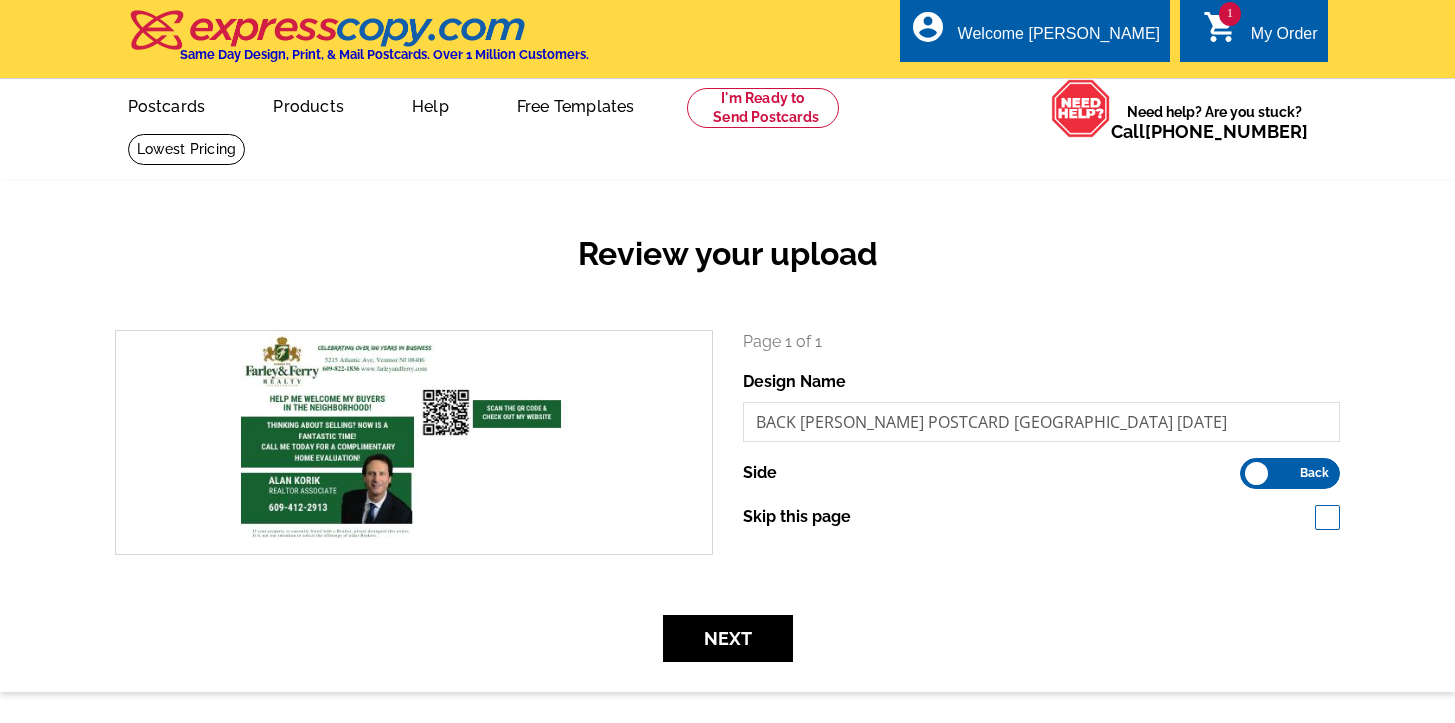 scroll, scrollTop: 0, scrollLeft: 0, axis: both 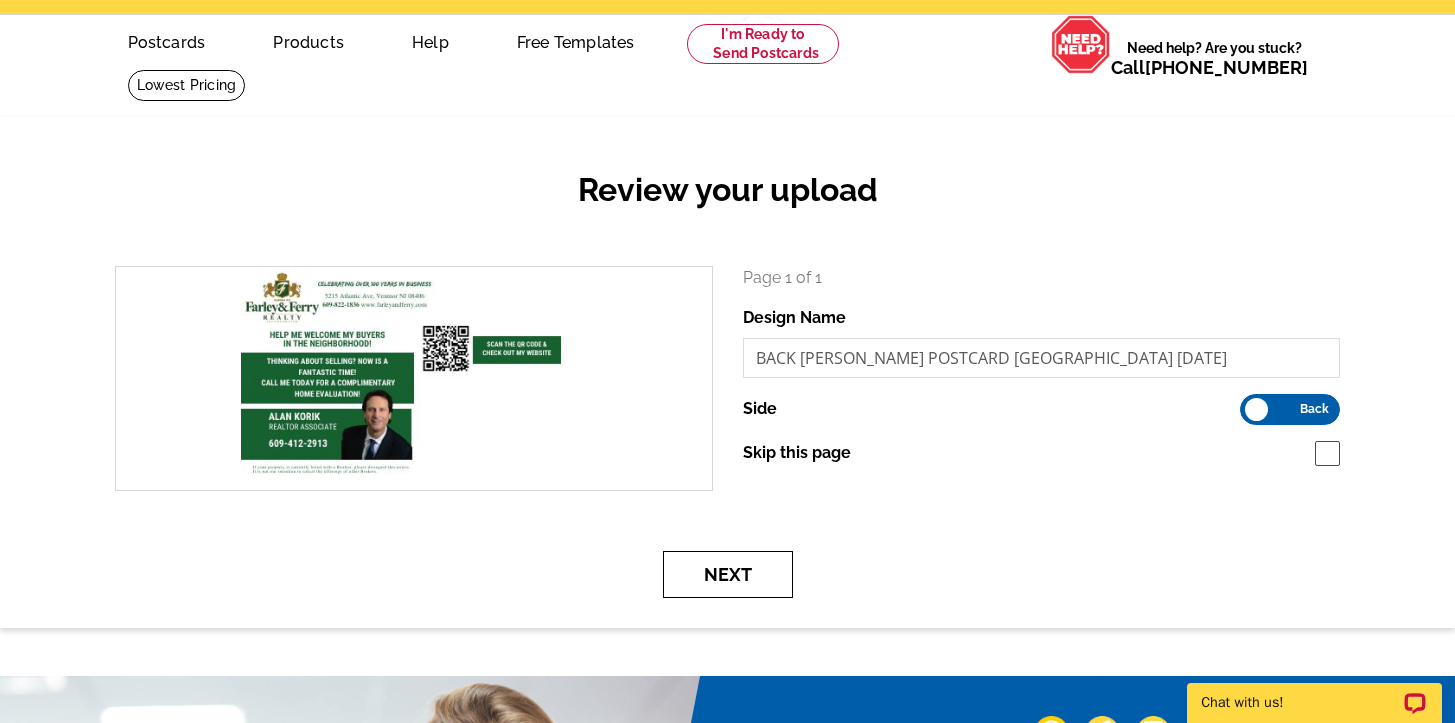 click on "Next" at bounding box center [728, 574] 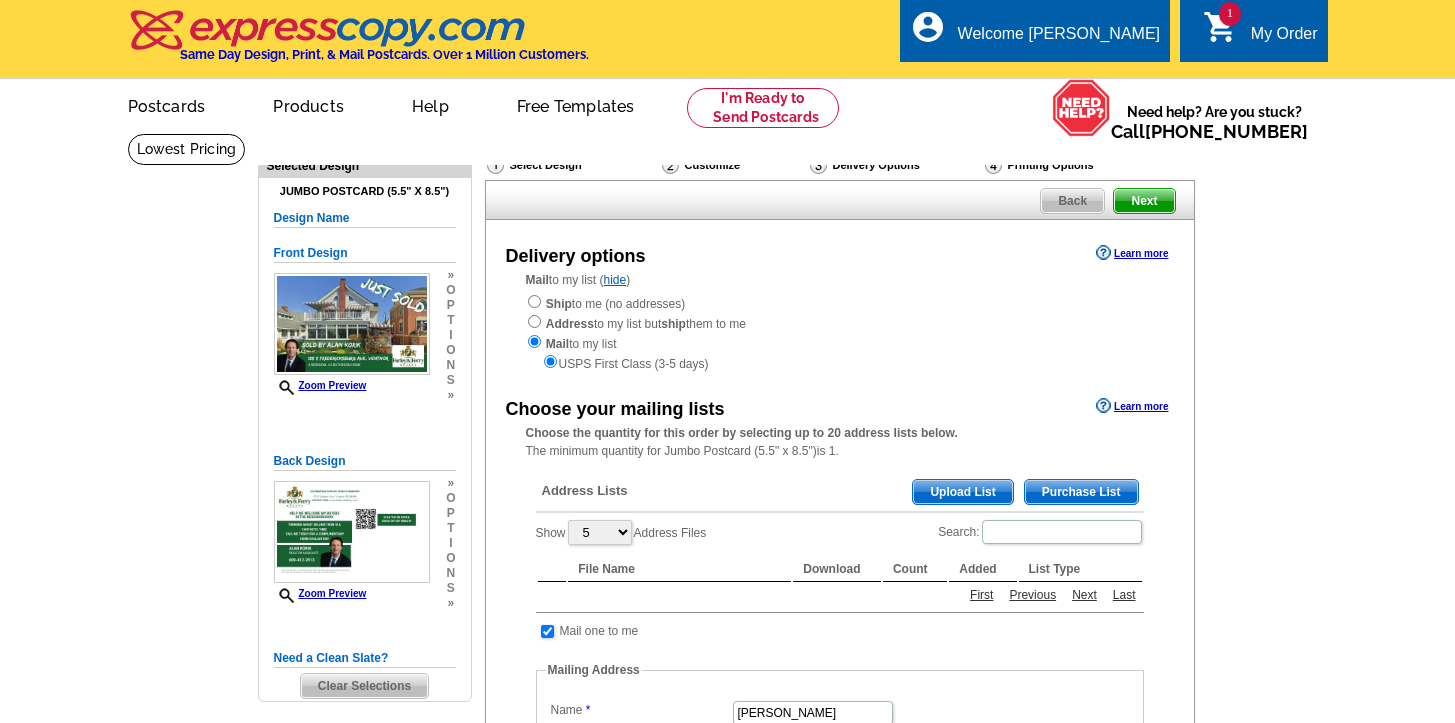 scroll, scrollTop: 0, scrollLeft: 0, axis: both 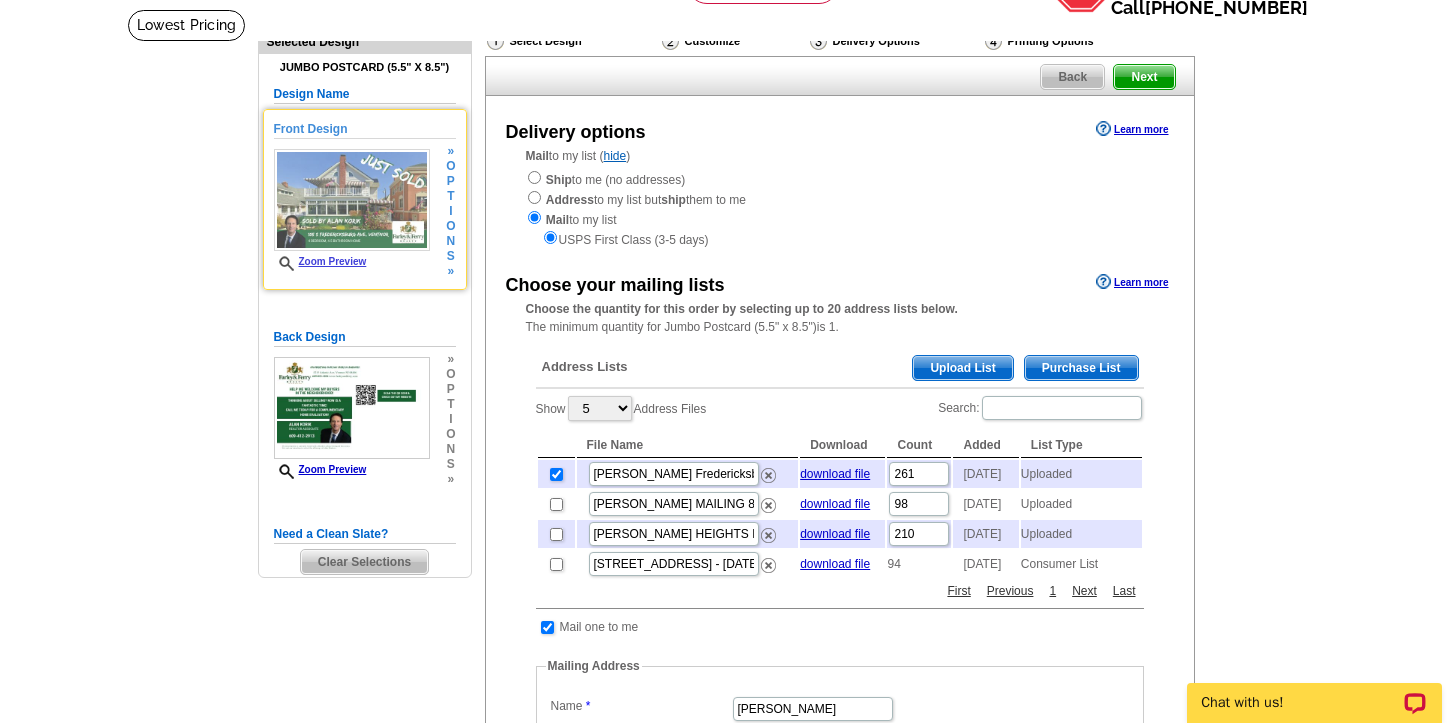 click on "Zoom Preview" at bounding box center (320, 261) 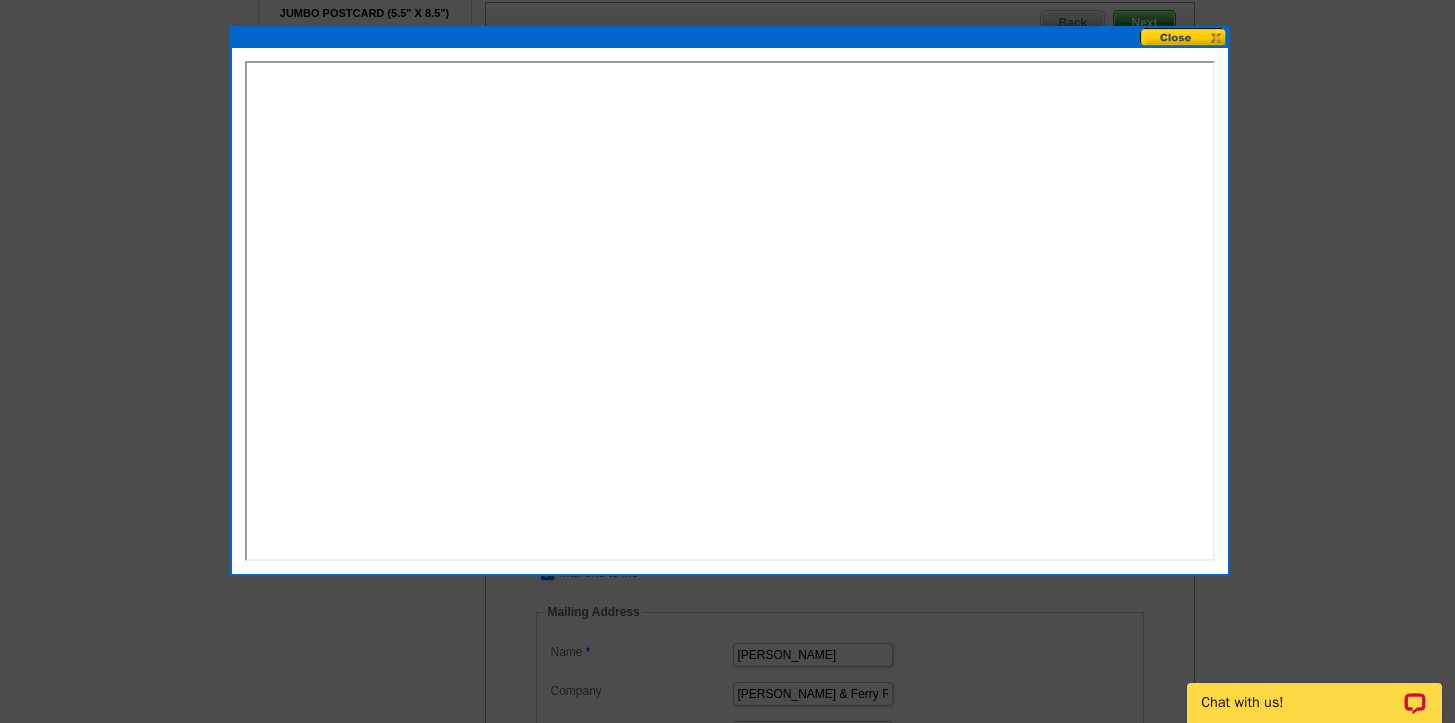scroll, scrollTop: 165, scrollLeft: 0, axis: vertical 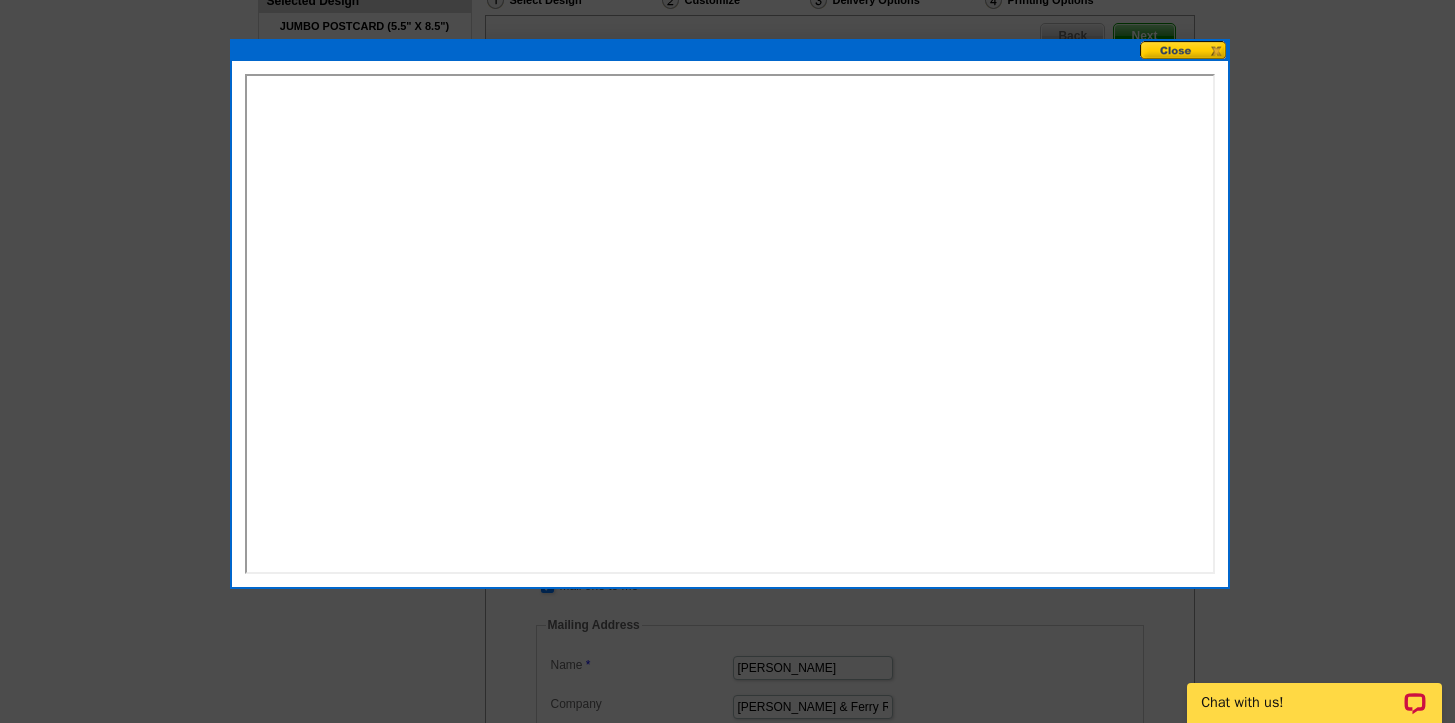 click at bounding box center (1184, 50) 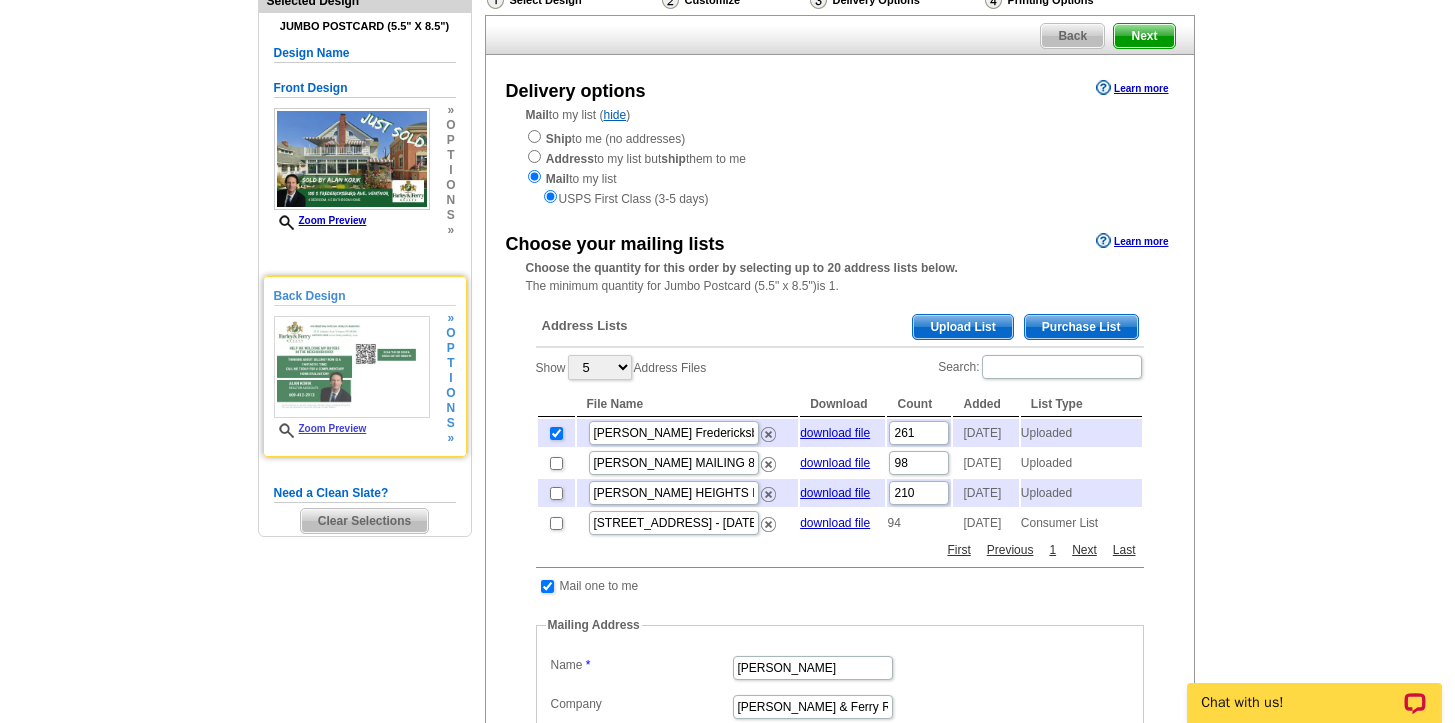 click on "Zoom Preview" at bounding box center (320, 428) 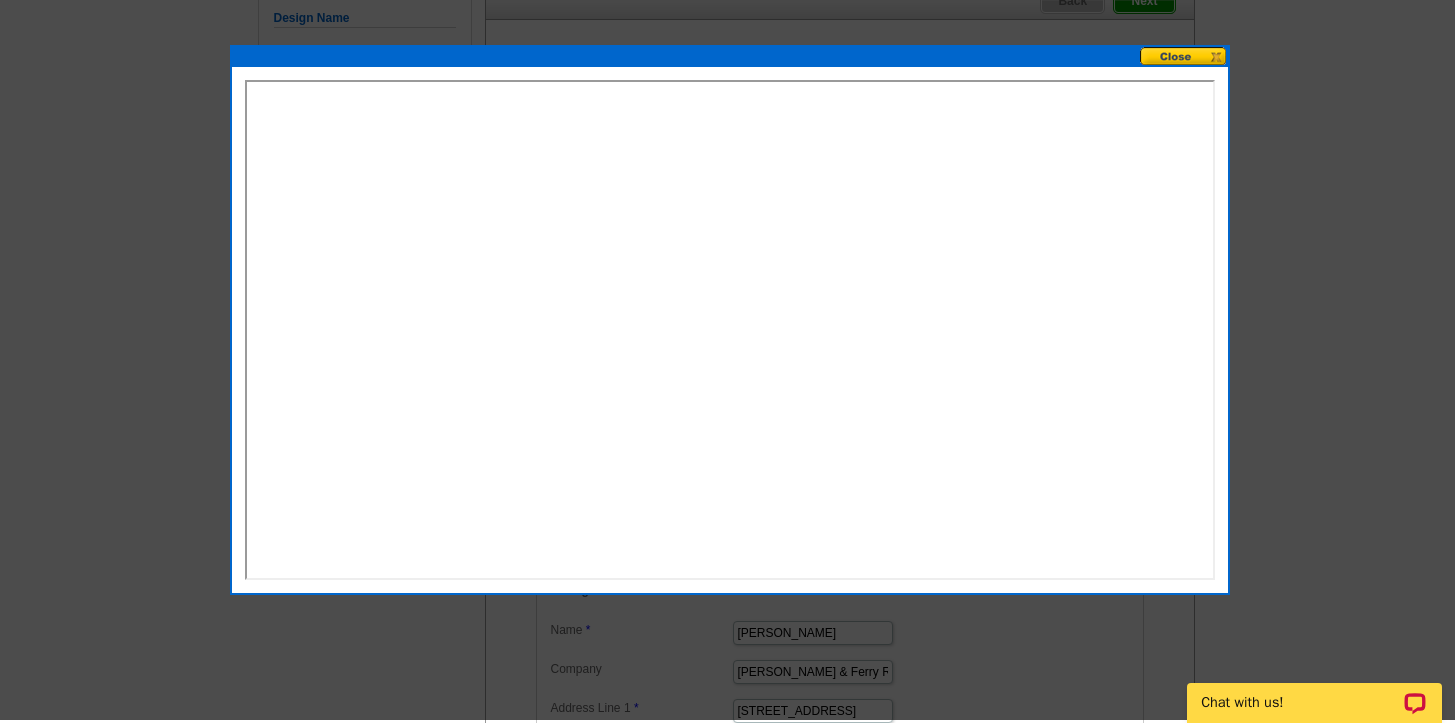 scroll, scrollTop: 191, scrollLeft: 0, axis: vertical 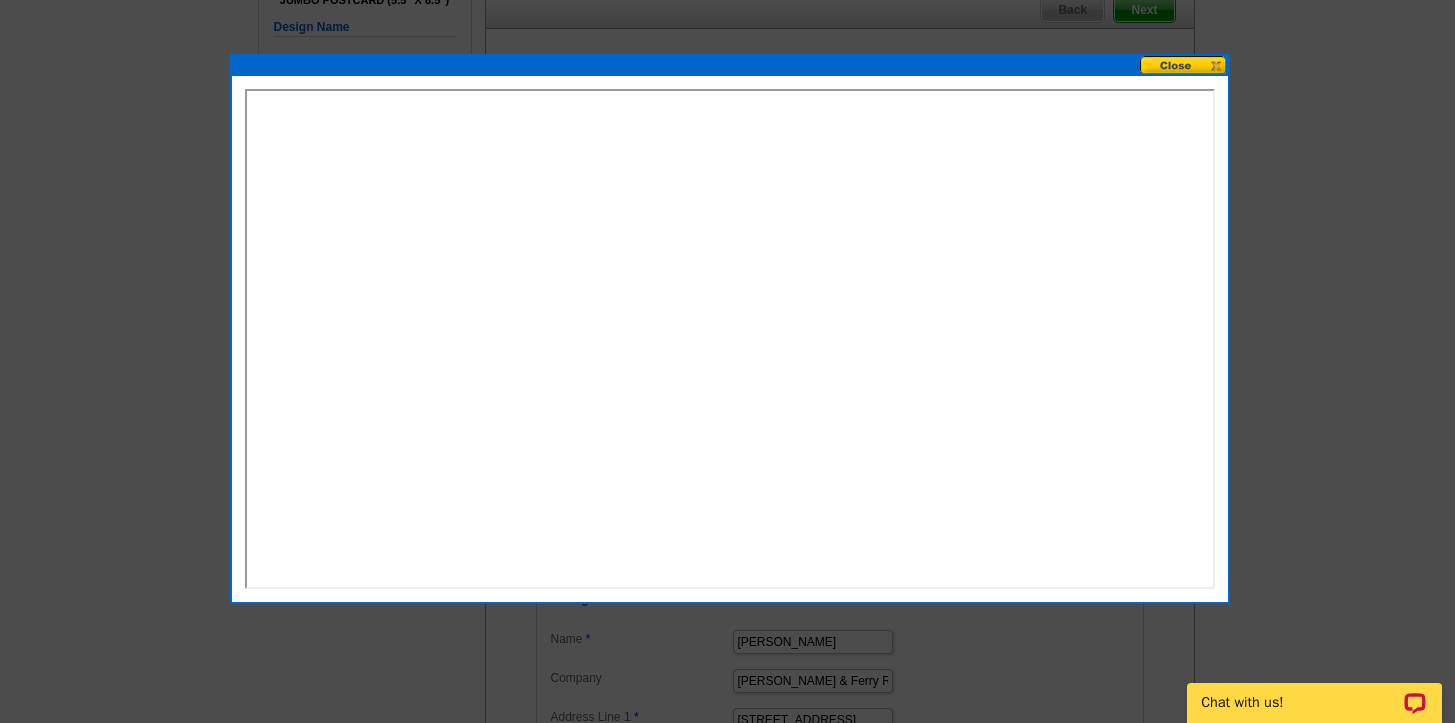 click at bounding box center [1184, 65] 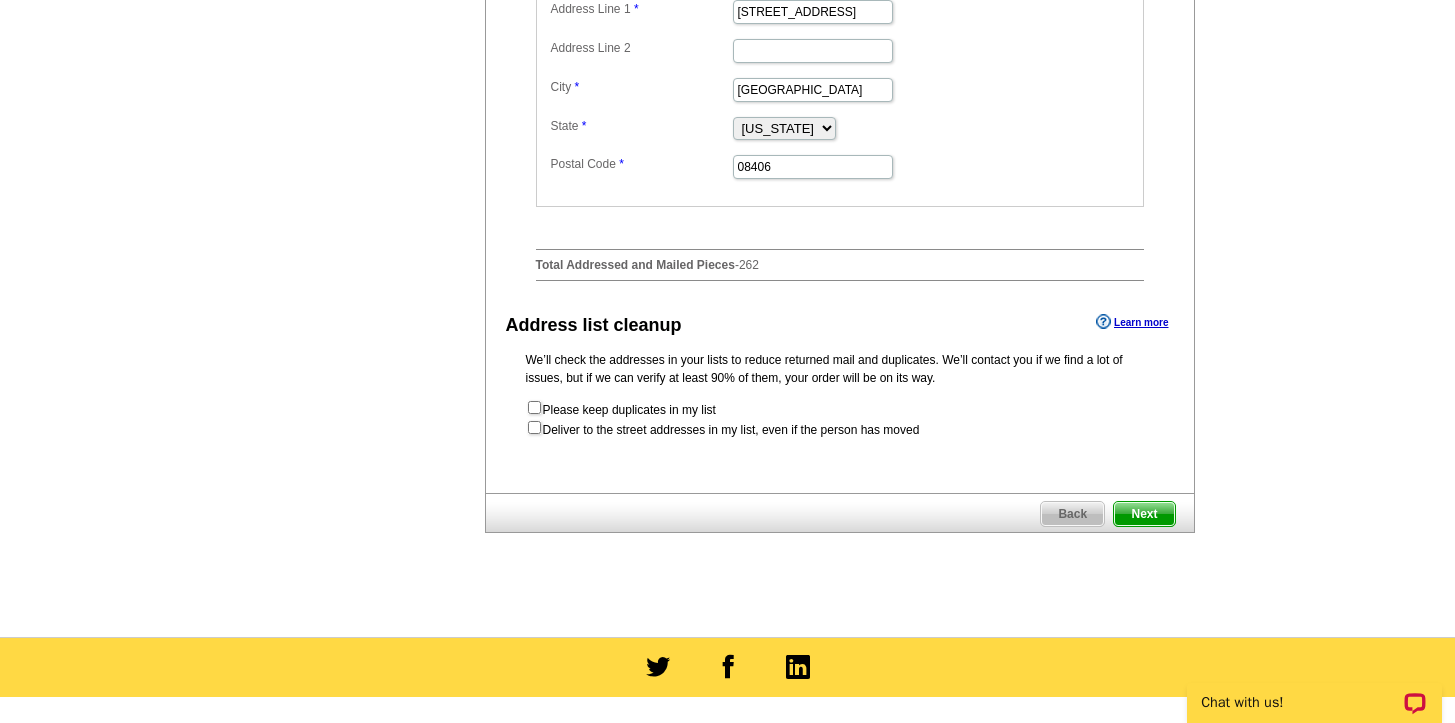 scroll, scrollTop: 901, scrollLeft: 0, axis: vertical 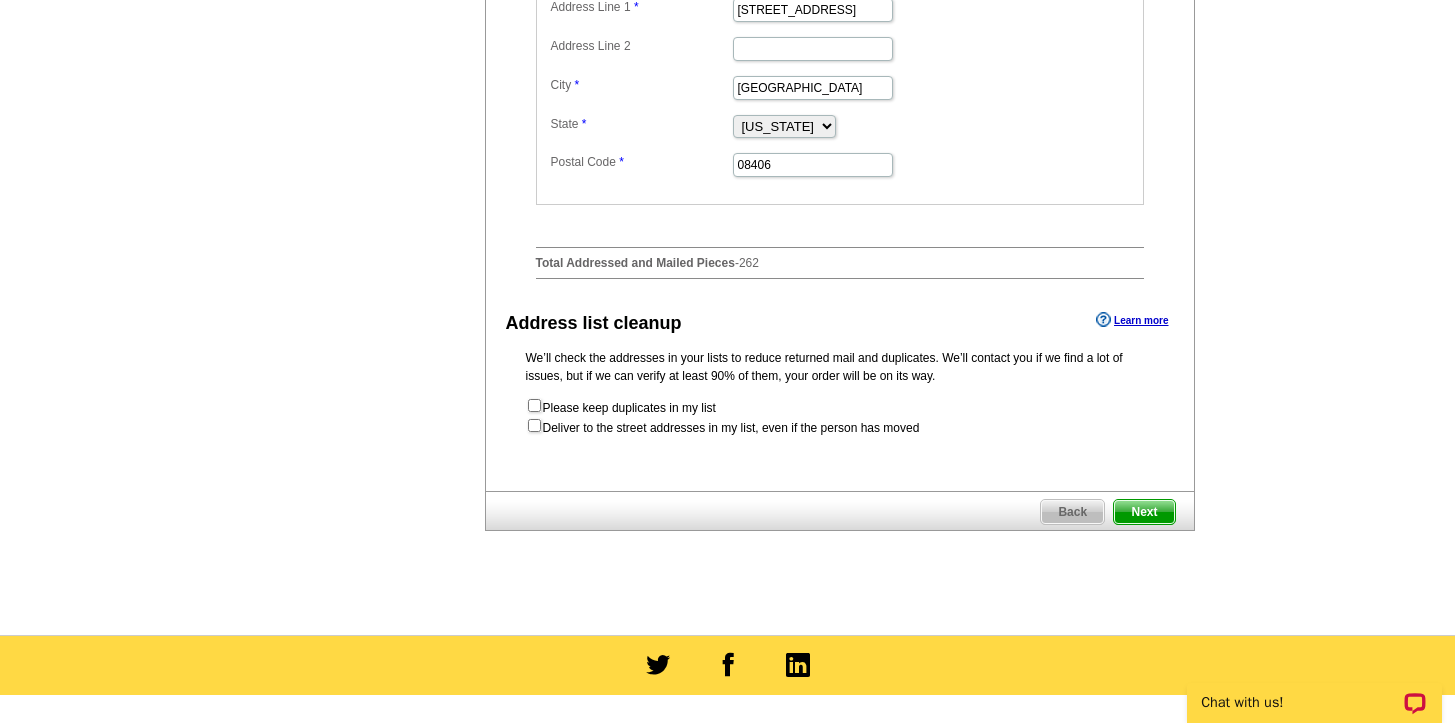 click on "Next" at bounding box center (1144, 512) 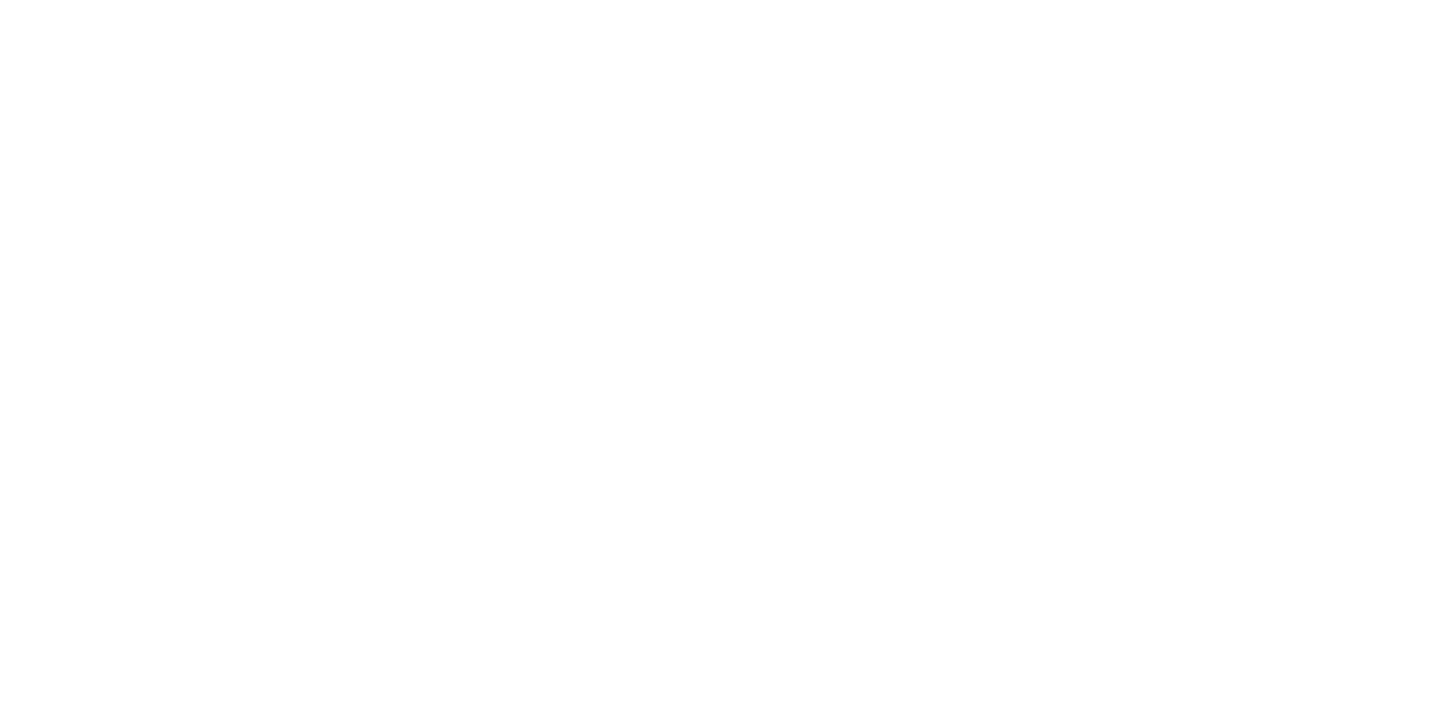 scroll, scrollTop: 0, scrollLeft: 0, axis: both 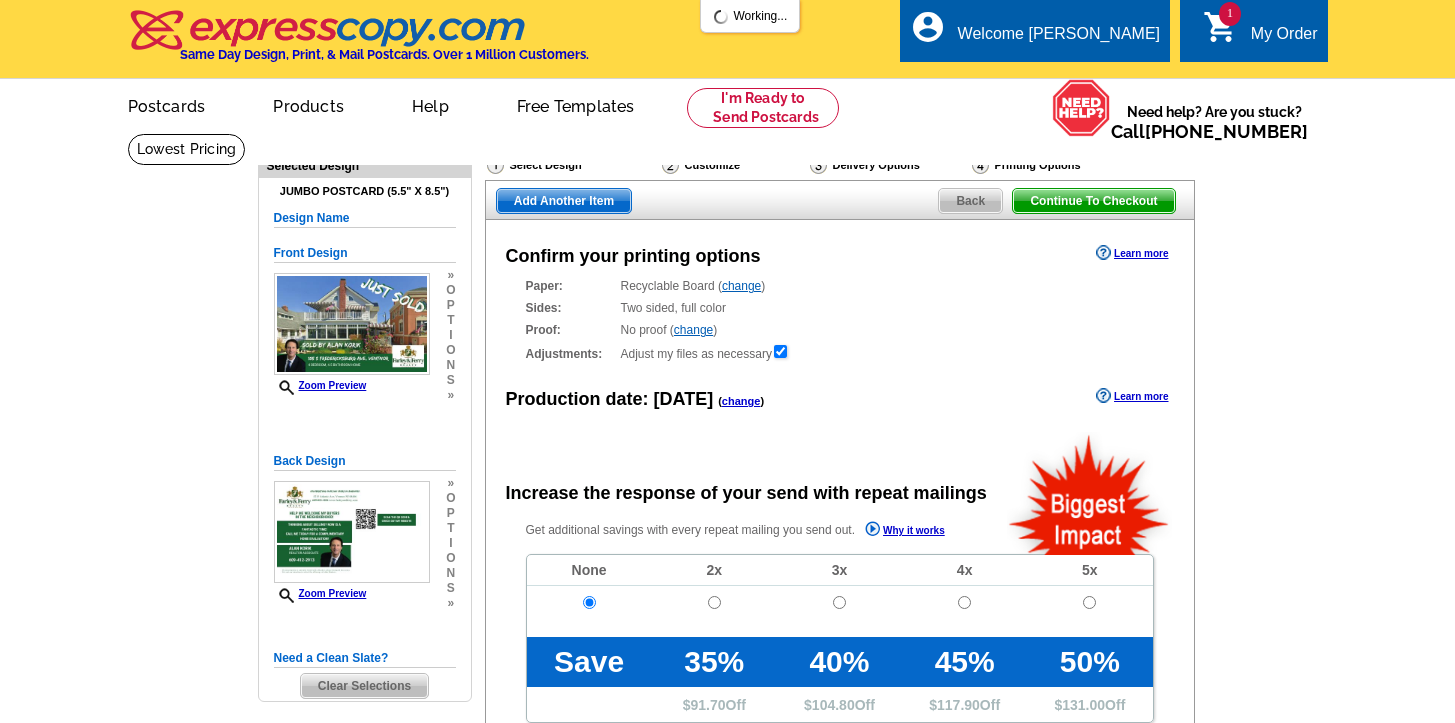 radio on "false" 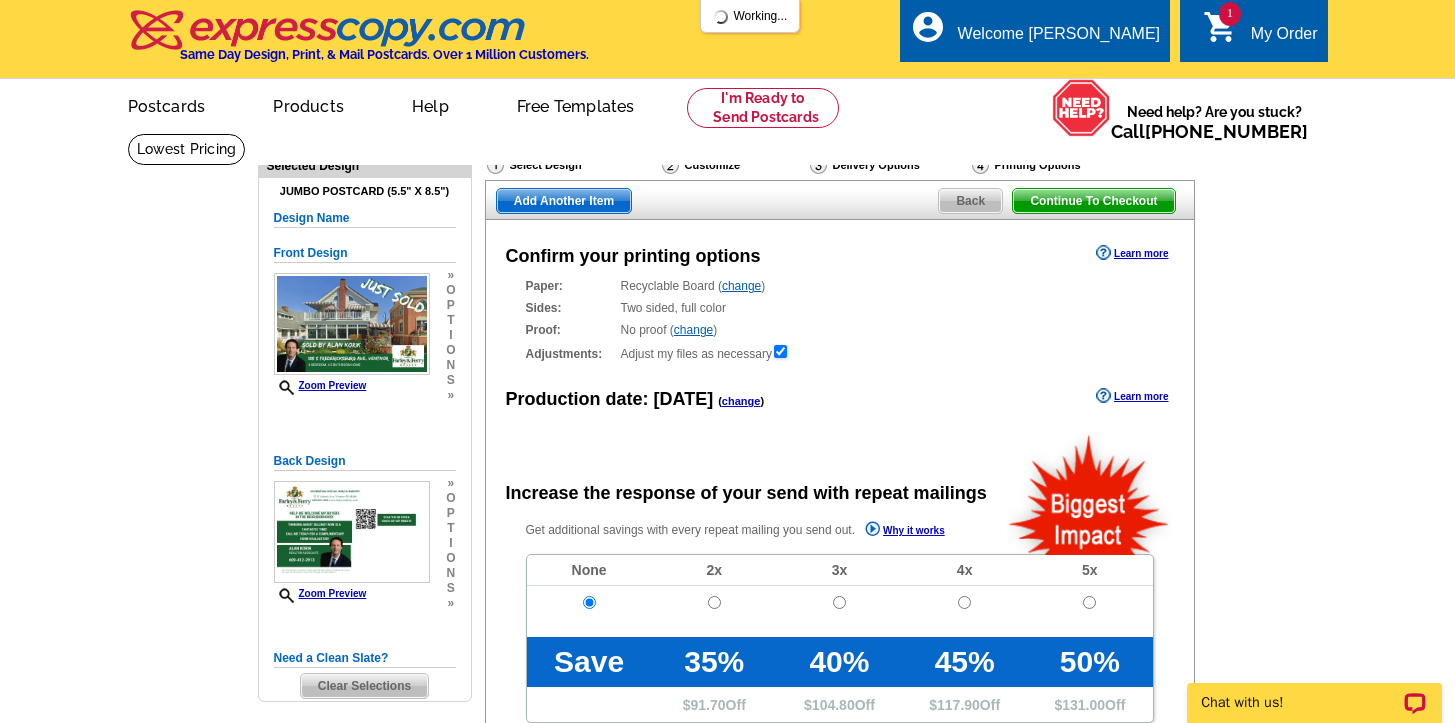 scroll, scrollTop: 0, scrollLeft: 0, axis: both 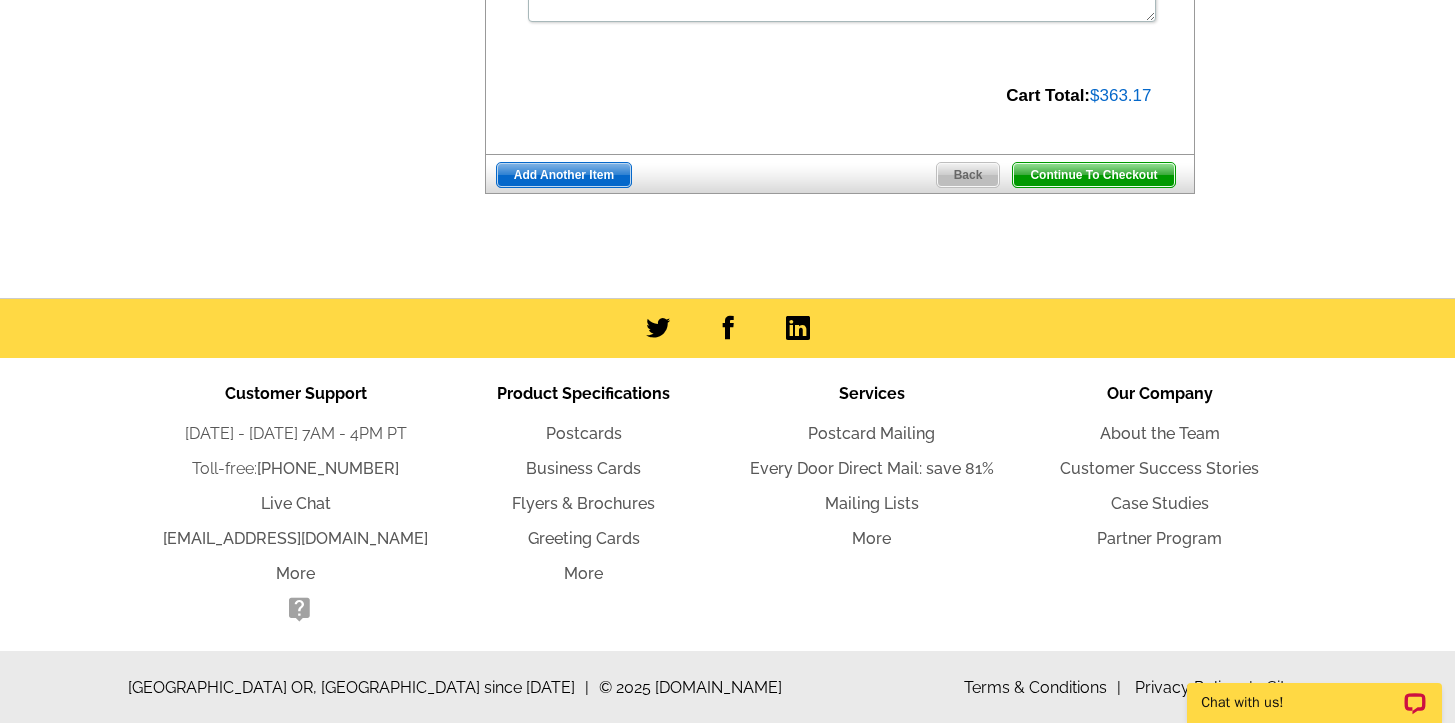 click on "Back" at bounding box center (968, 175) 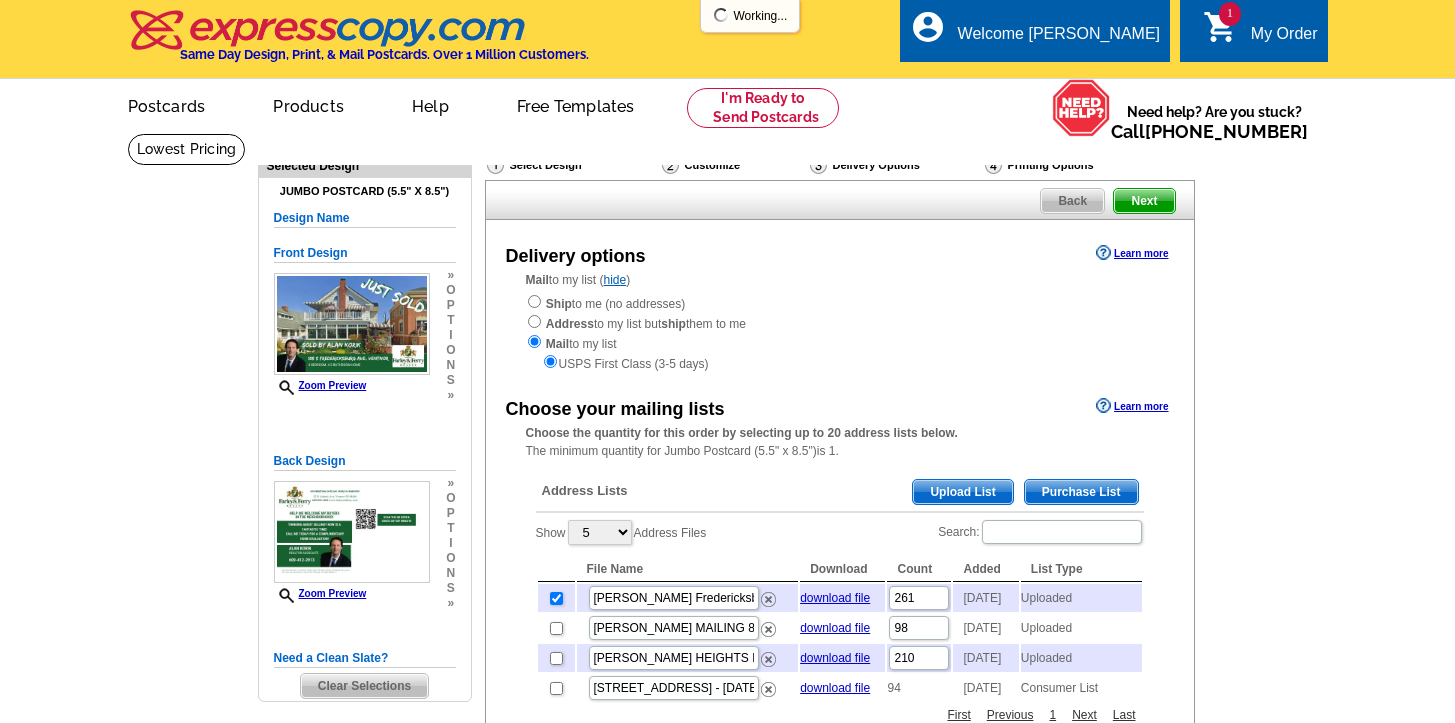 scroll, scrollTop: 233, scrollLeft: 0, axis: vertical 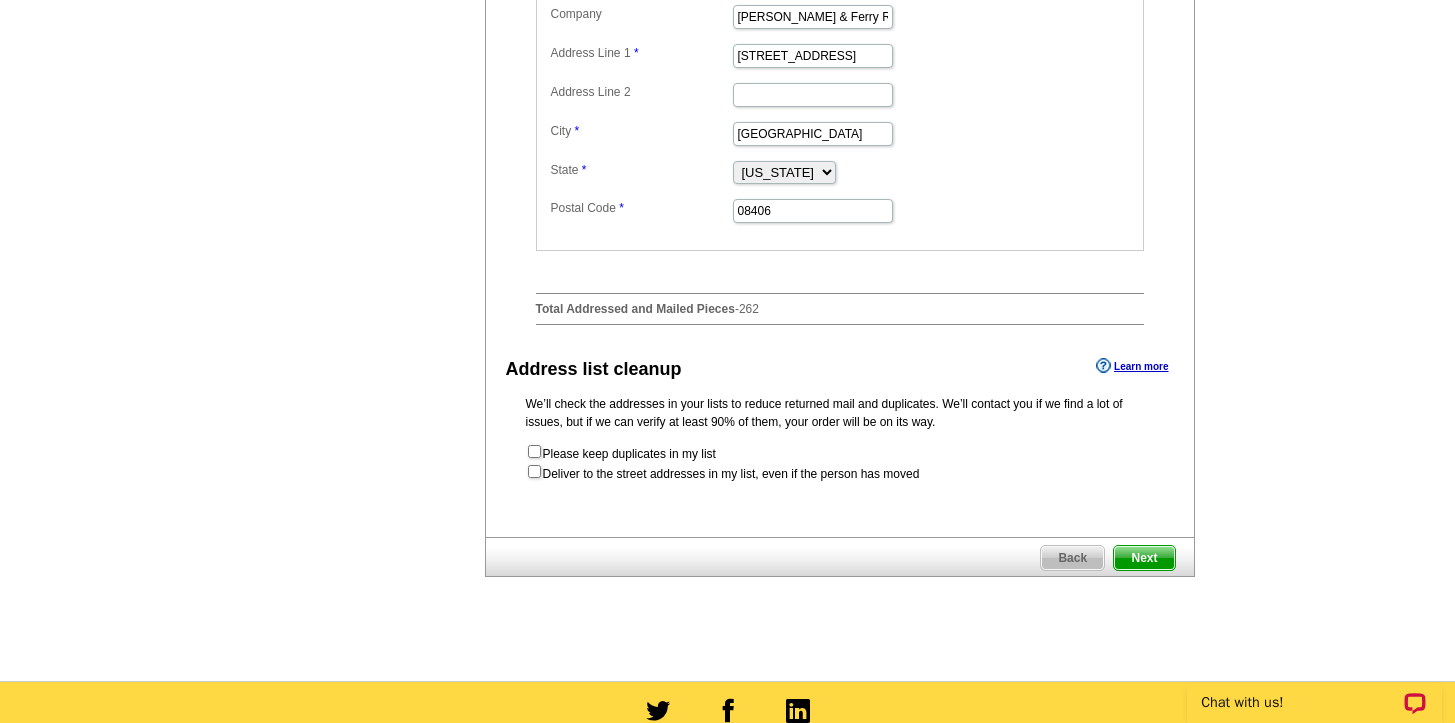 click on "Next" at bounding box center (1144, 558) 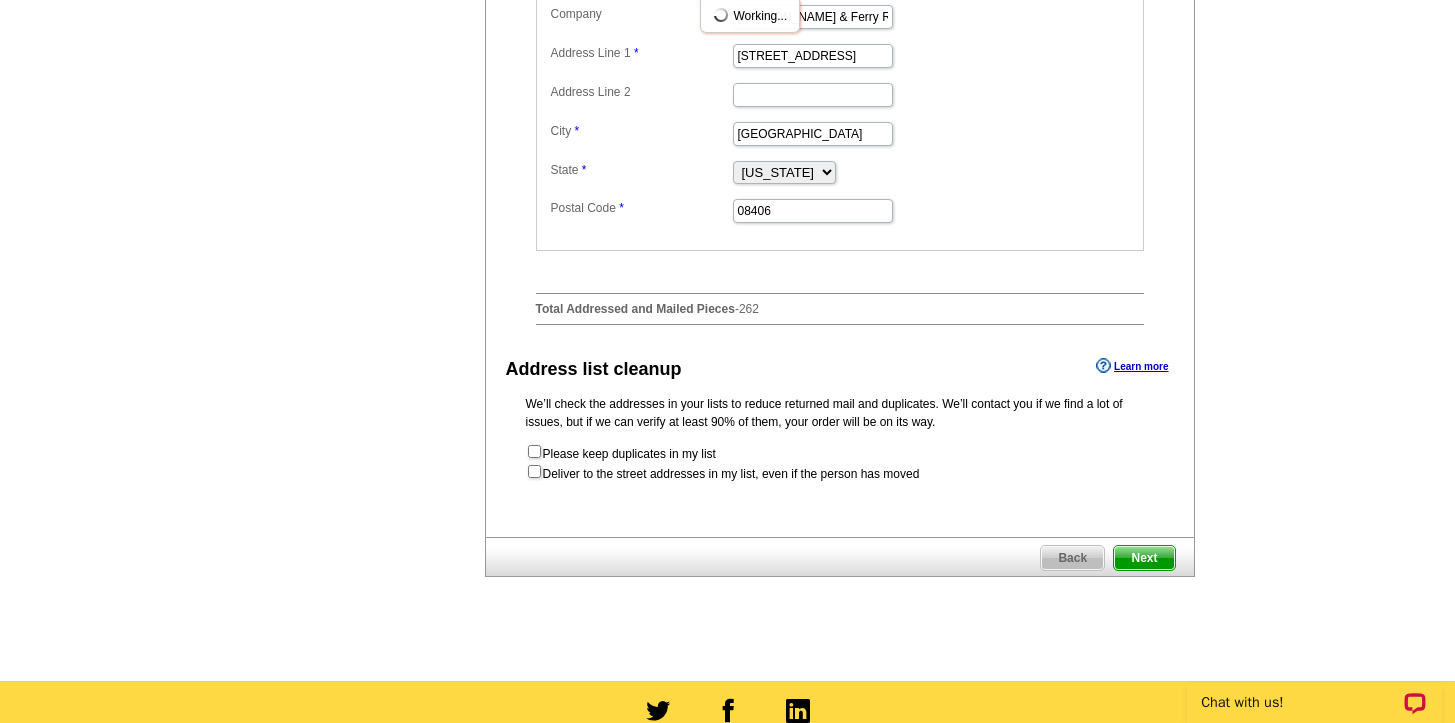 scroll, scrollTop: 0, scrollLeft: 0, axis: both 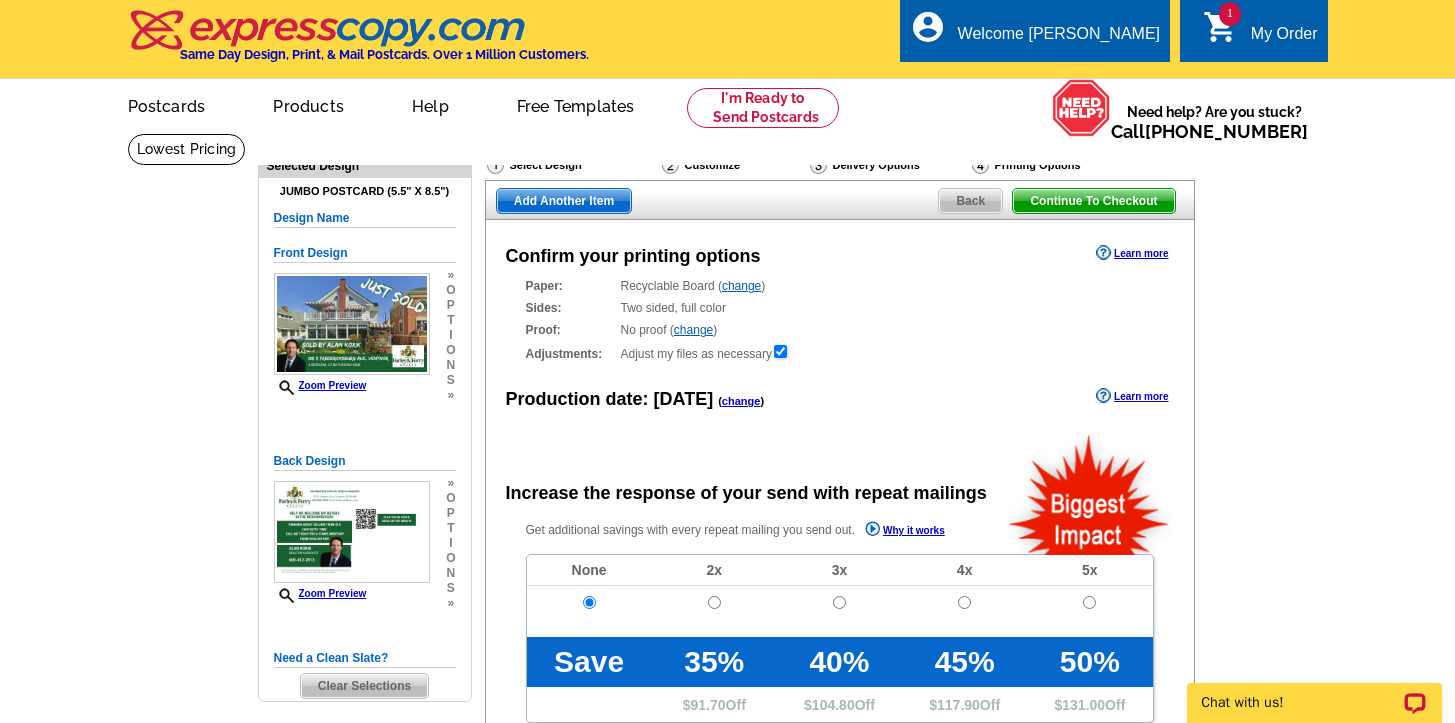 radio on "false" 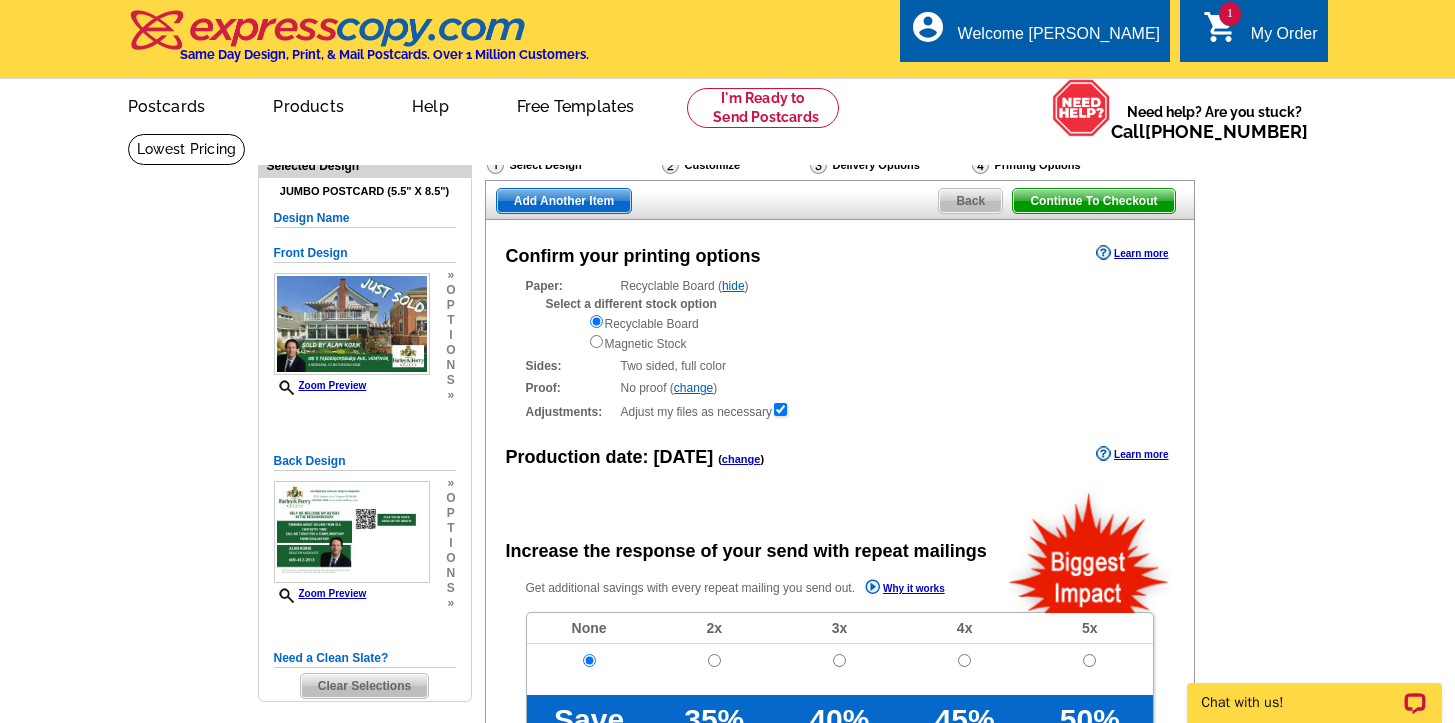 click on "hide" at bounding box center (733, 286) 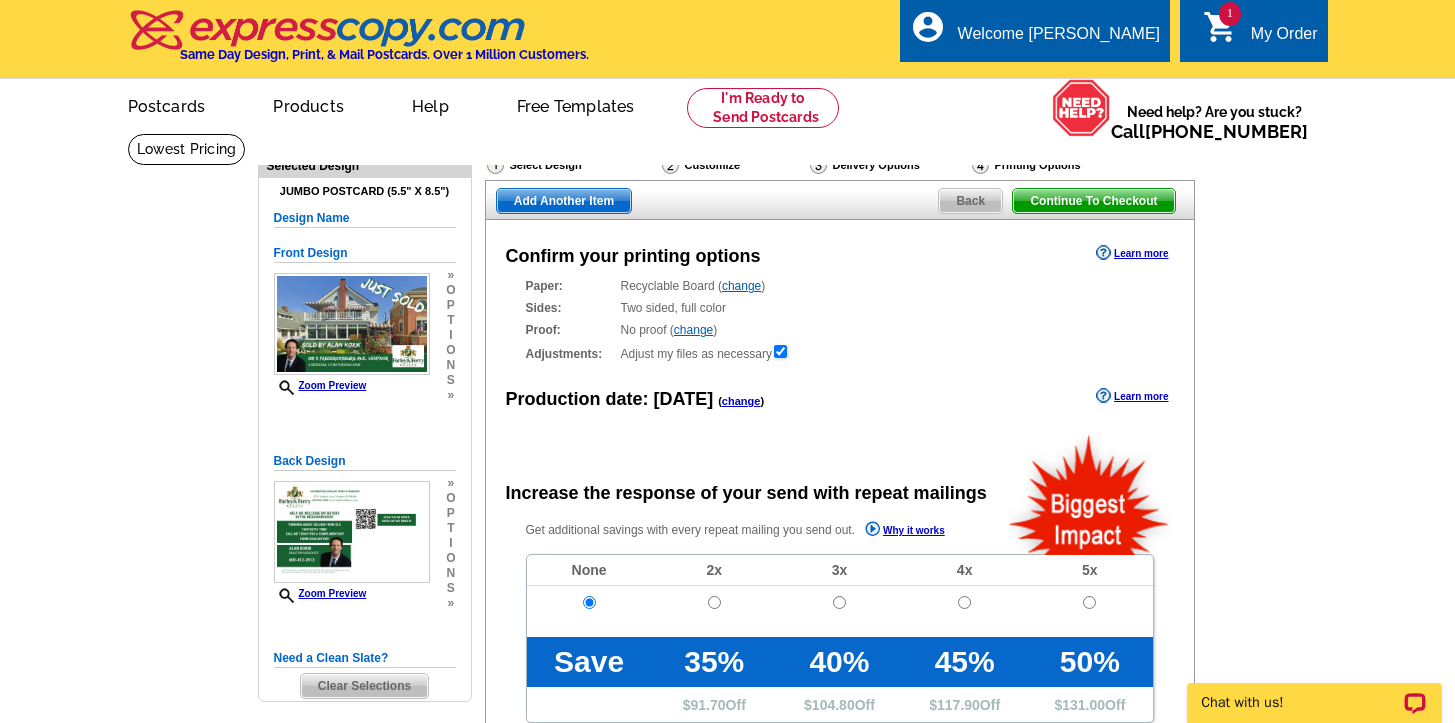 click on "change" at bounding box center (693, 330) 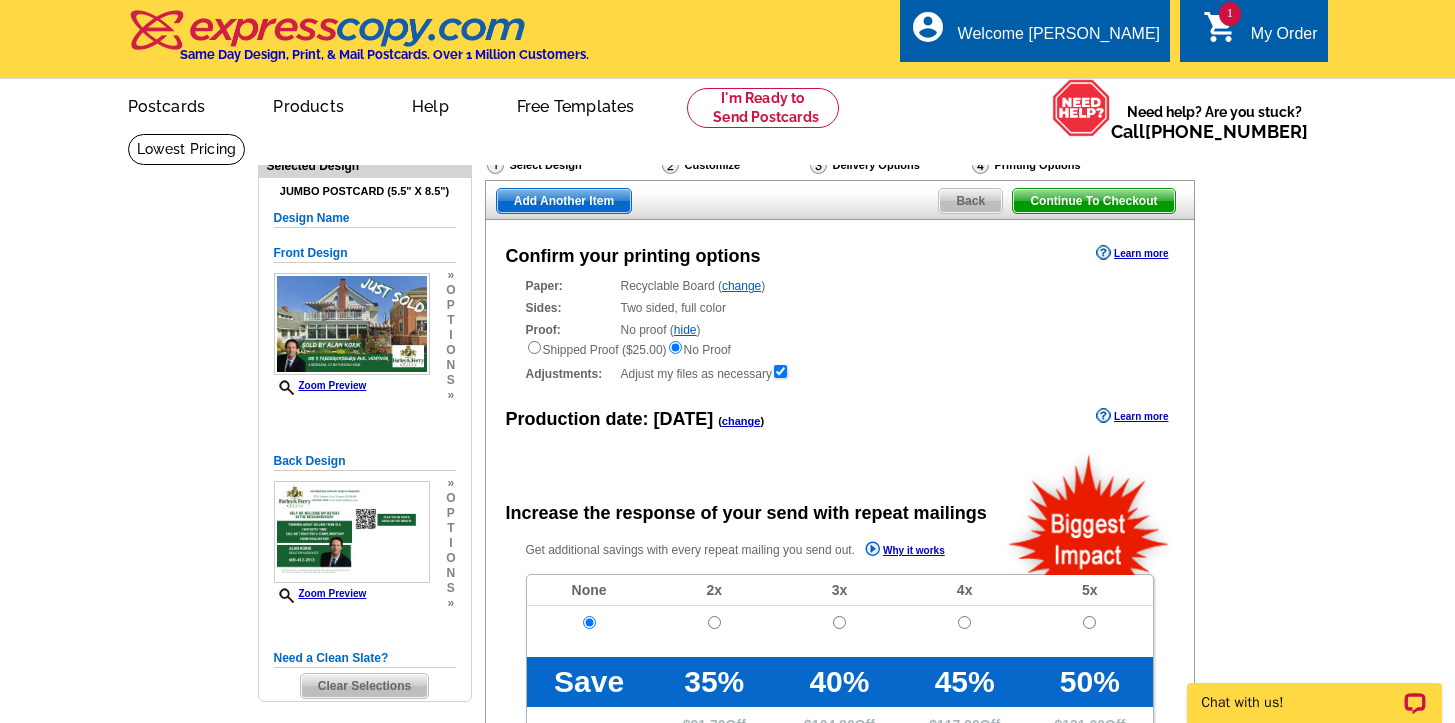 click on "hide" at bounding box center [685, 330] 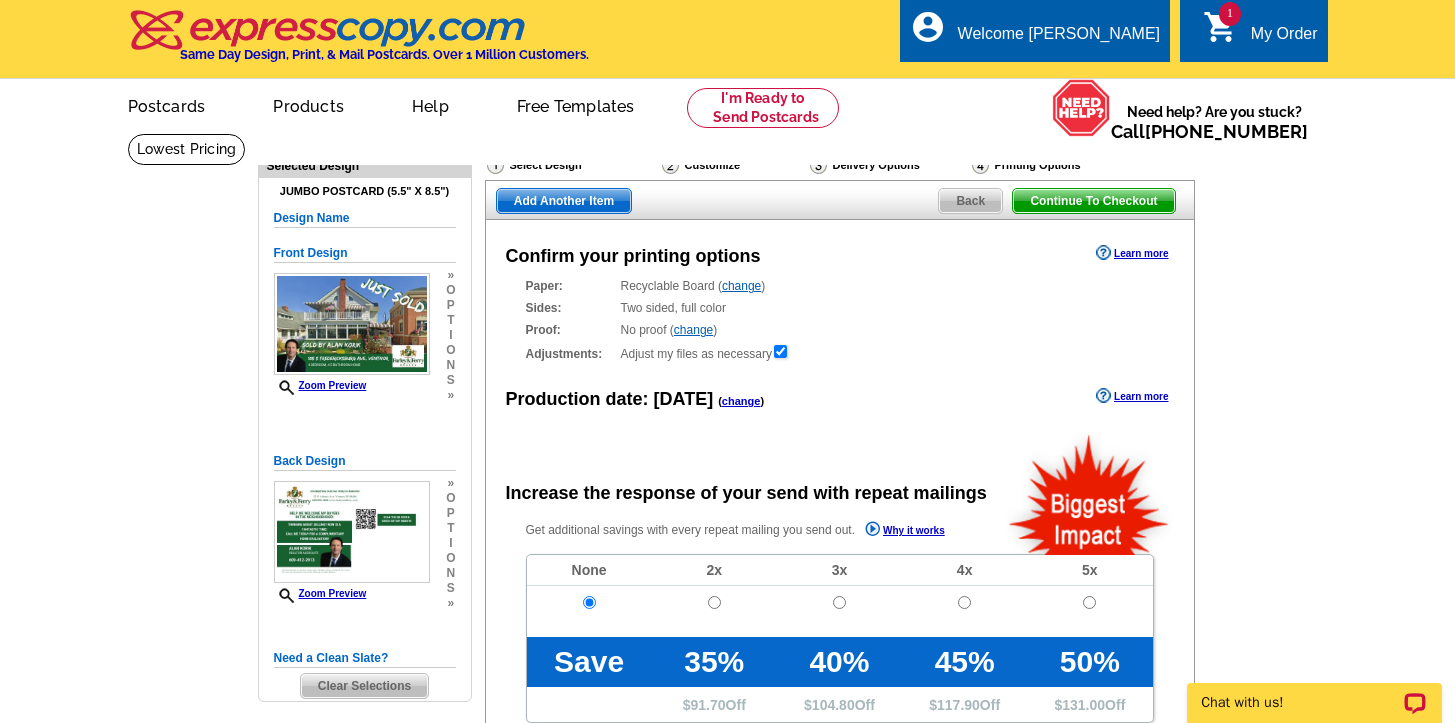 click on "change" at bounding box center [741, 286] 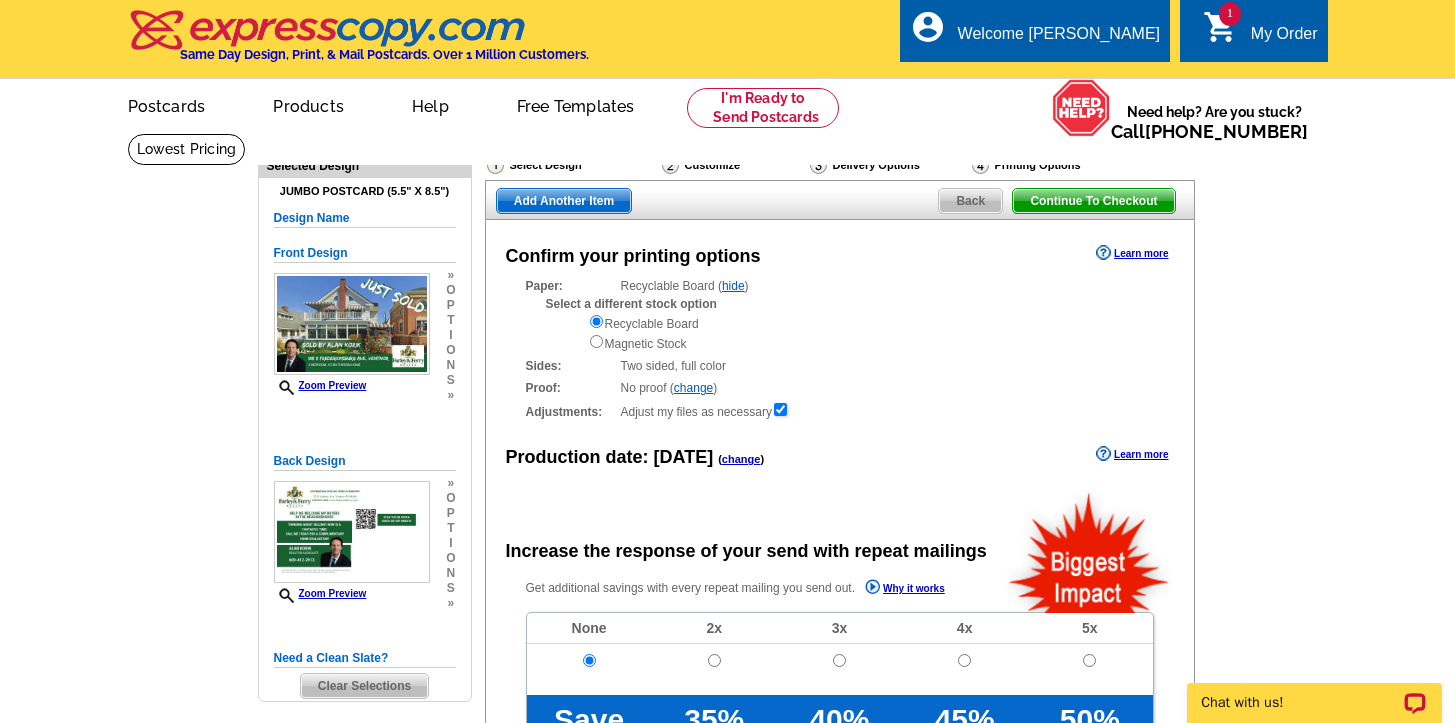 click on "hide" at bounding box center [733, 286] 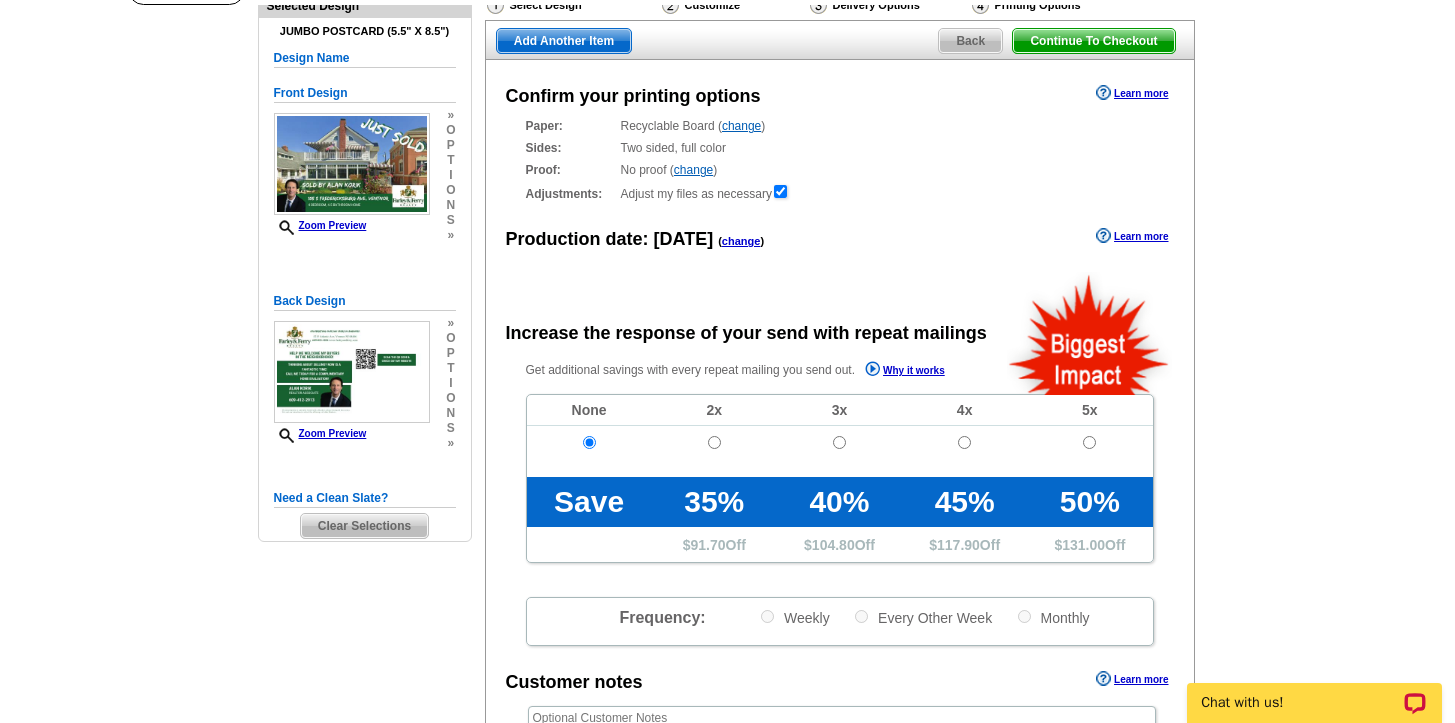 scroll, scrollTop: 155, scrollLeft: 0, axis: vertical 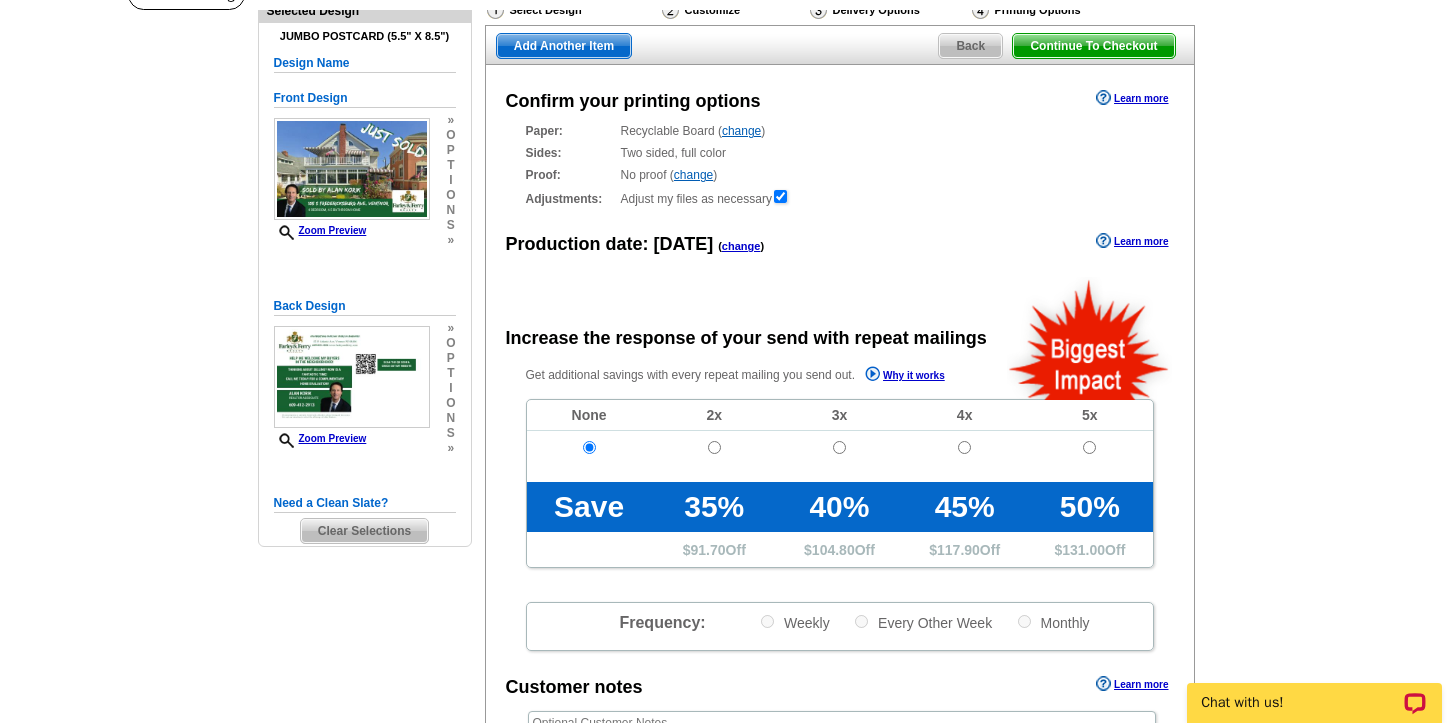 click on "change" at bounding box center (693, 175) 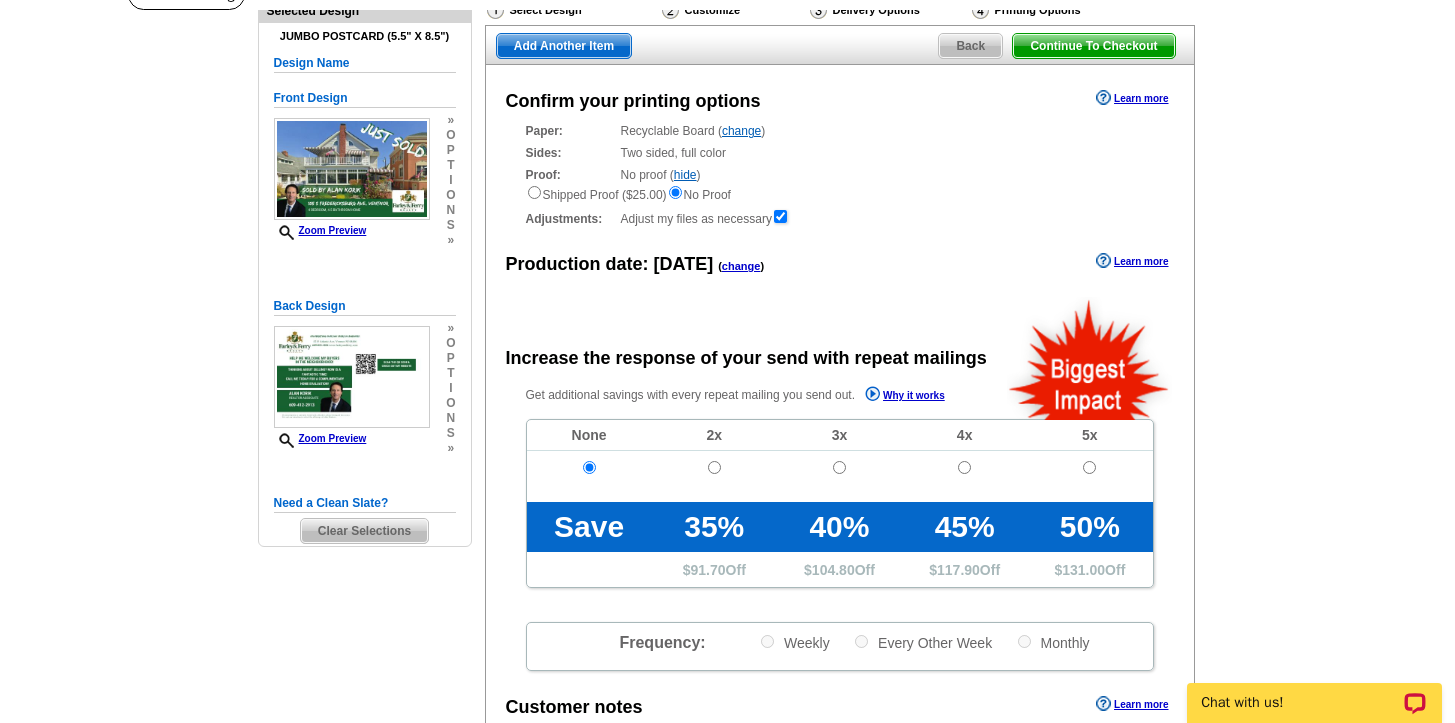 click on "hide" at bounding box center (685, 175) 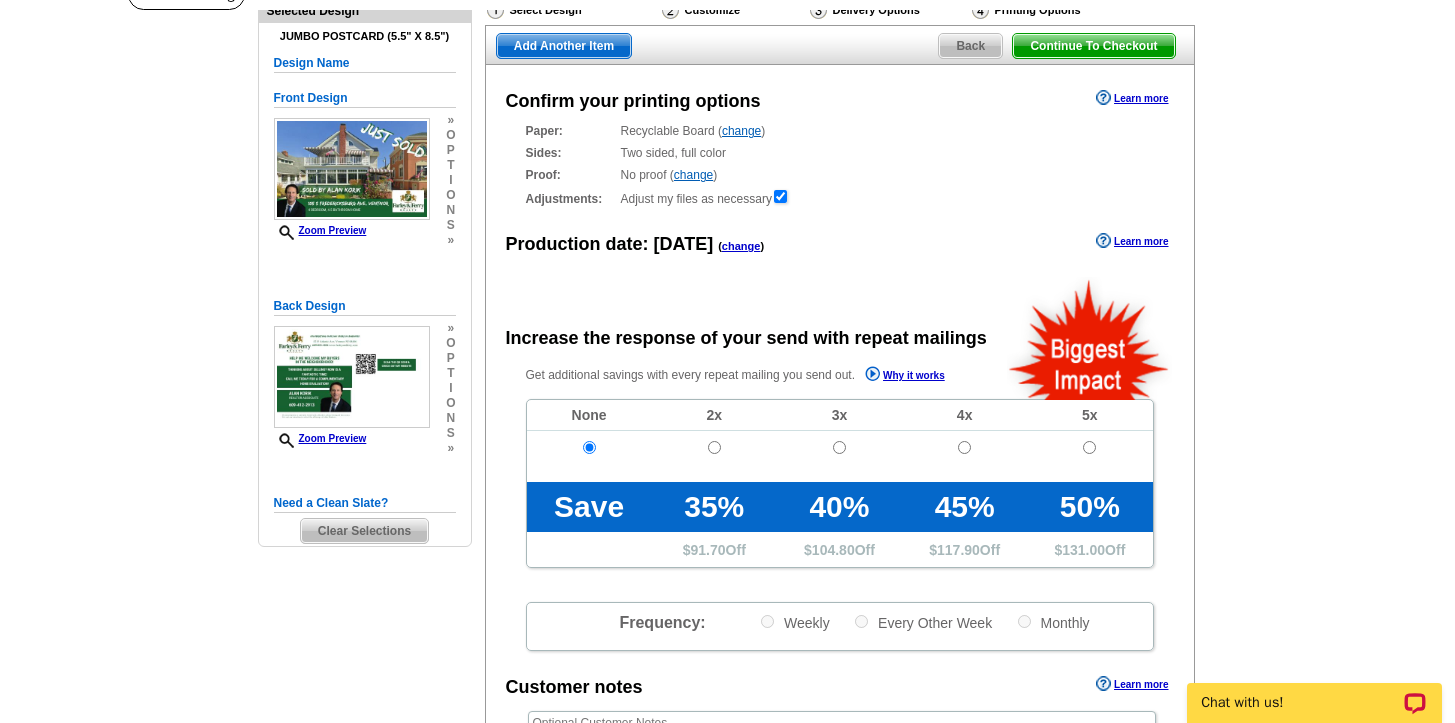 click on "change" at bounding box center [741, 131] 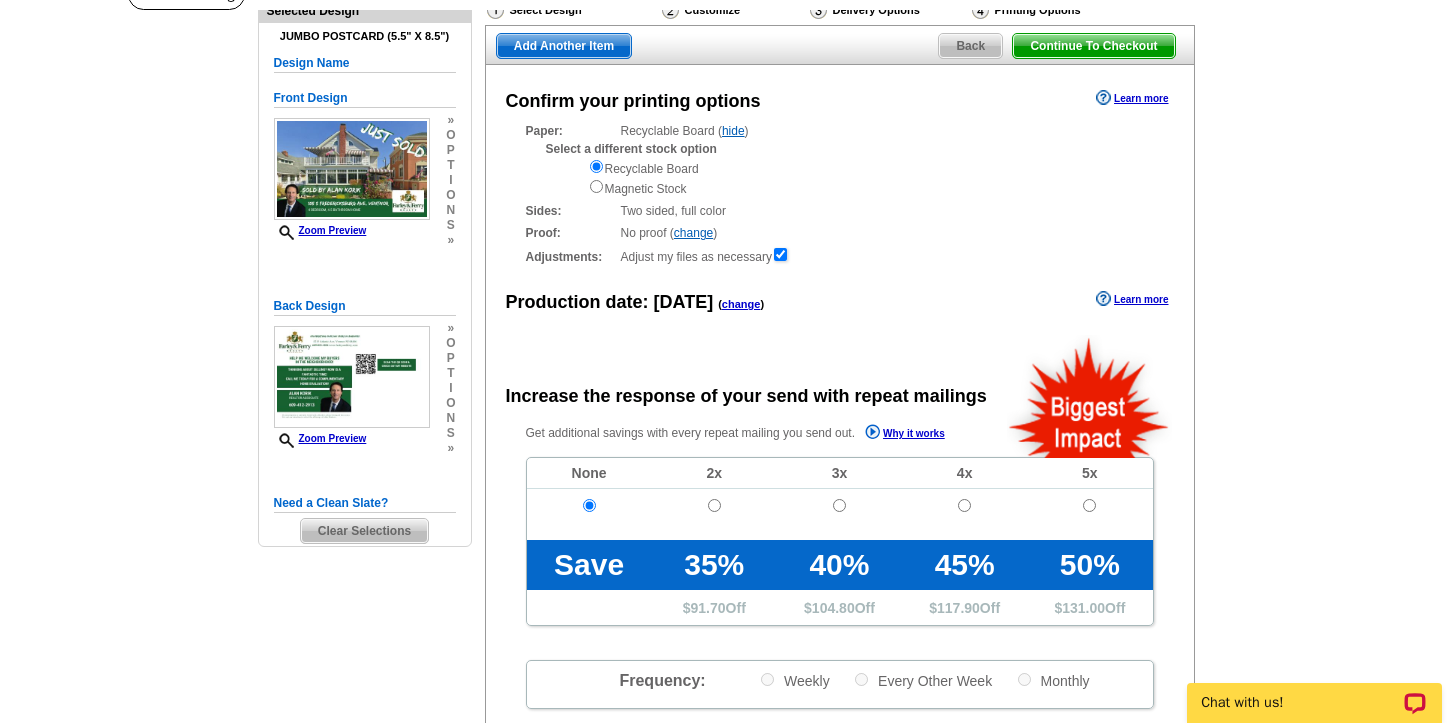 click on "hide" at bounding box center (733, 131) 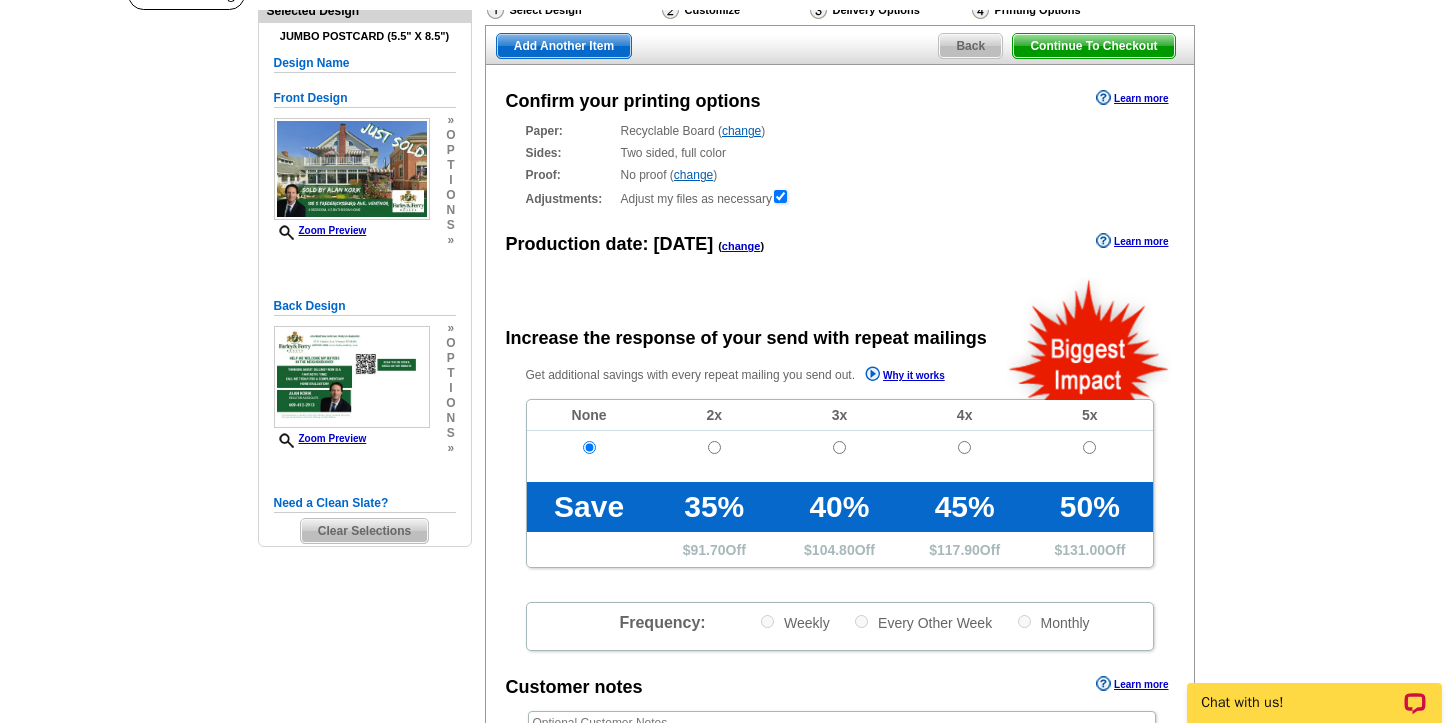 click on "change" at bounding box center [741, 131] 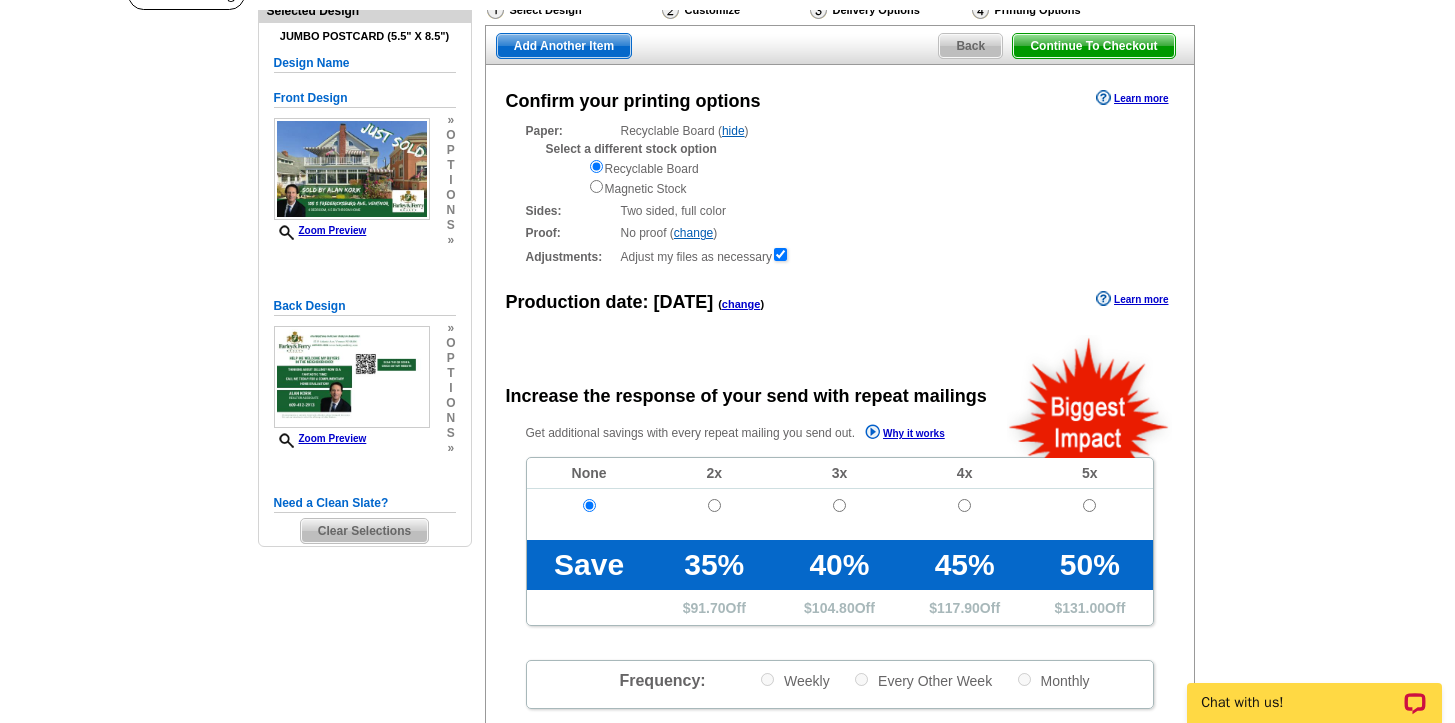 click on "hide" at bounding box center (733, 131) 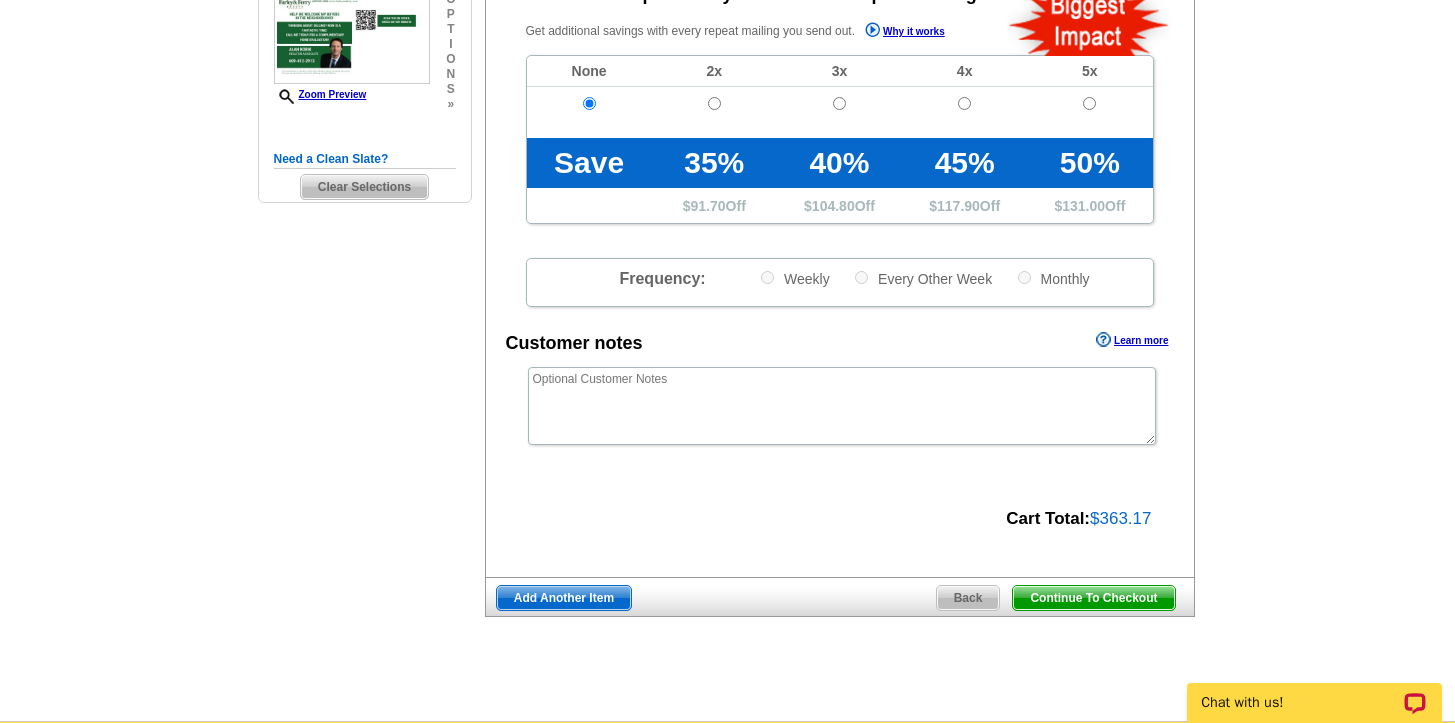scroll, scrollTop: 527, scrollLeft: 0, axis: vertical 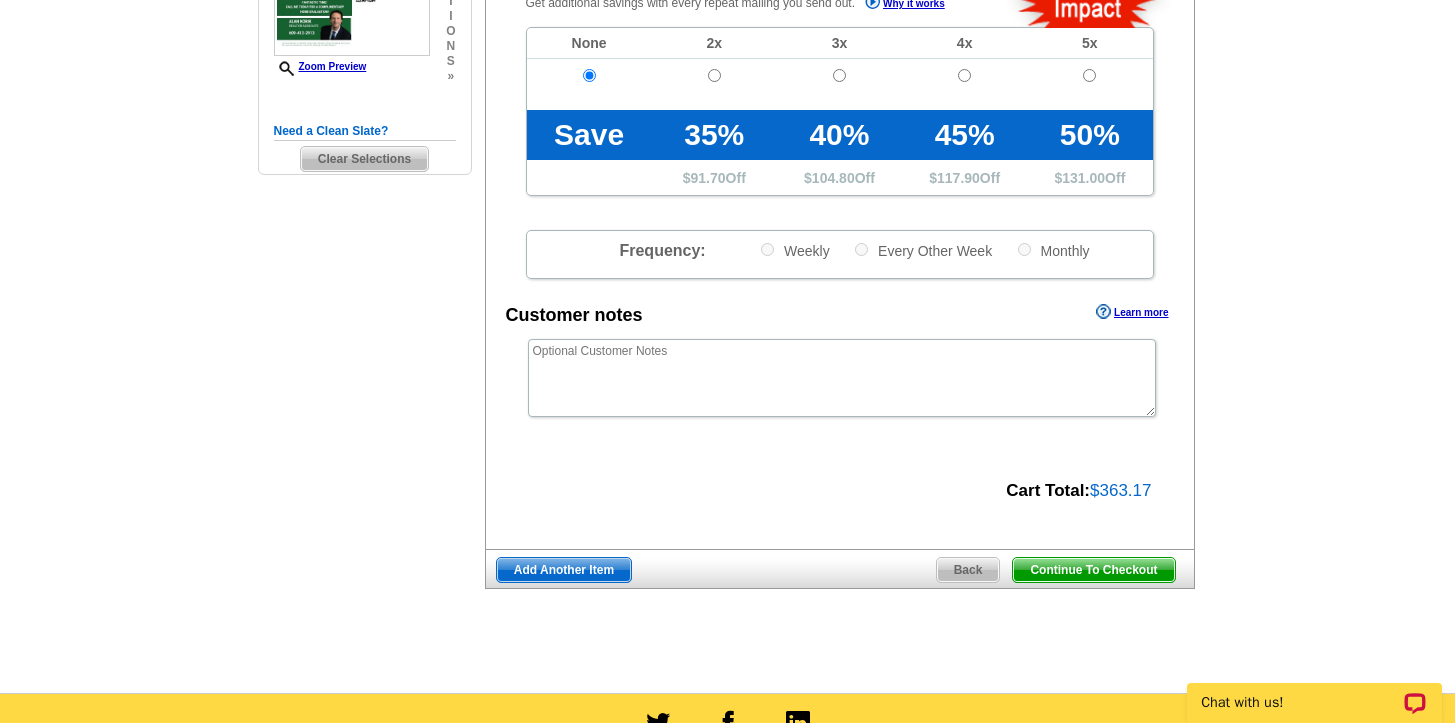 click on "Continue To Checkout" at bounding box center [1093, 570] 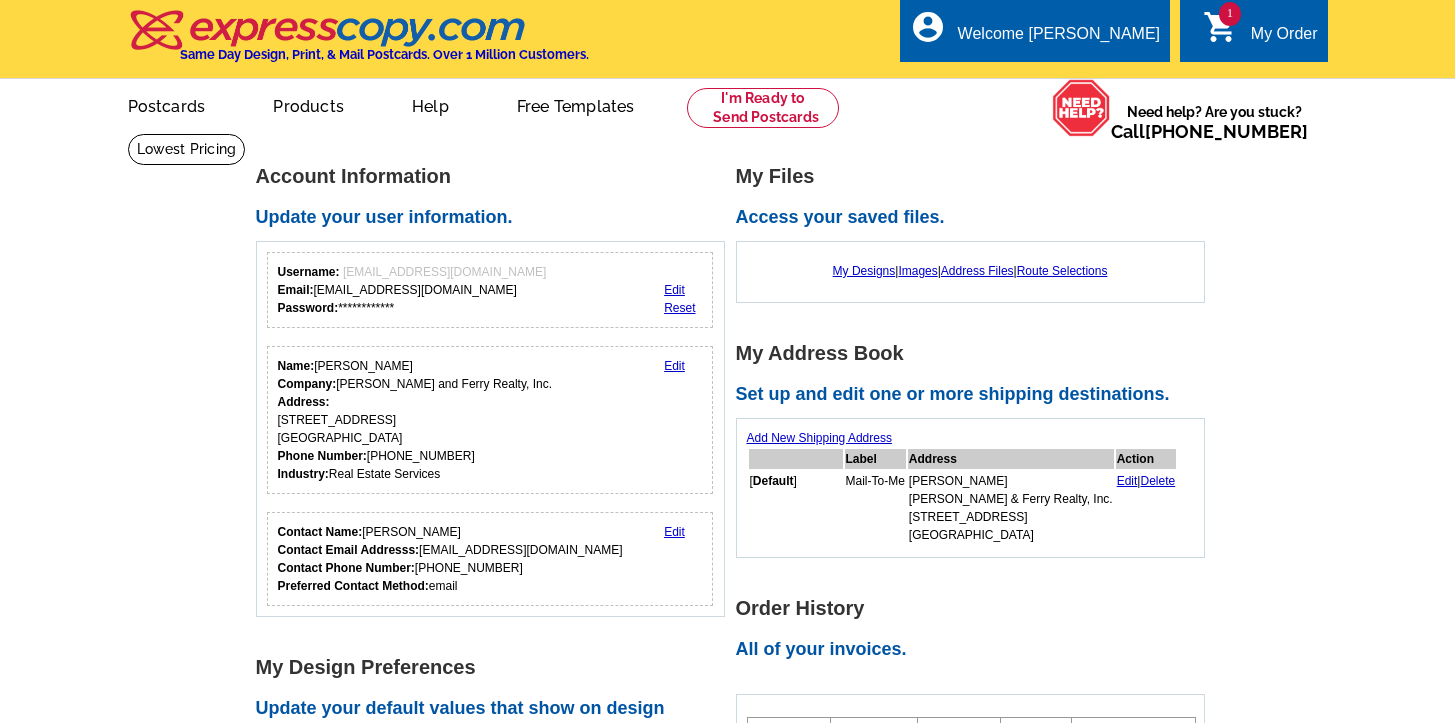 scroll, scrollTop: 0, scrollLeft: 0, axis: both 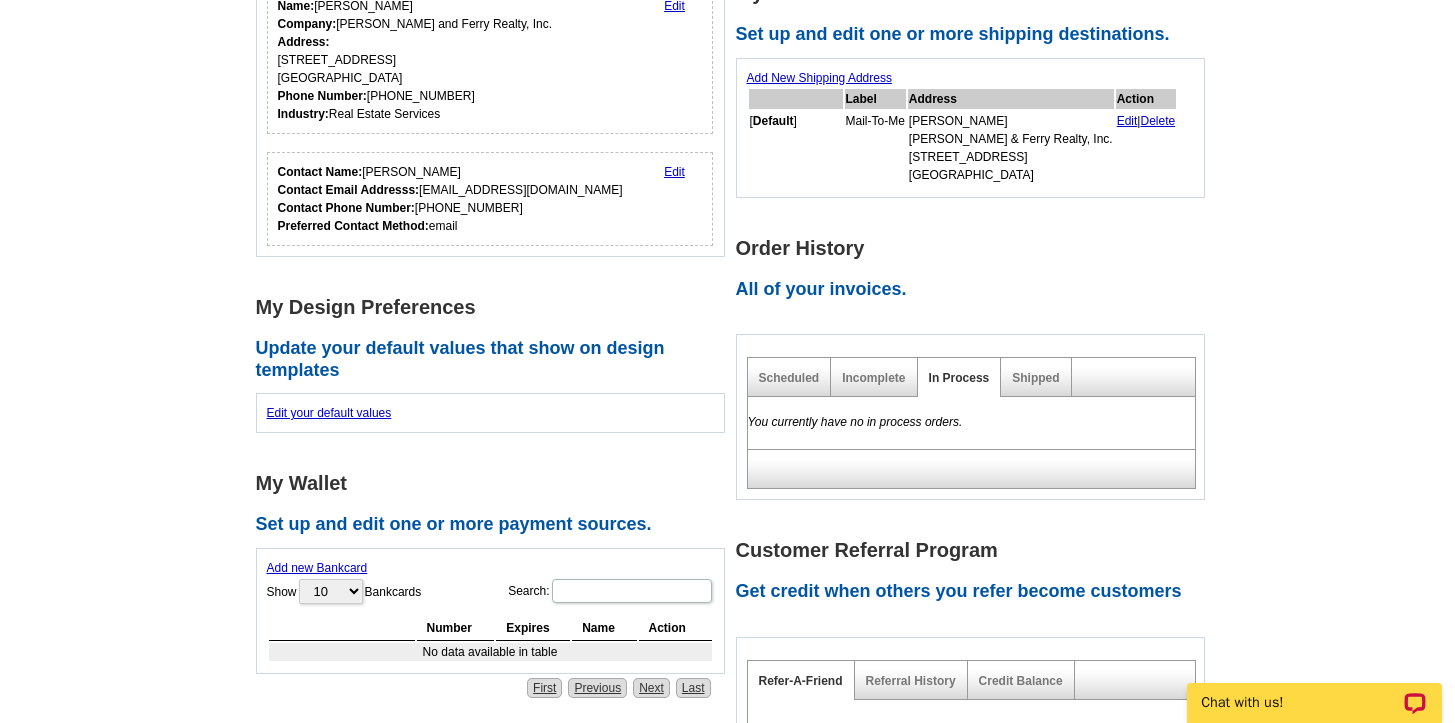 click on "Shipped" at bounding box center [1036, 377] 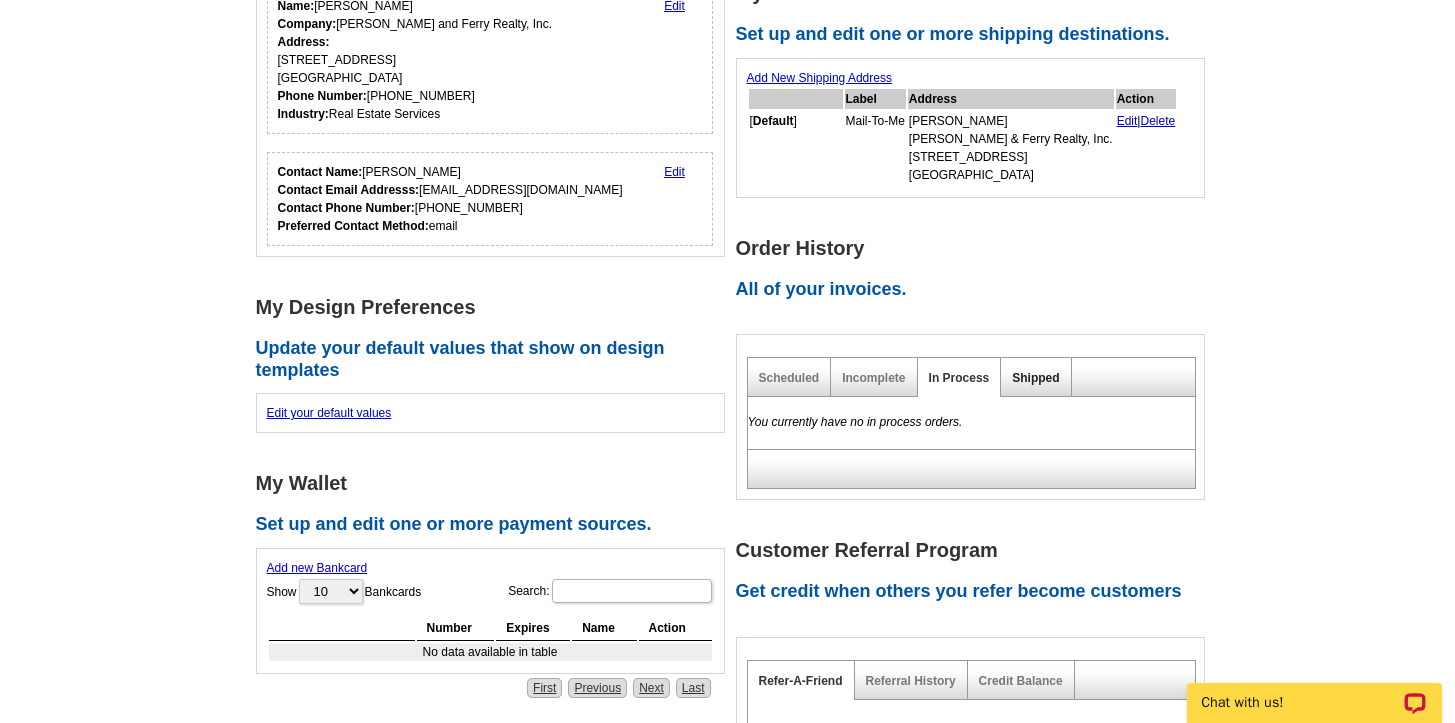 click on "Shipped" at bounding box center [1035, 378] 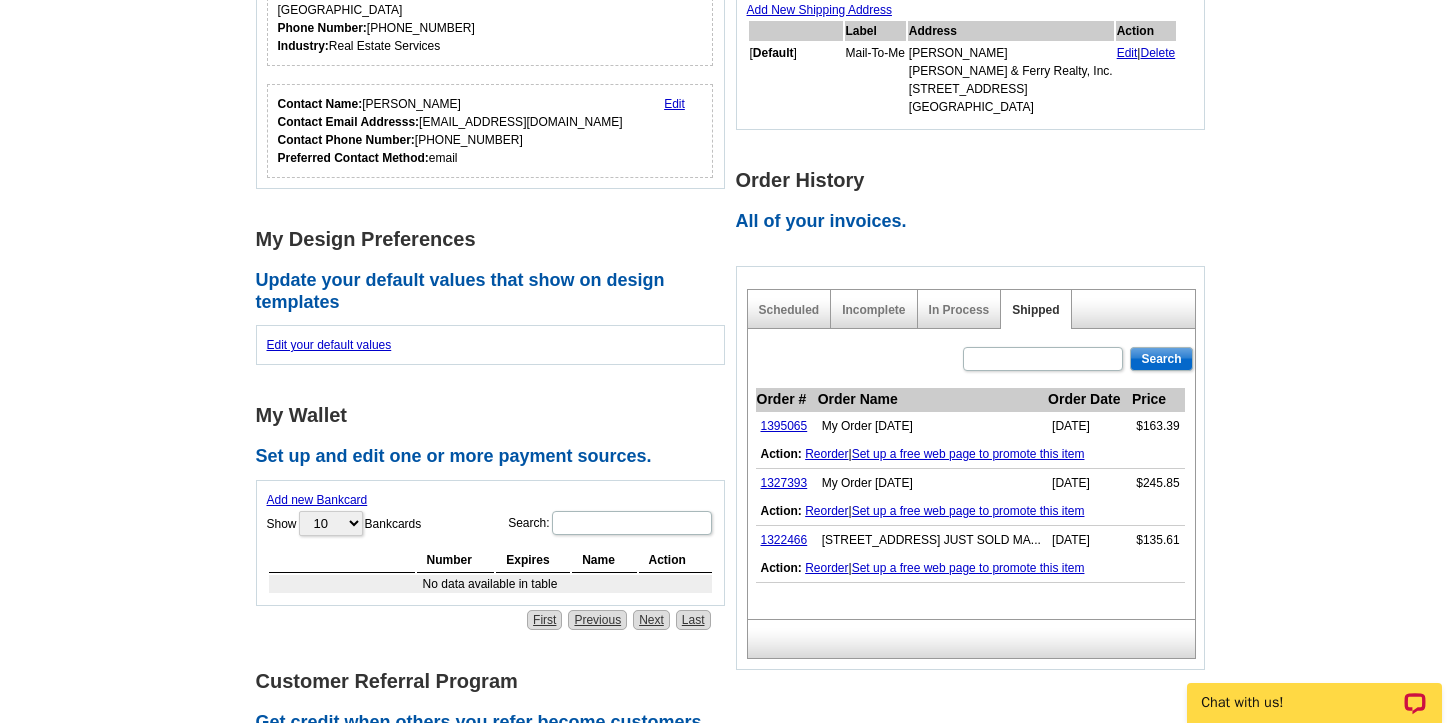 scroll, scrollTop: 446, scrollLeft: 0, axis: vertical 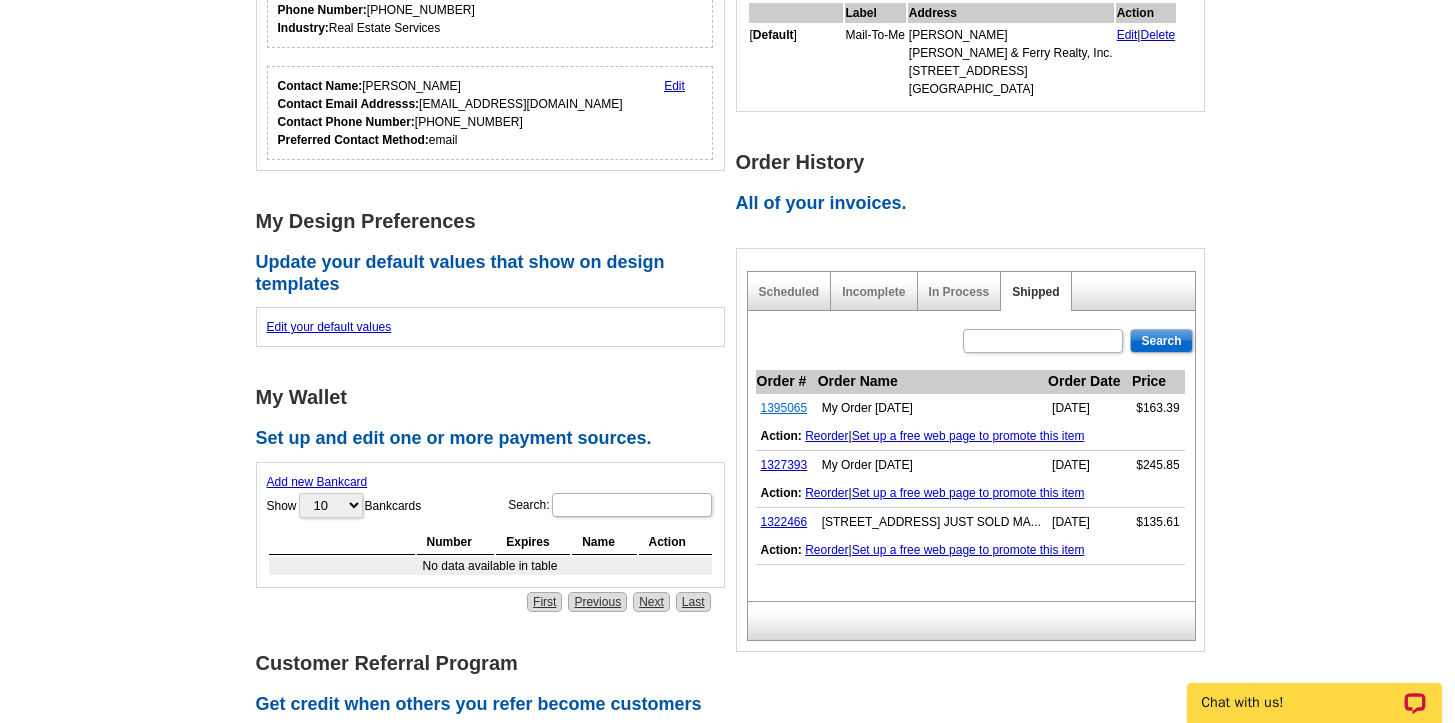 click on "1395065" at bounding box center (784, 408) 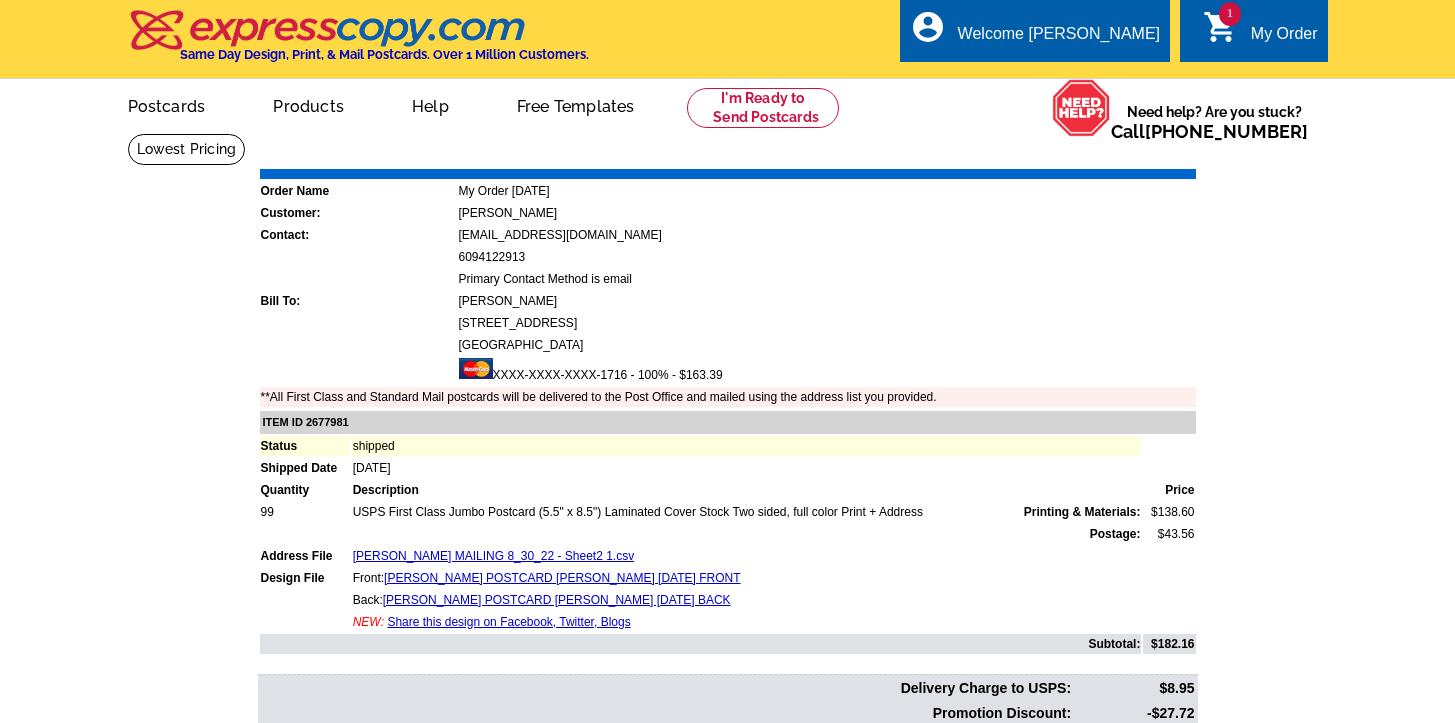 scroll, scrollTop: 0, scrollLeft: 0, axis: both 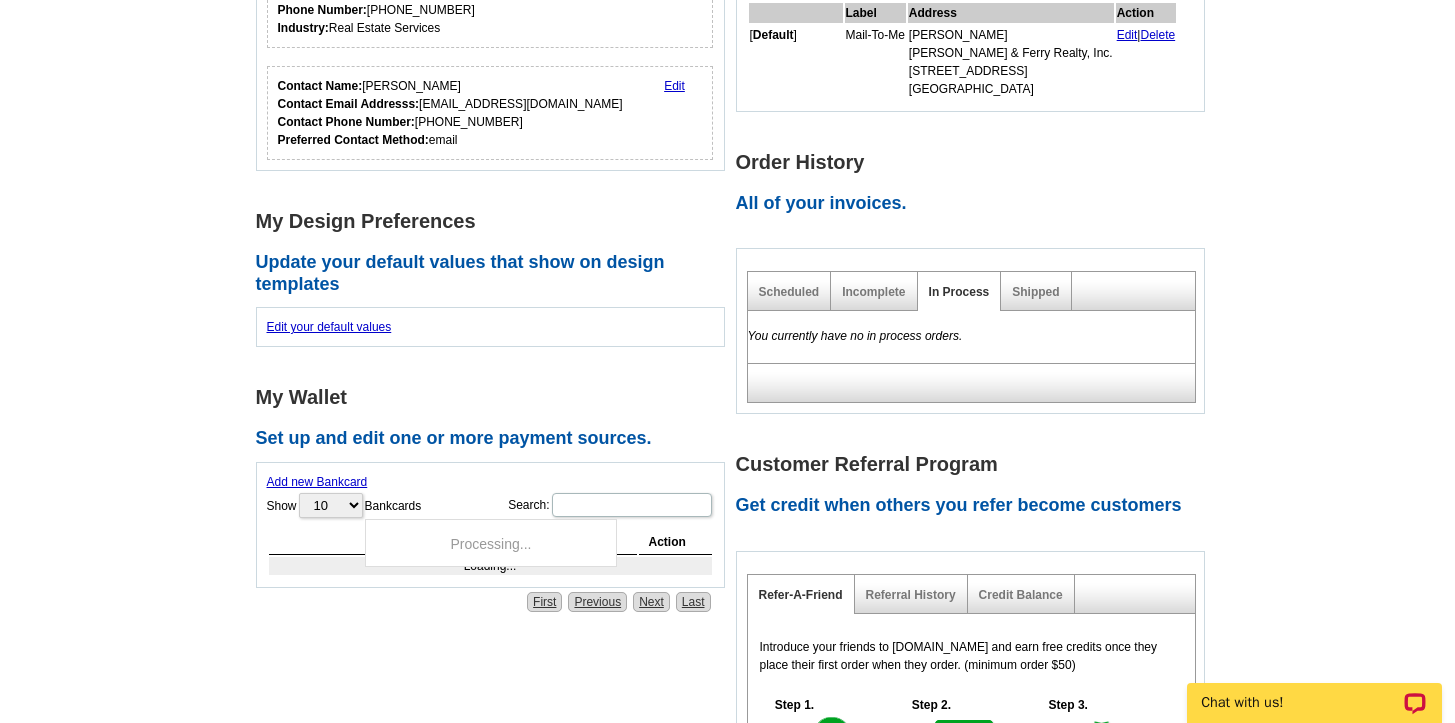 click on "Shipped" at bounding box center [1036, 291] 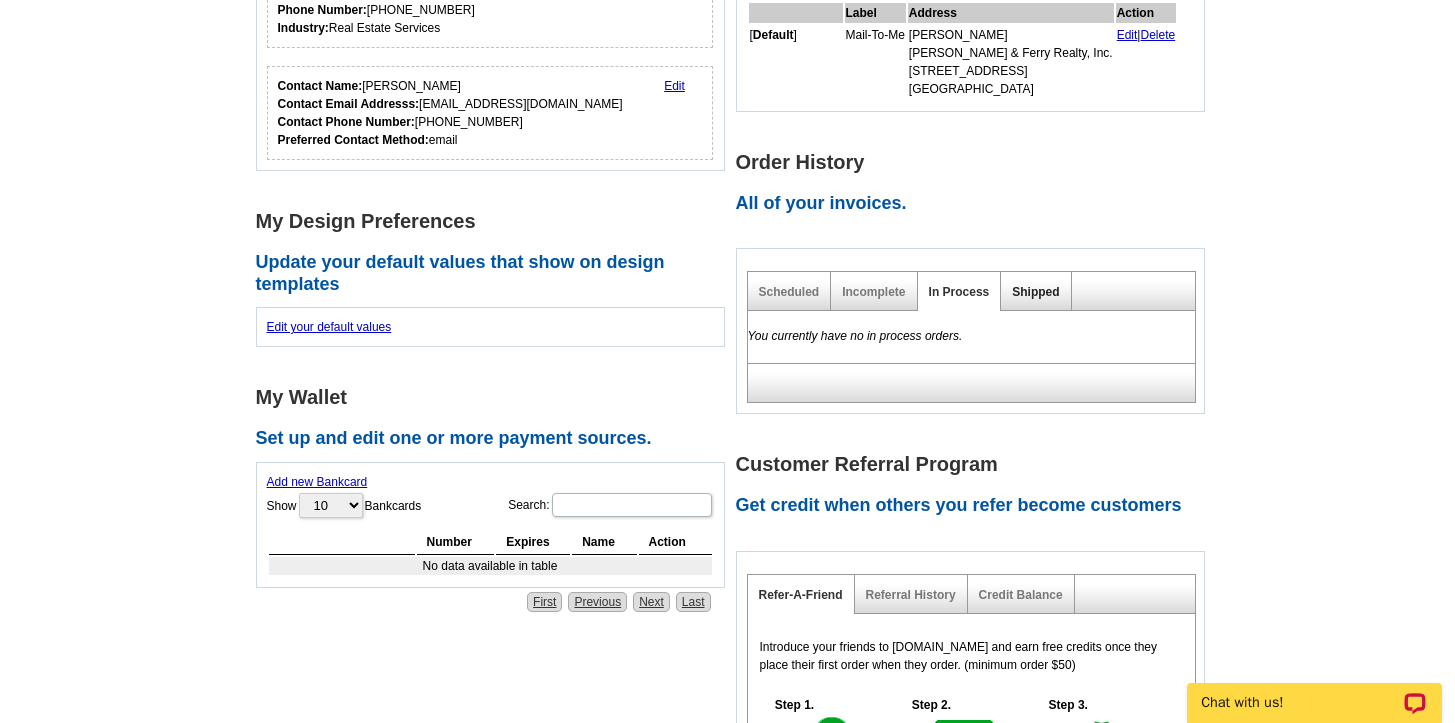 click on "Shipped" at bounding box center [1035, 292] 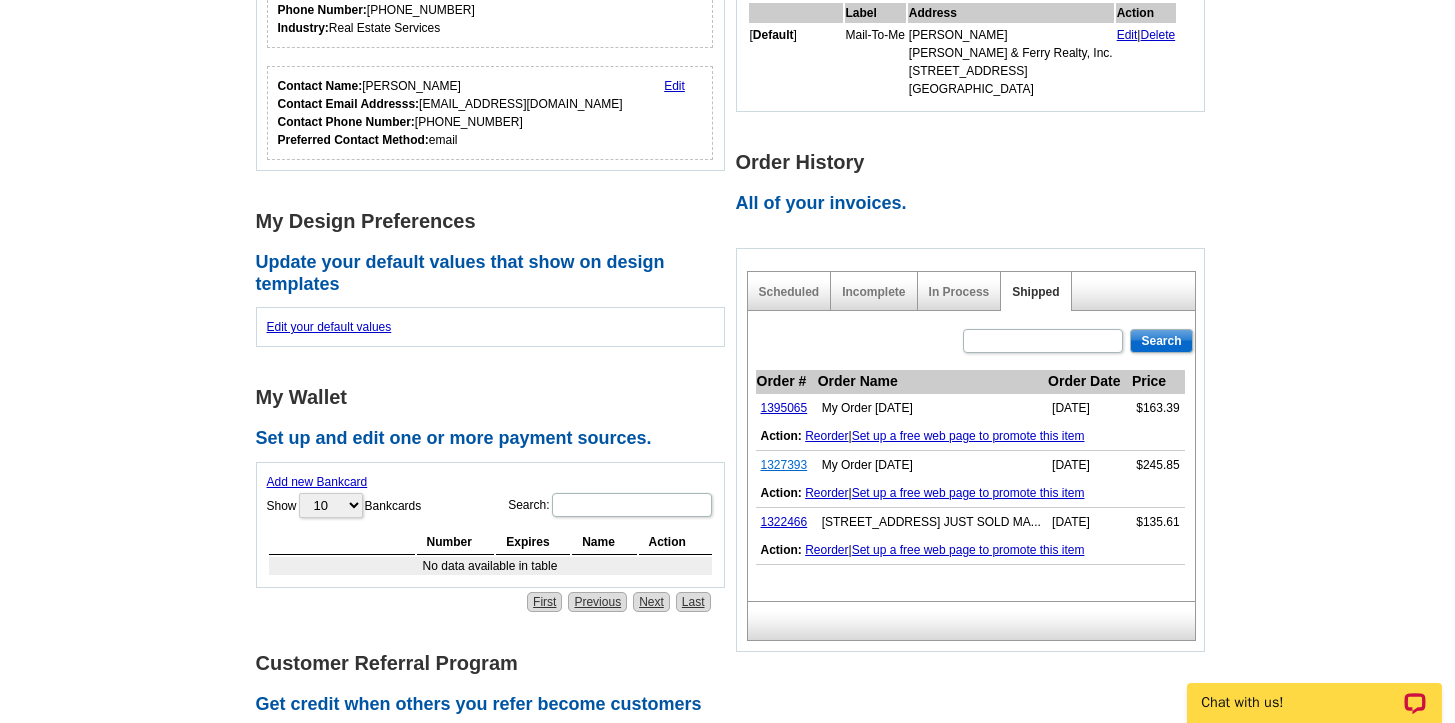 click on "1327393" at bounding box center (784, 465) 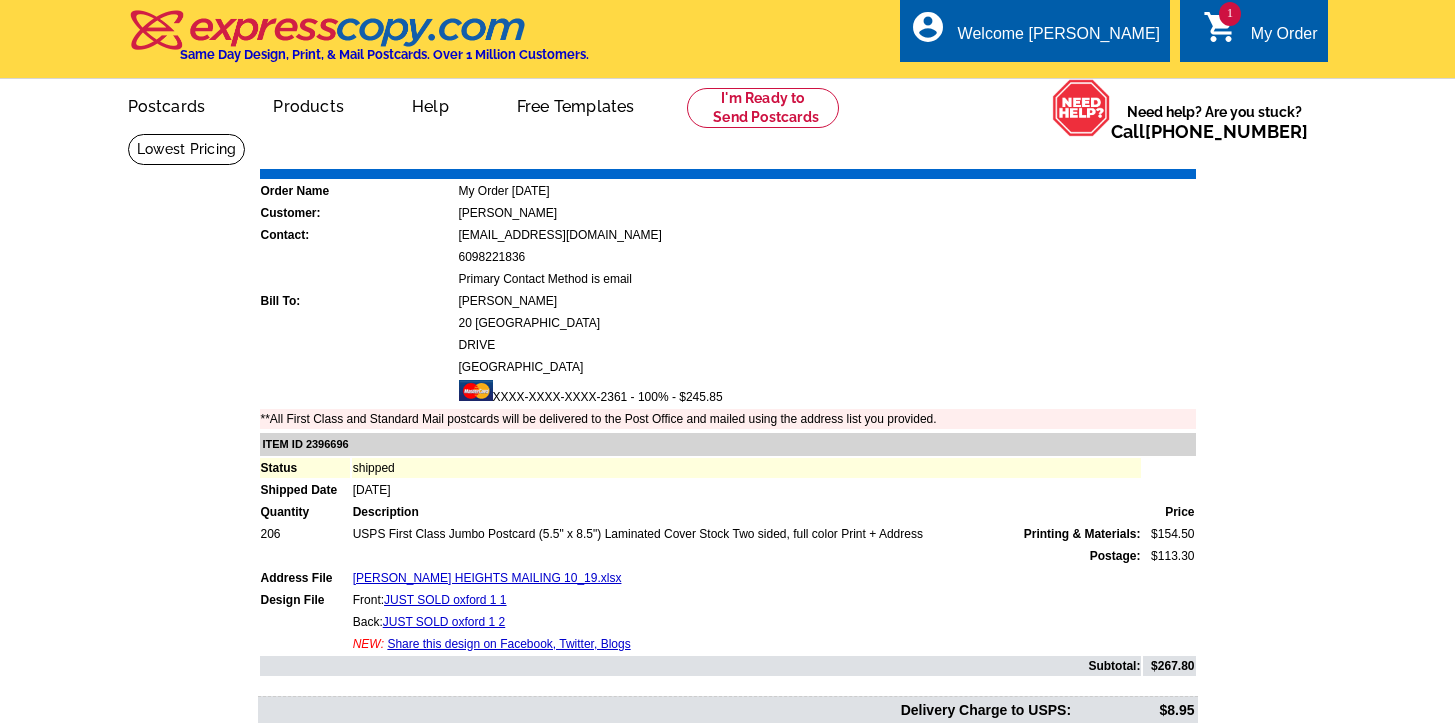 scroll, scrollTop: 0, scrollLeft: 0, axis: both 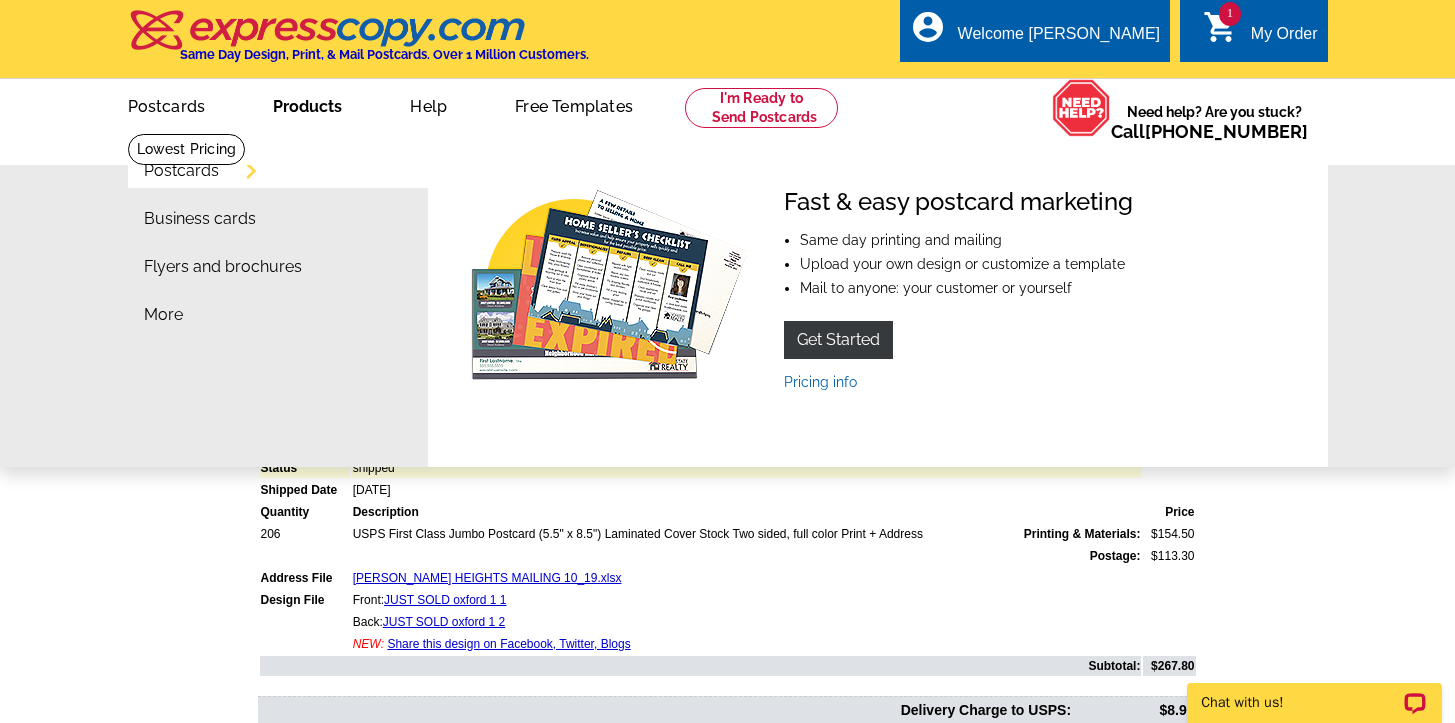 click on "Postcards" at bounding box center (181, 171) 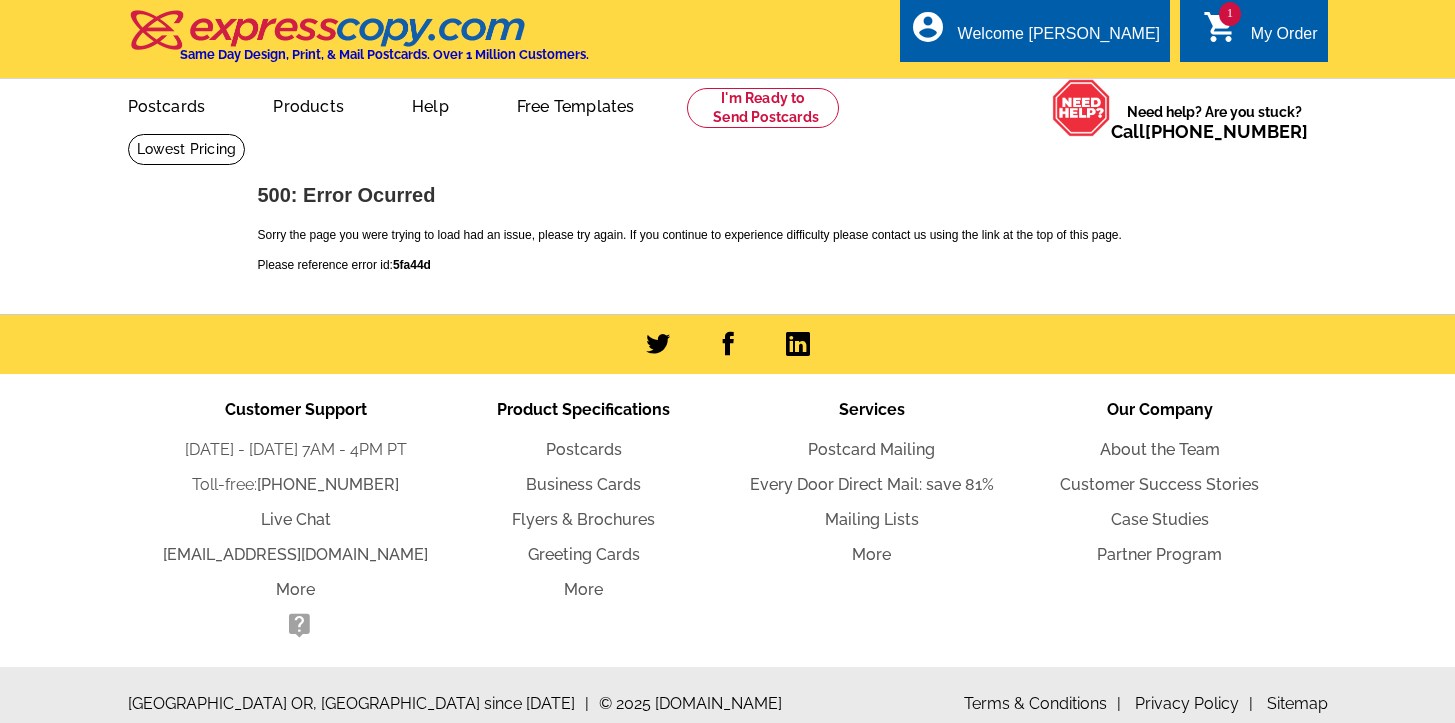 scroll, scrollTop: 0, scrollLeft: 0, axis: both 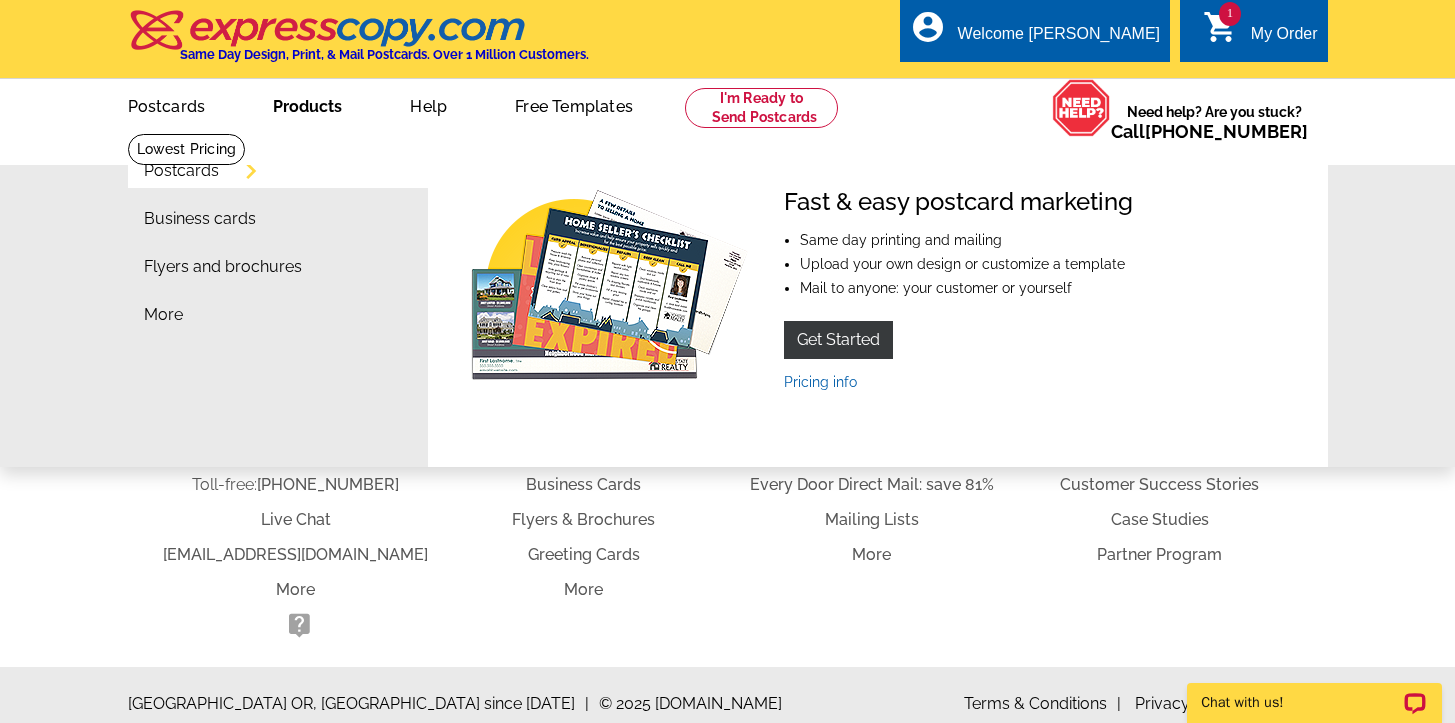 click on "Products" at bounding box center (307, 104) 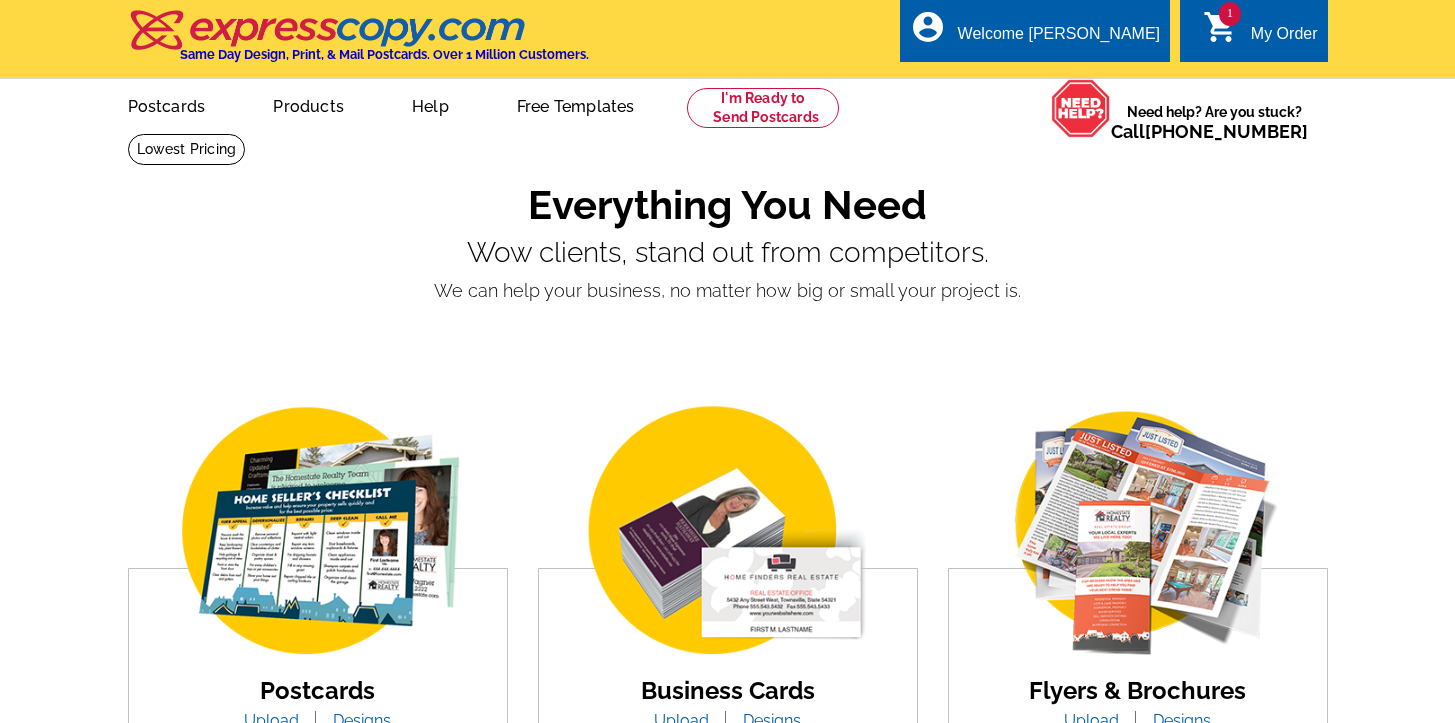 scroll, scrollTop: 0, scrollLeft: 0, axis: both 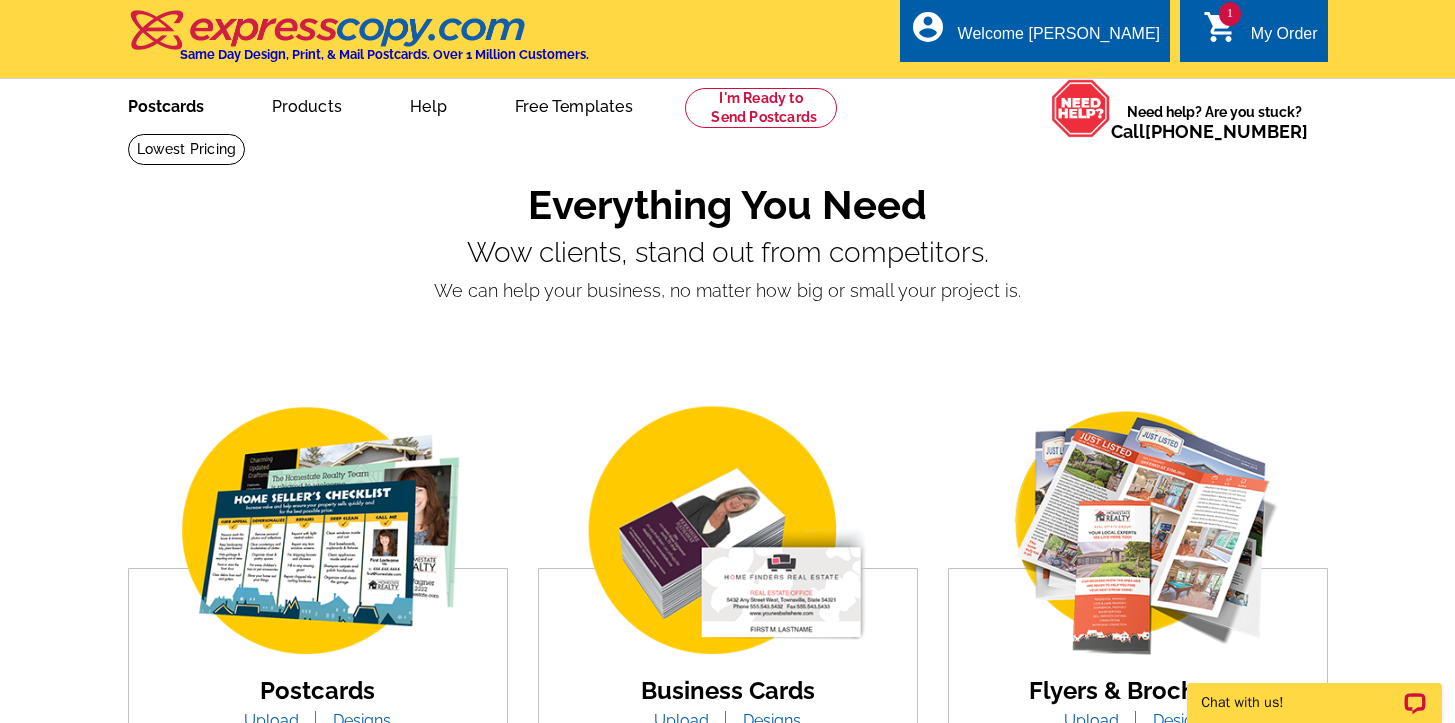 click on "Postcards" at bounding box center [166, 104] 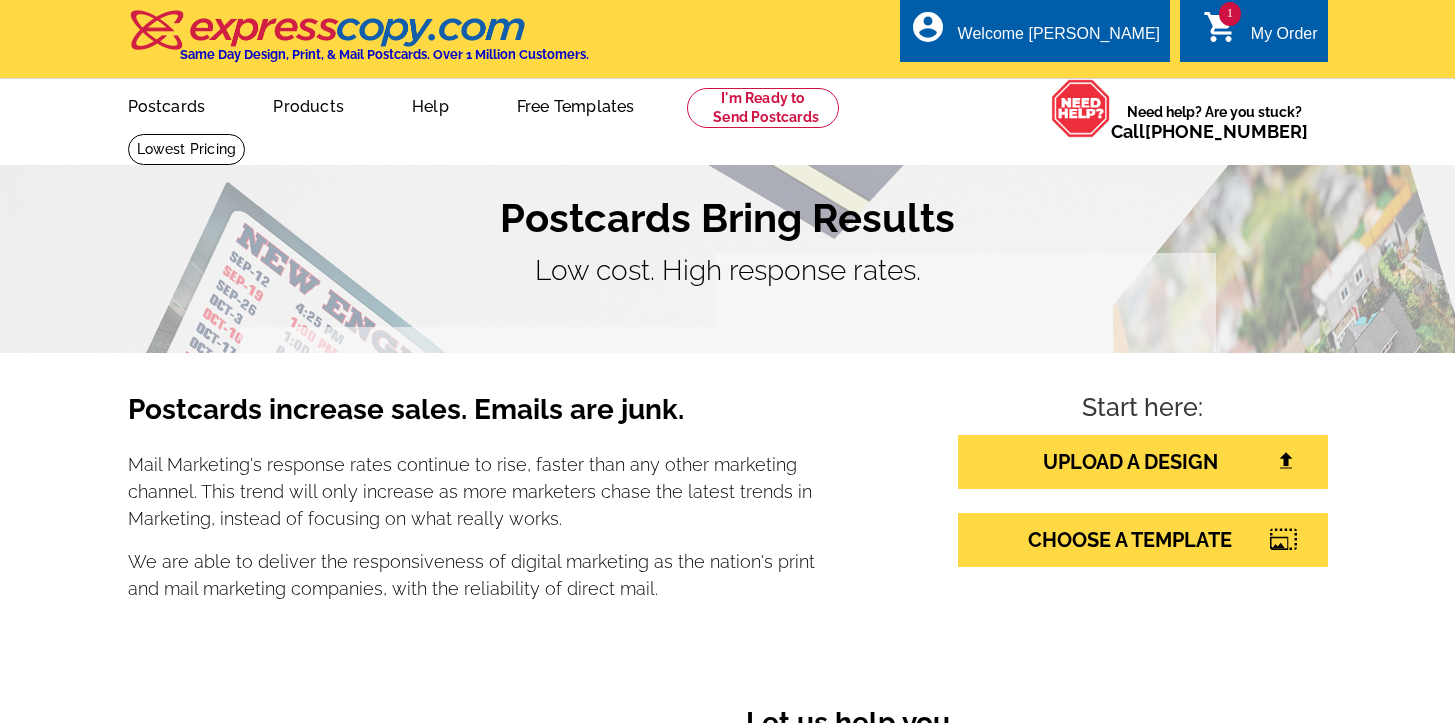 scroll, scrollTop: 0, scrollLeft: 0, axis: both 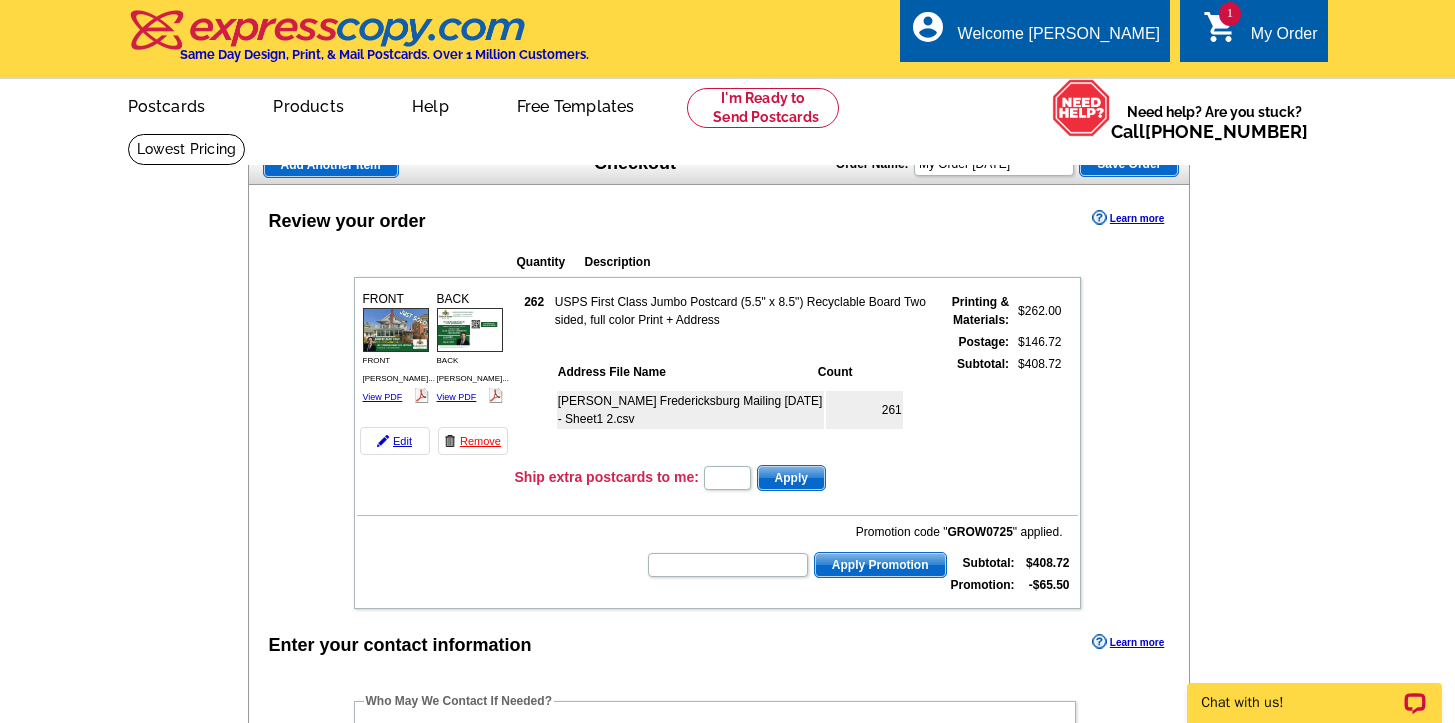 click on "Apply" at bounding box center (764, 478) 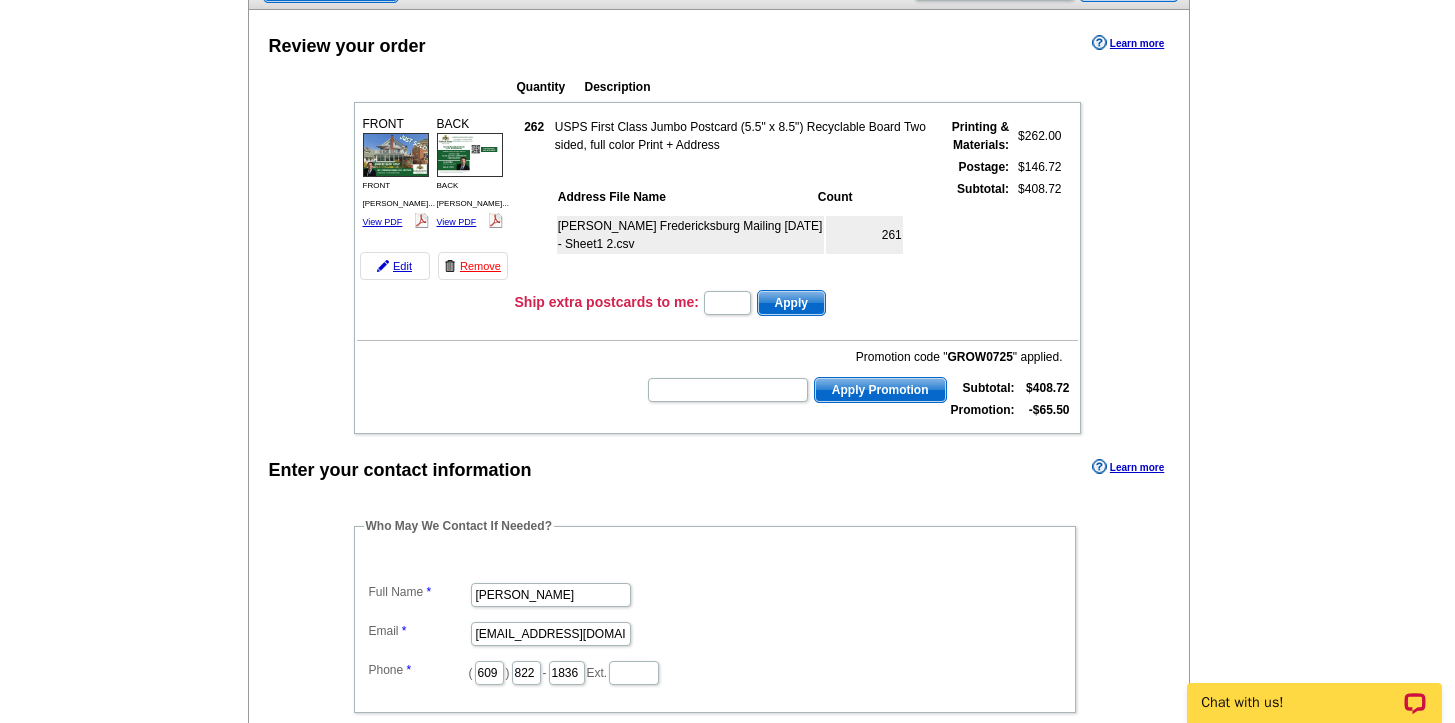scroll, scrollTop: 173, scrollLeft: 0, axis: vertical 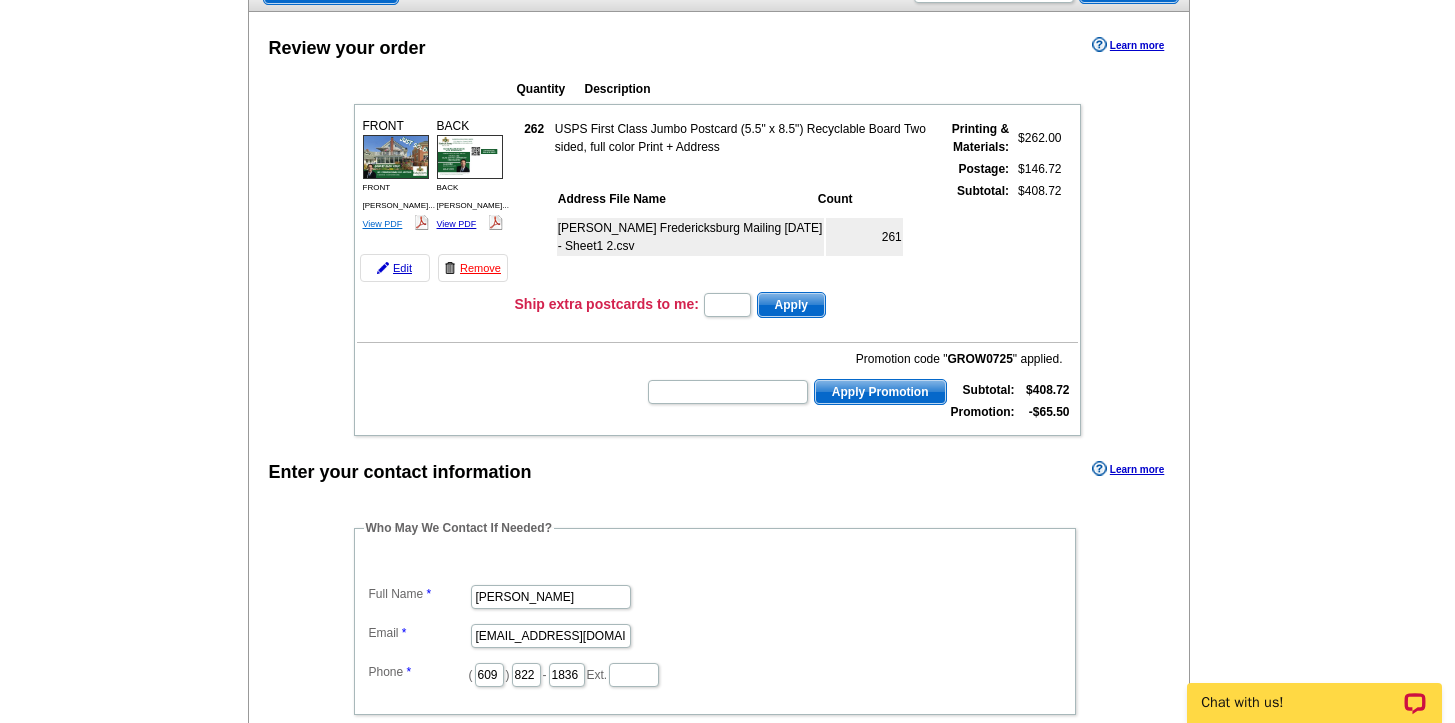 click on "View PDF" at bounding box center [383, 224] 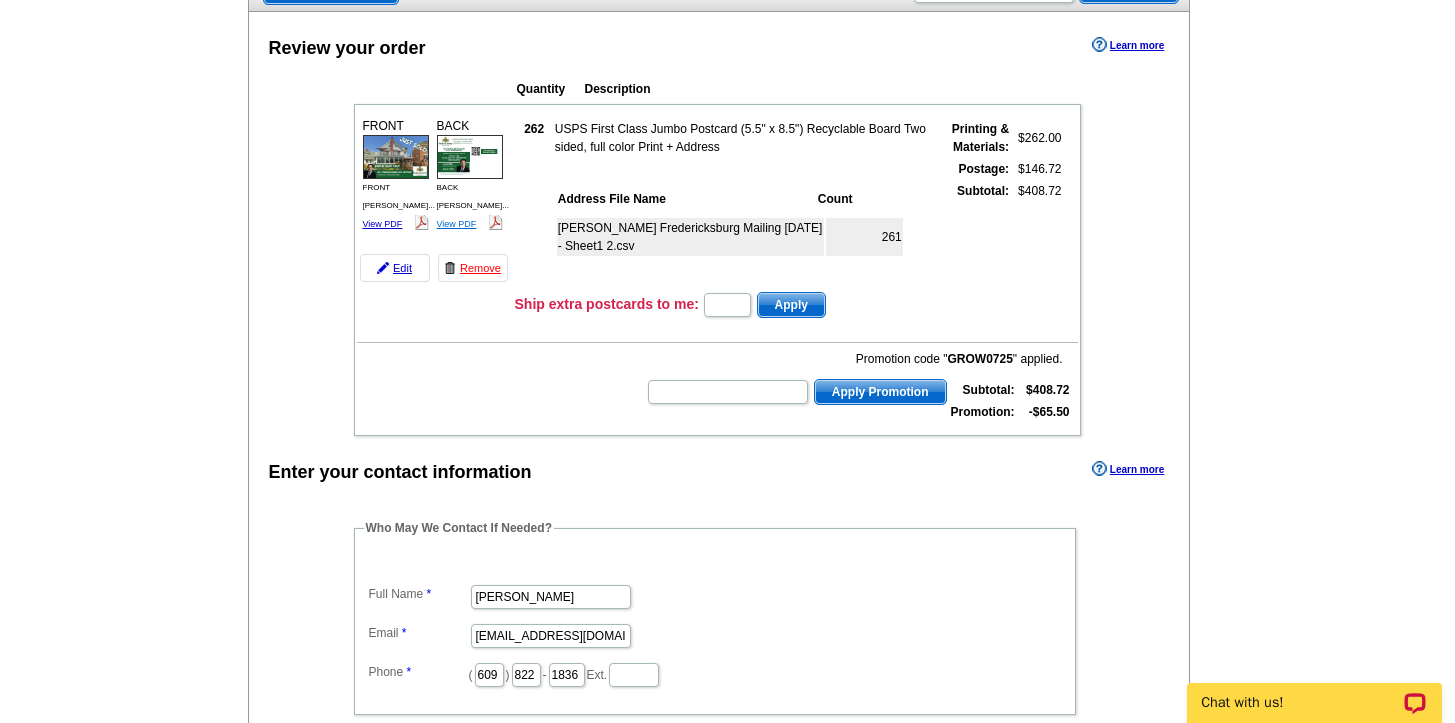 click on "View PDF" at bounding box center [457, 224] 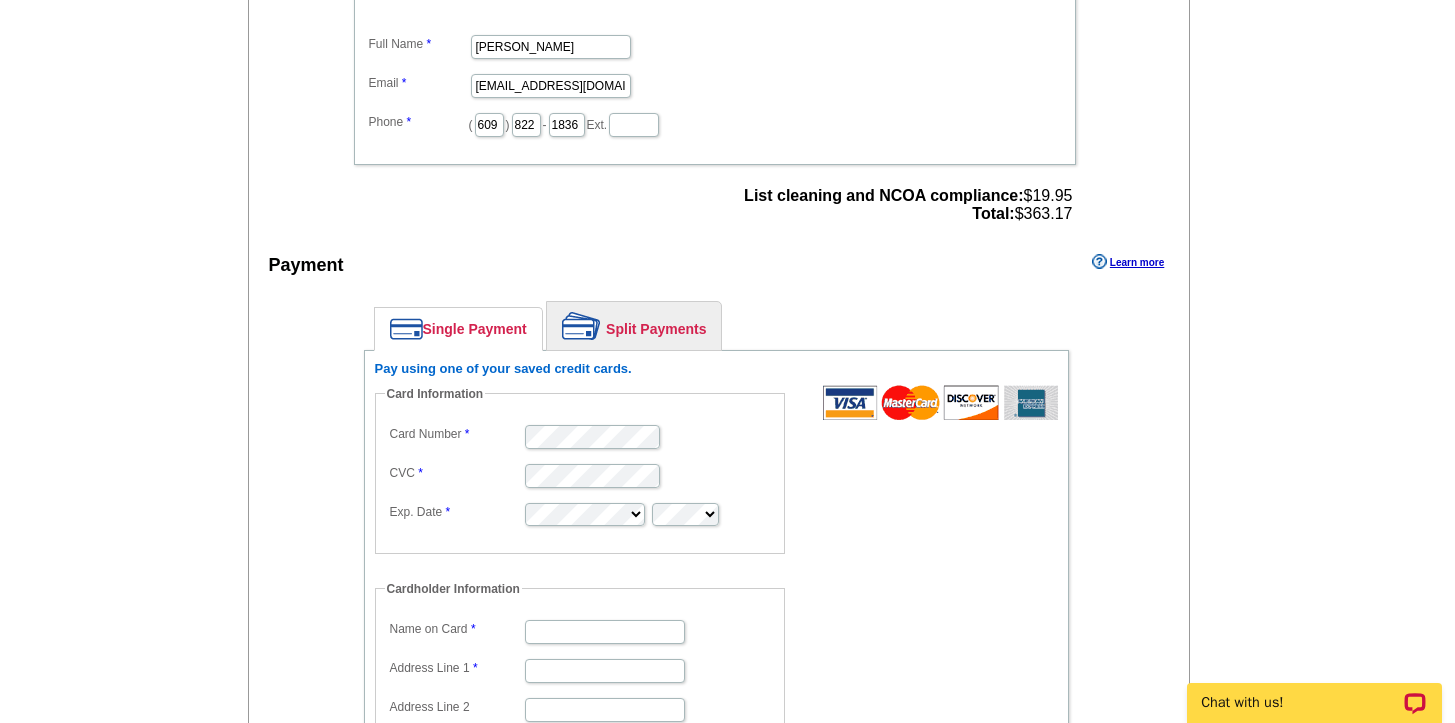 scroll, scrollTop: 736, scrollLeft: 0, axis: vertical 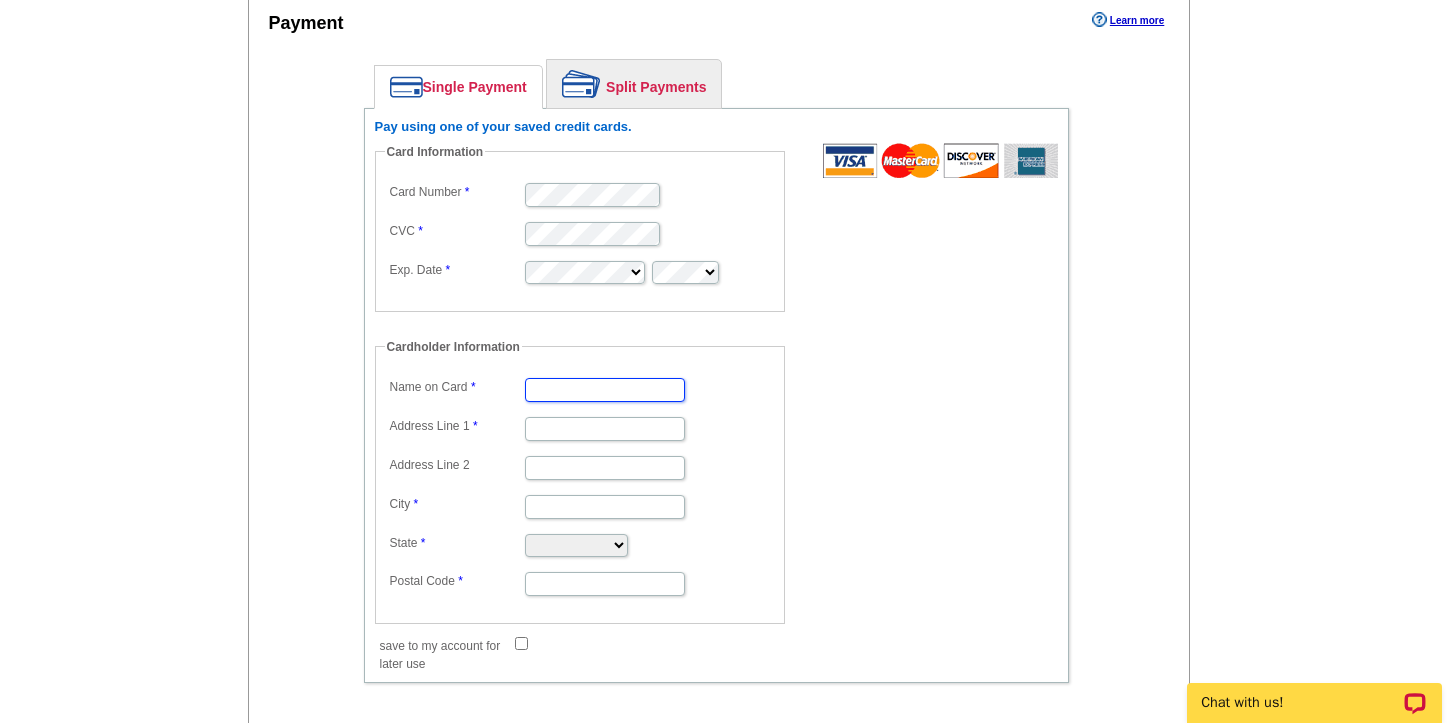 click on "Name on Card" at bounding box center [605, 390] 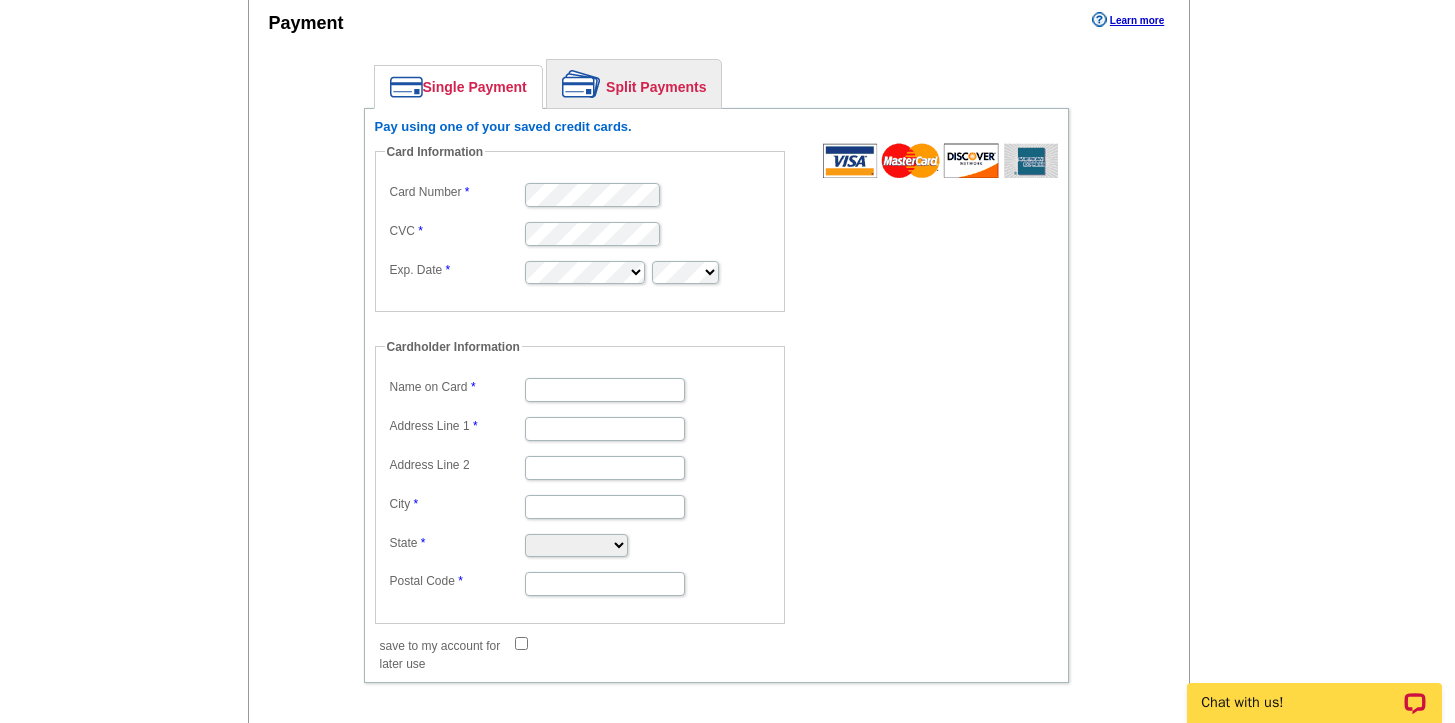 click at bounding box center (580, 427) 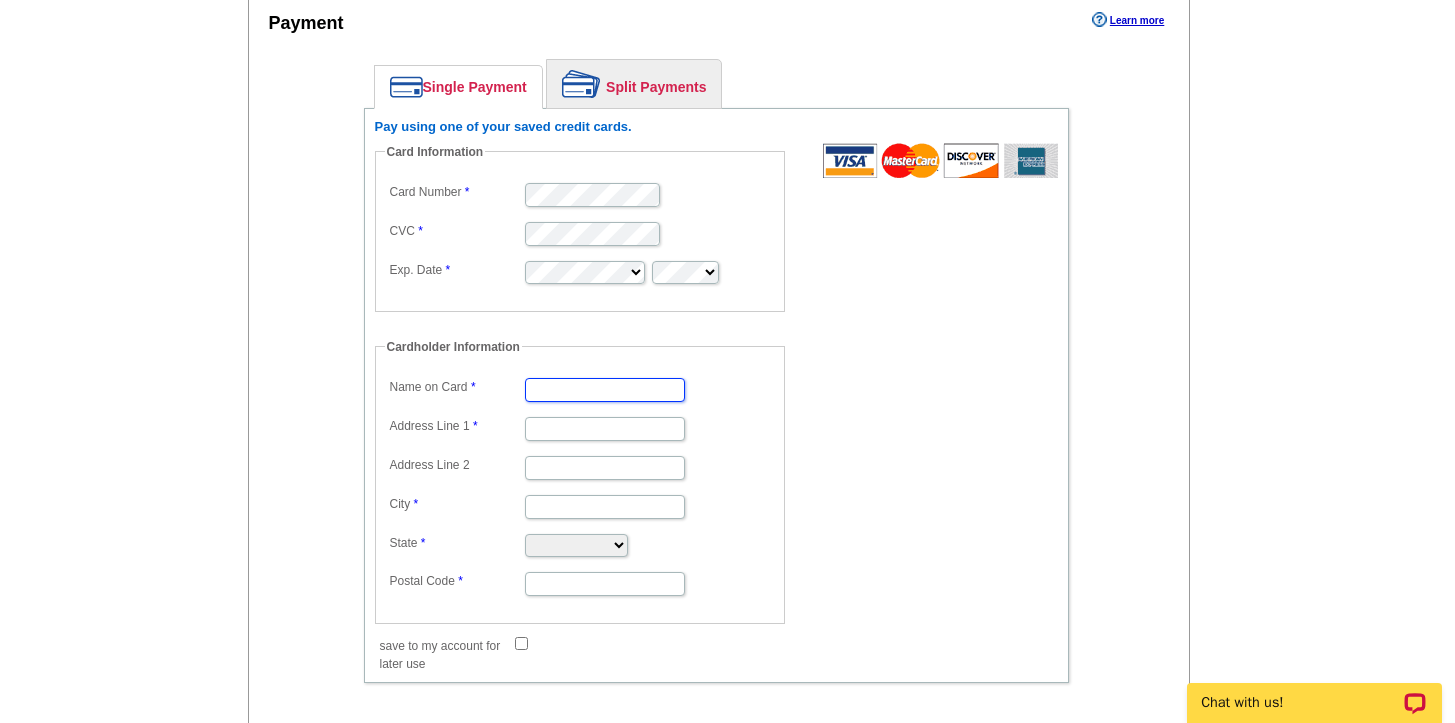 click on "Name on Card" at bounding box center (605, 390) 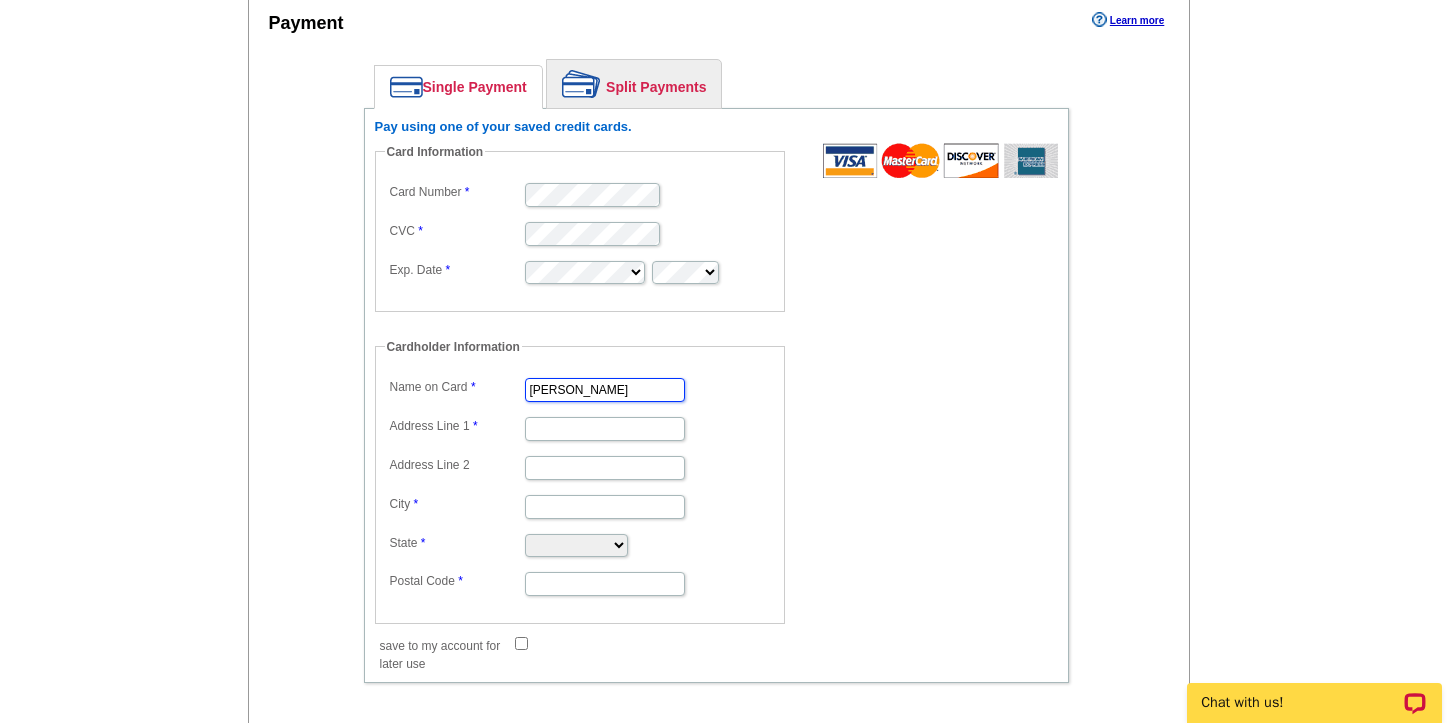 type on "[PERSON_NAME]" 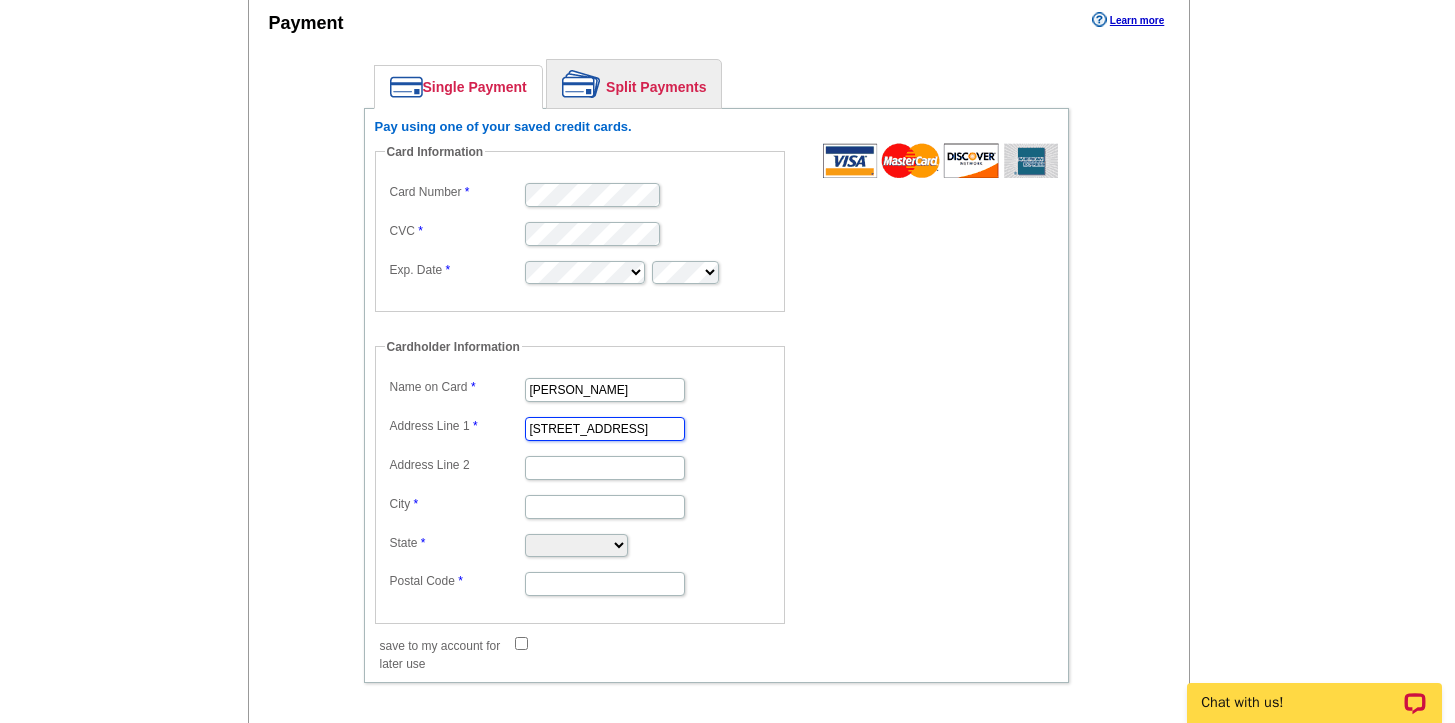 scroll, scrollTop: 0, scrollLeft: 17, axis: horizontal 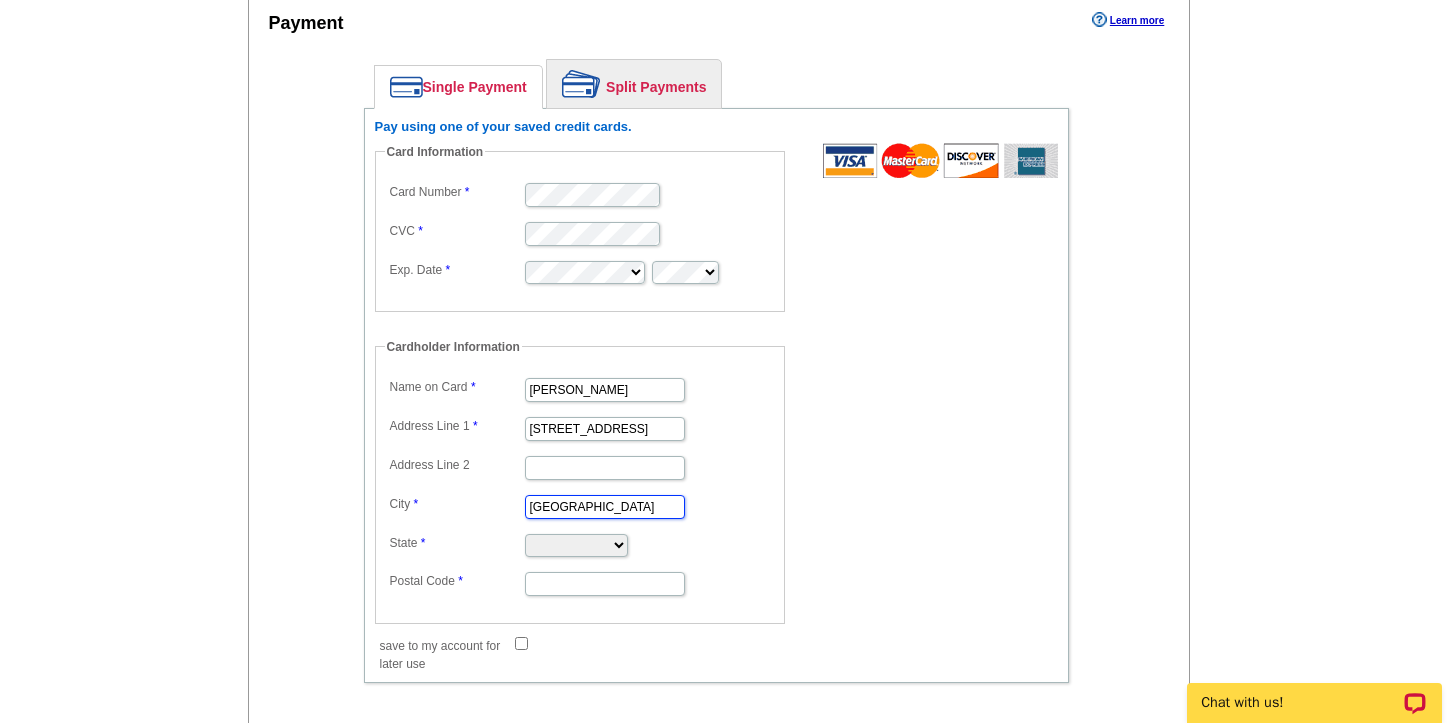 type on "EGG HARBOR TOWNSHIP" 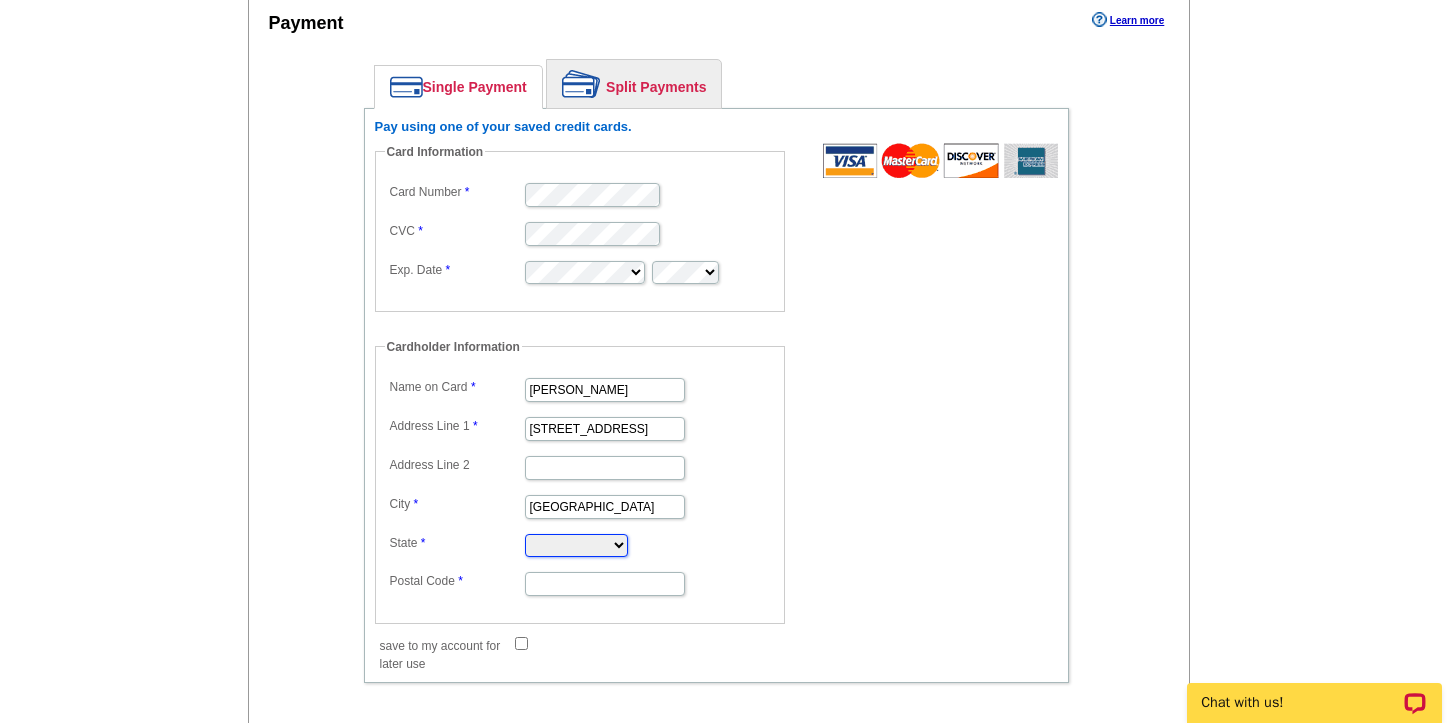 scroll, scrollTop: 0, scrollLeft: 0, axis: both 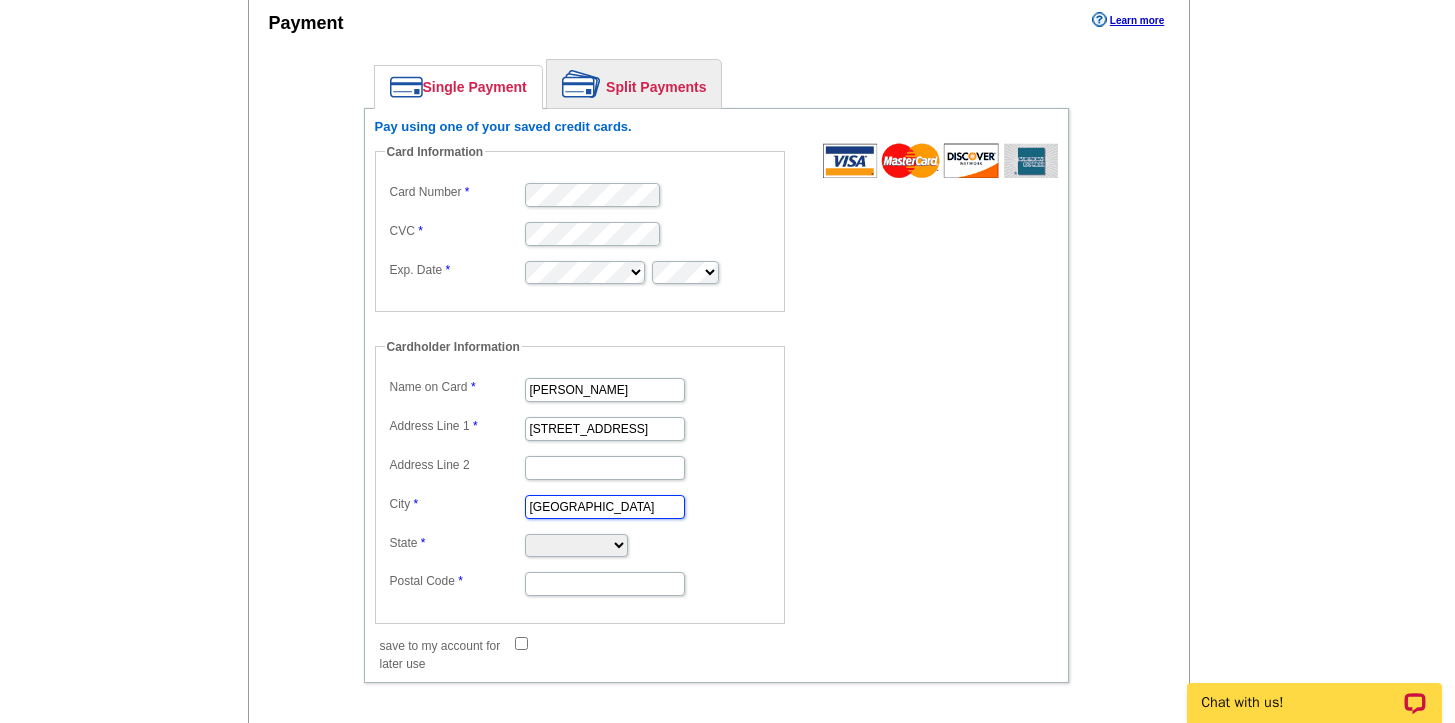 click on "EGG HARBOR TOWNSHIP" at bounding box center (605, 507) 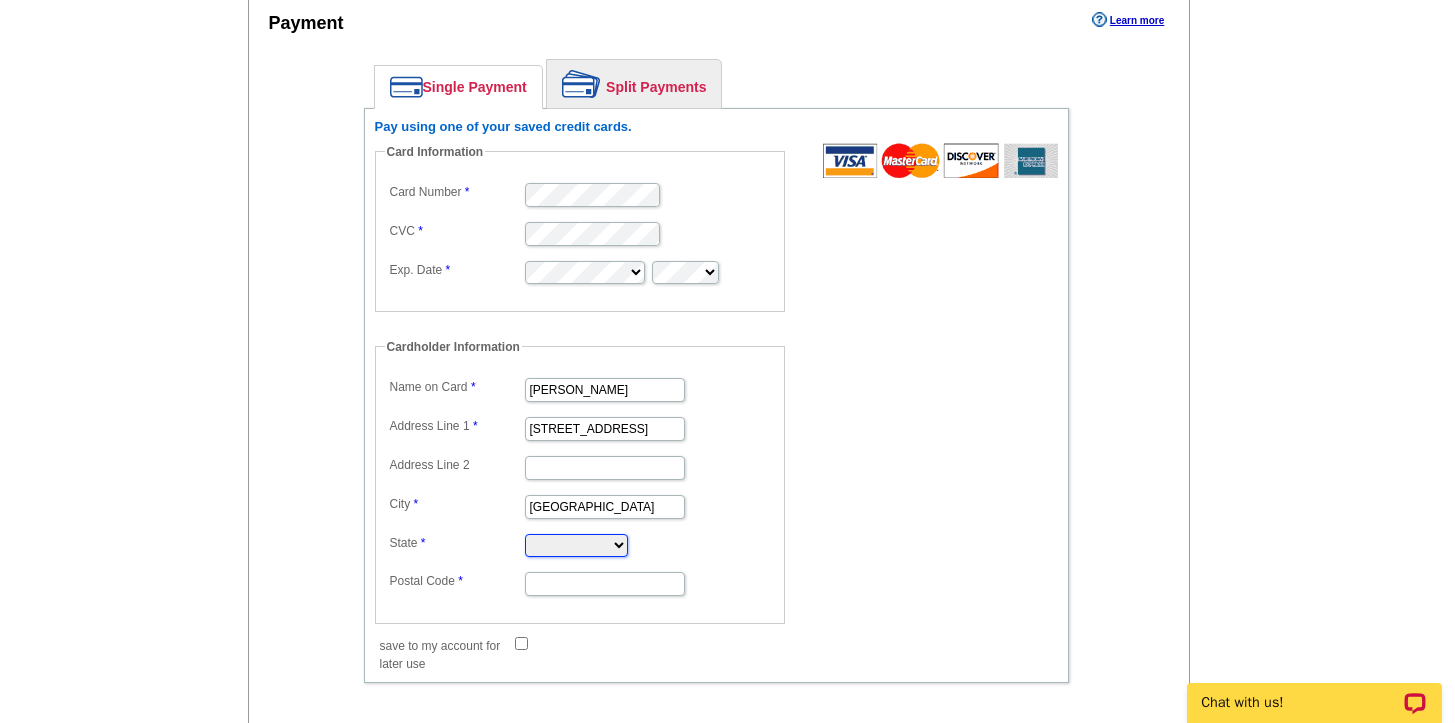 scroll, scrollTop: 0, scrollLeft: 0, axis: both 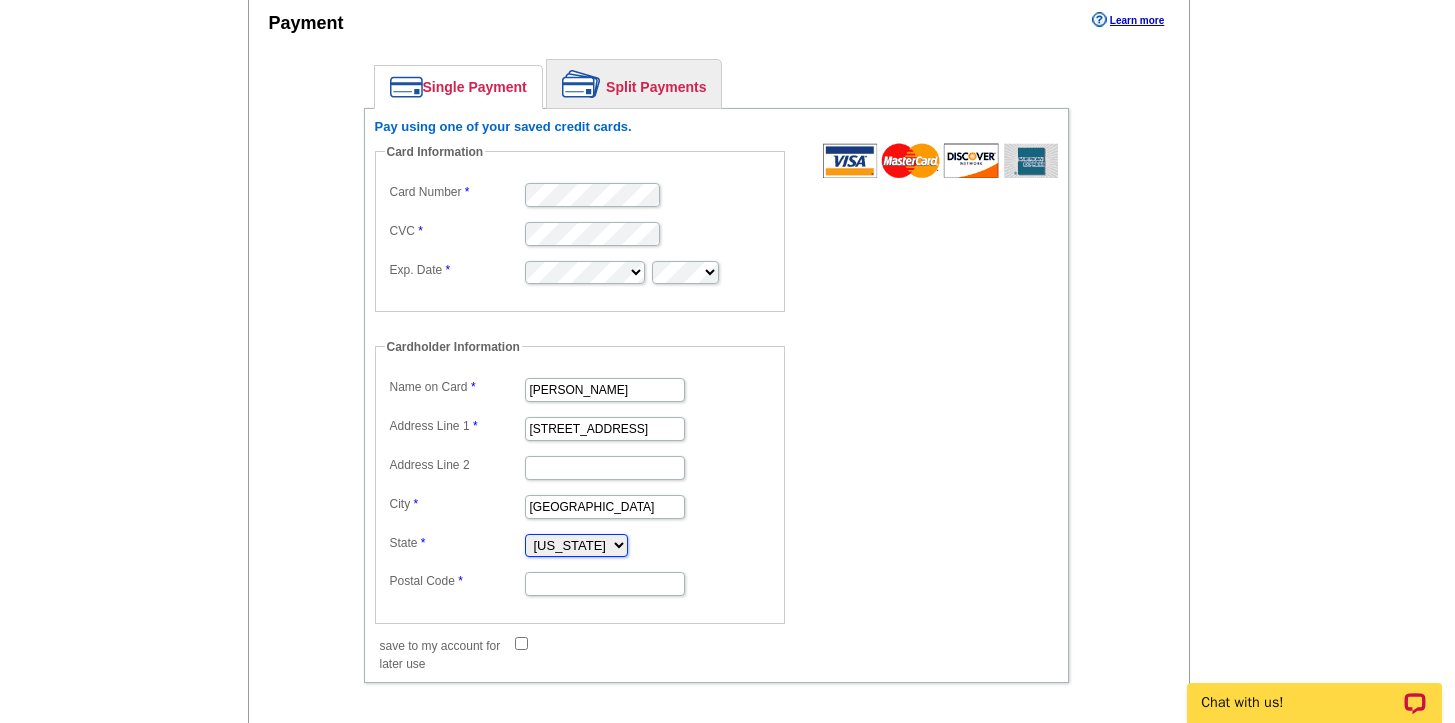 select on "NJ" 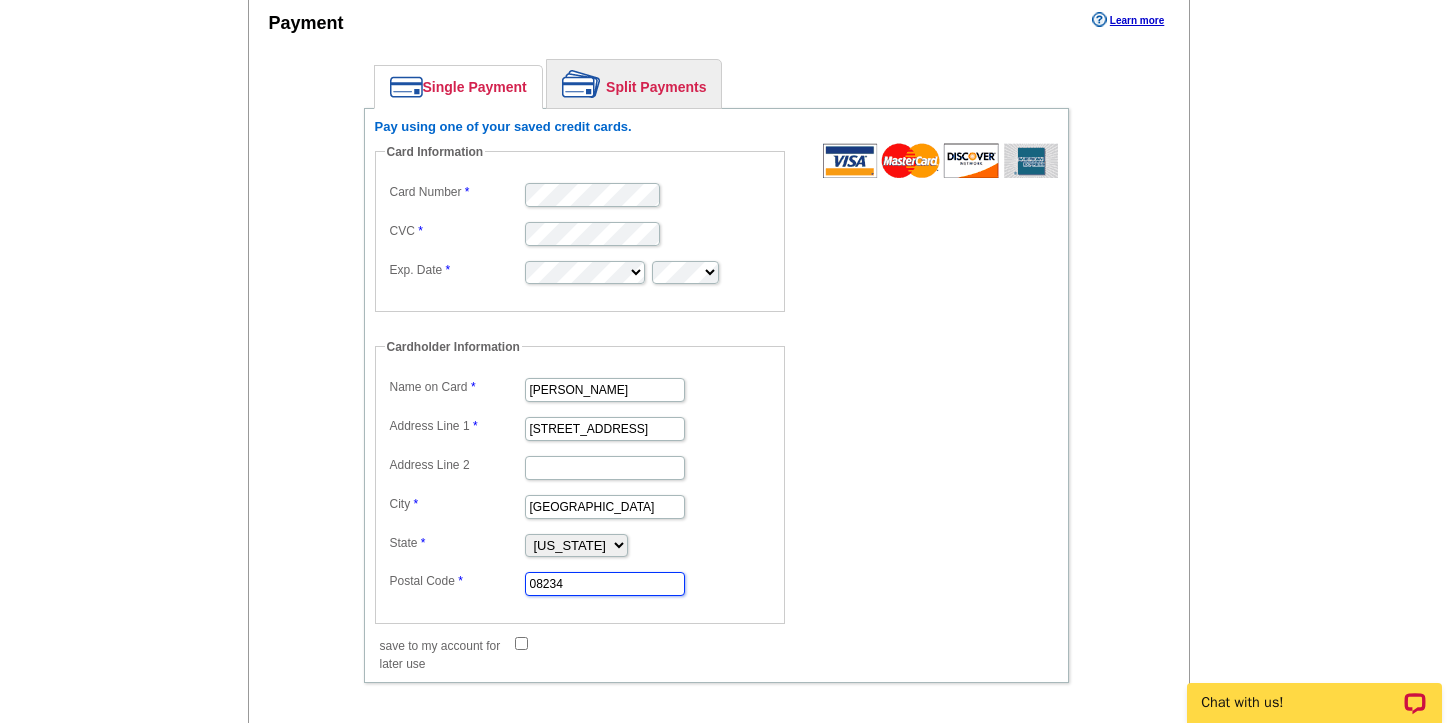 type on "08234" 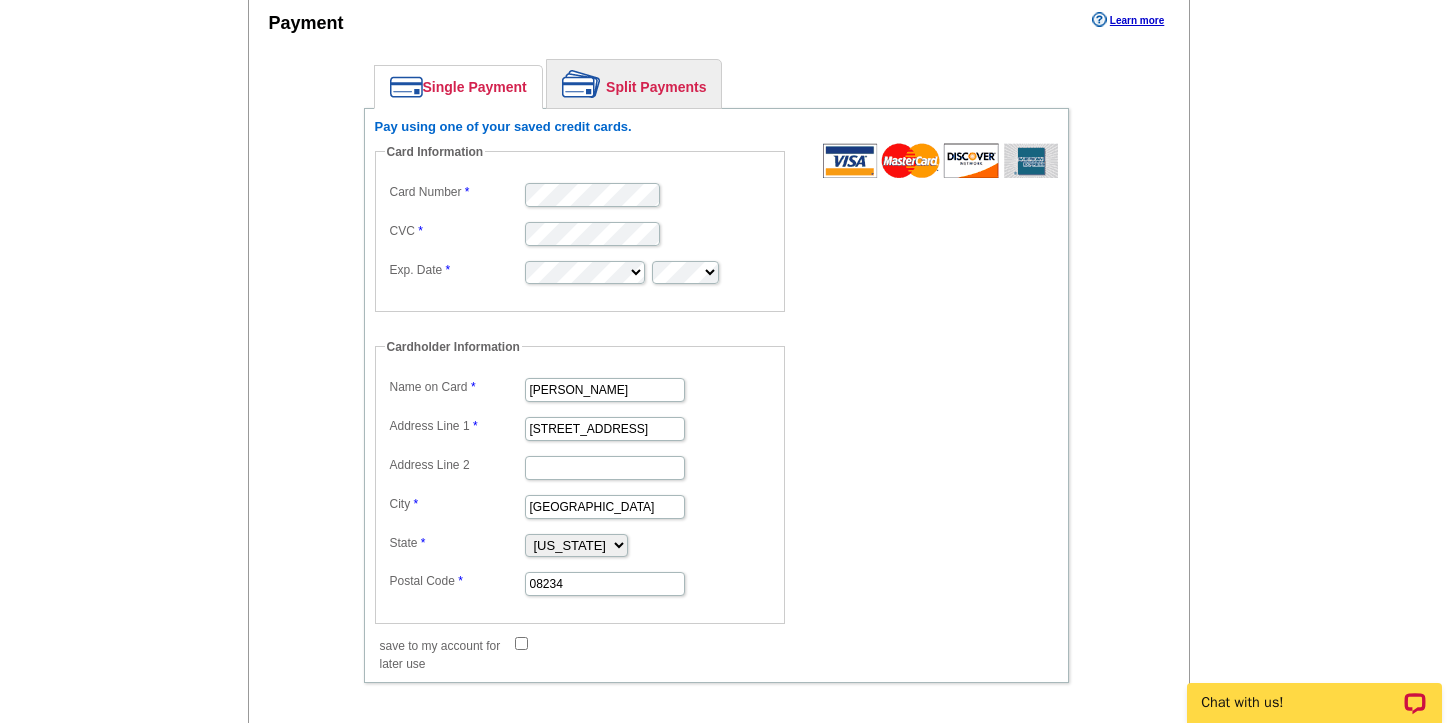 click on "Single Payment
Split Payments
Pay using one of your saved credit cards.
Card Information
Card Number
CVC
Exp. Date
Cardholder Information
Name on Card
ALAN J KORIK
Address Line 1
21 STONY CREEK DRIVE
Address Line 2
City
EGG HARBOR TOWNSHIP
State
Alabama
Alaska
Arizona
Arkansas
California
Colorado
Connecticut
District of Columbia
Delaware
Florida
Georgia
Hawaii
Idaho
Illinois
Indiana
Iowa
Kansas
Kentucky
Louisiana
Maine
Maryland
Massachusetts
Michigan
Minnesota
Mississippi
Missouri
Montana
Nebraska
Nevada
Ohio" at bounding box center [716, 376] 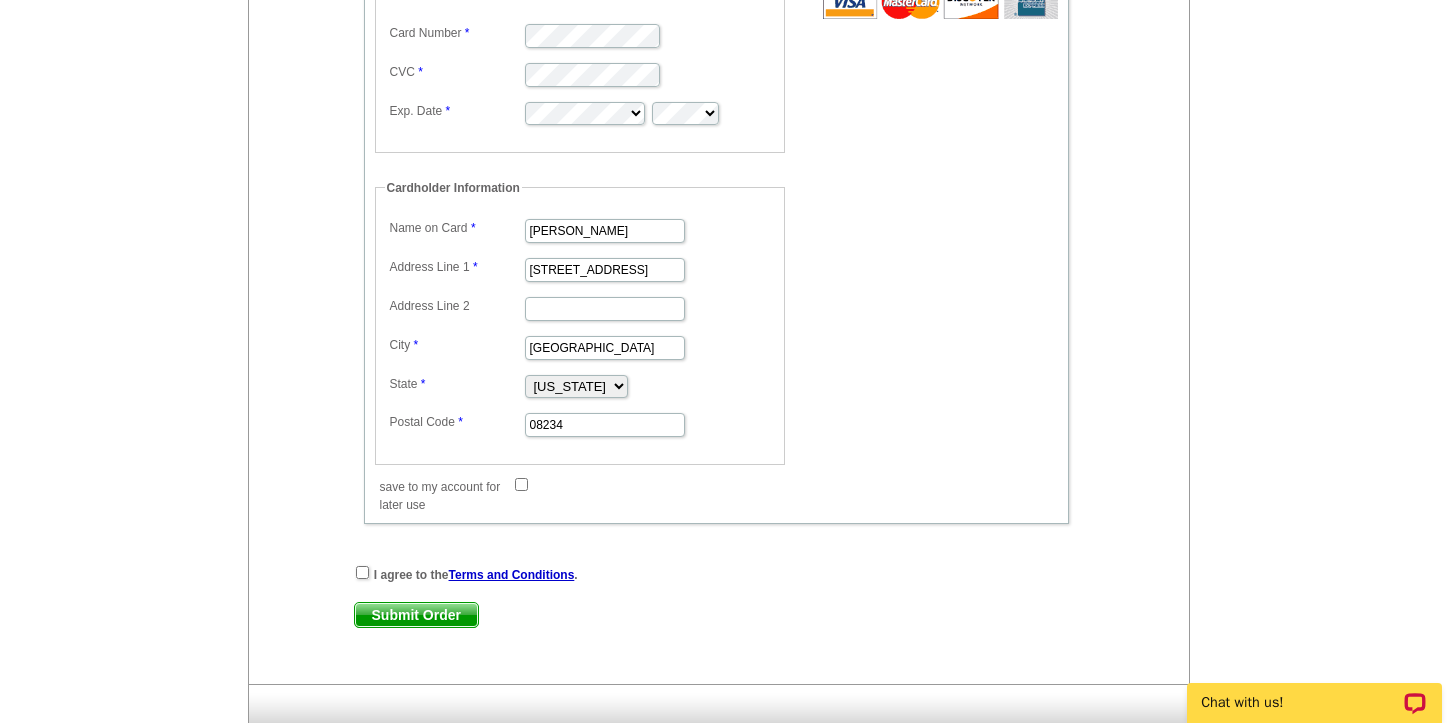 scroll, scrollTop: 1153, scrollLeft: 0, axis: vertical 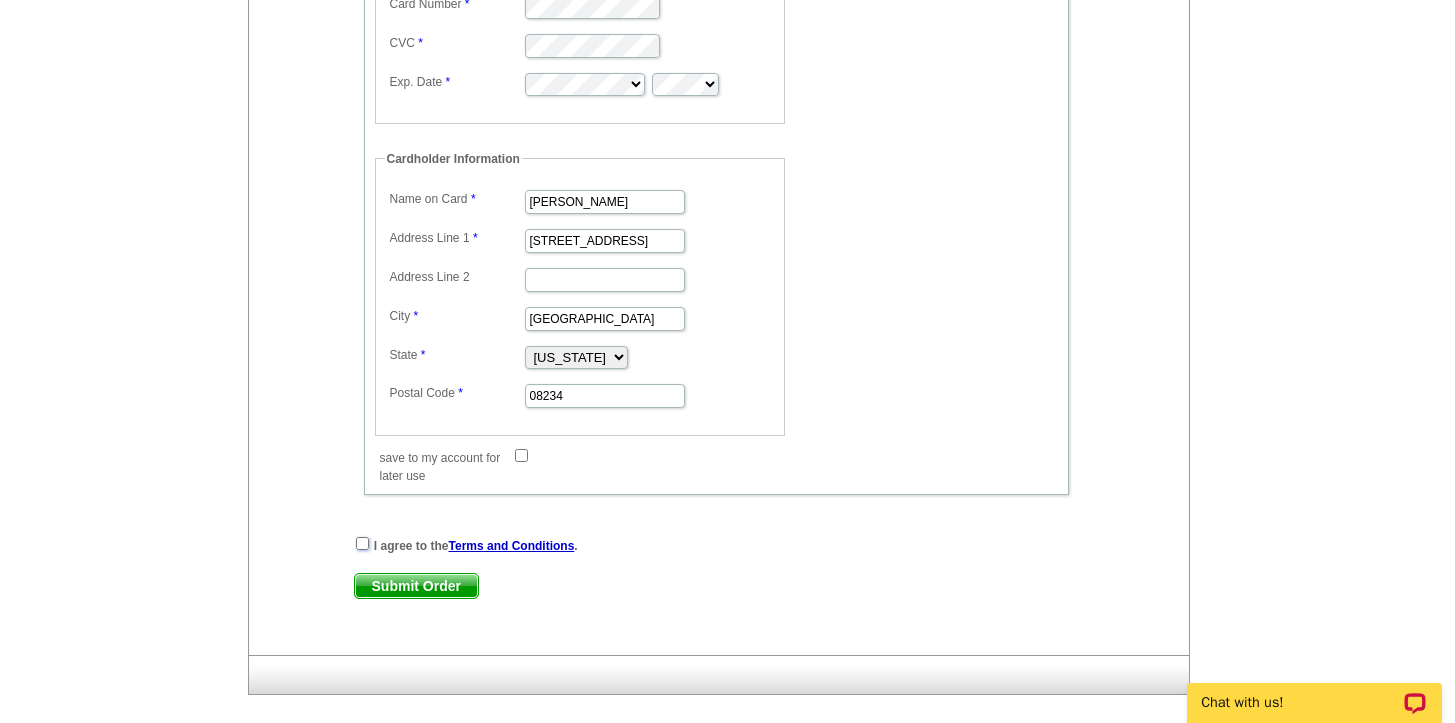 click at bounding box center (362, 543) 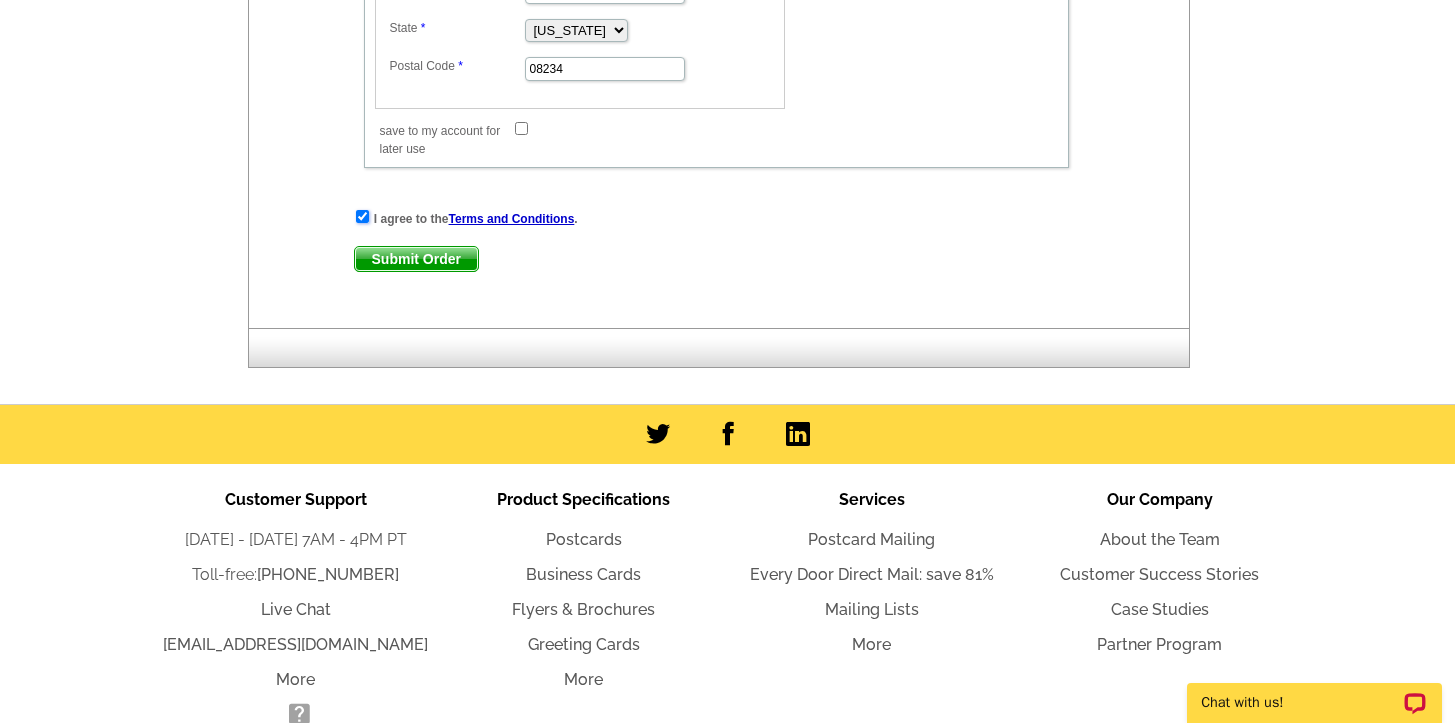 scroll, scrollTop: 1518, scrollLeft: 0, axis: vertical 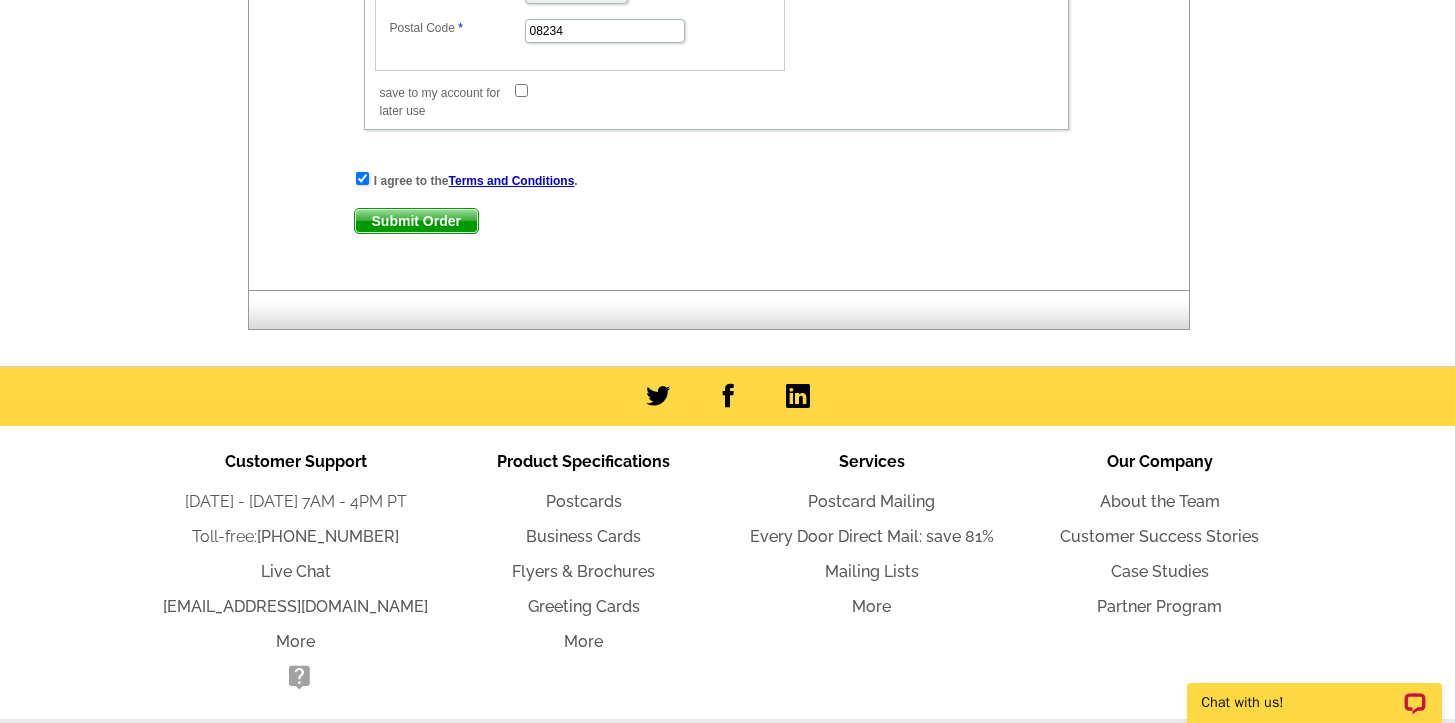 click on "Submit Order" at bounding box center [416, 221] 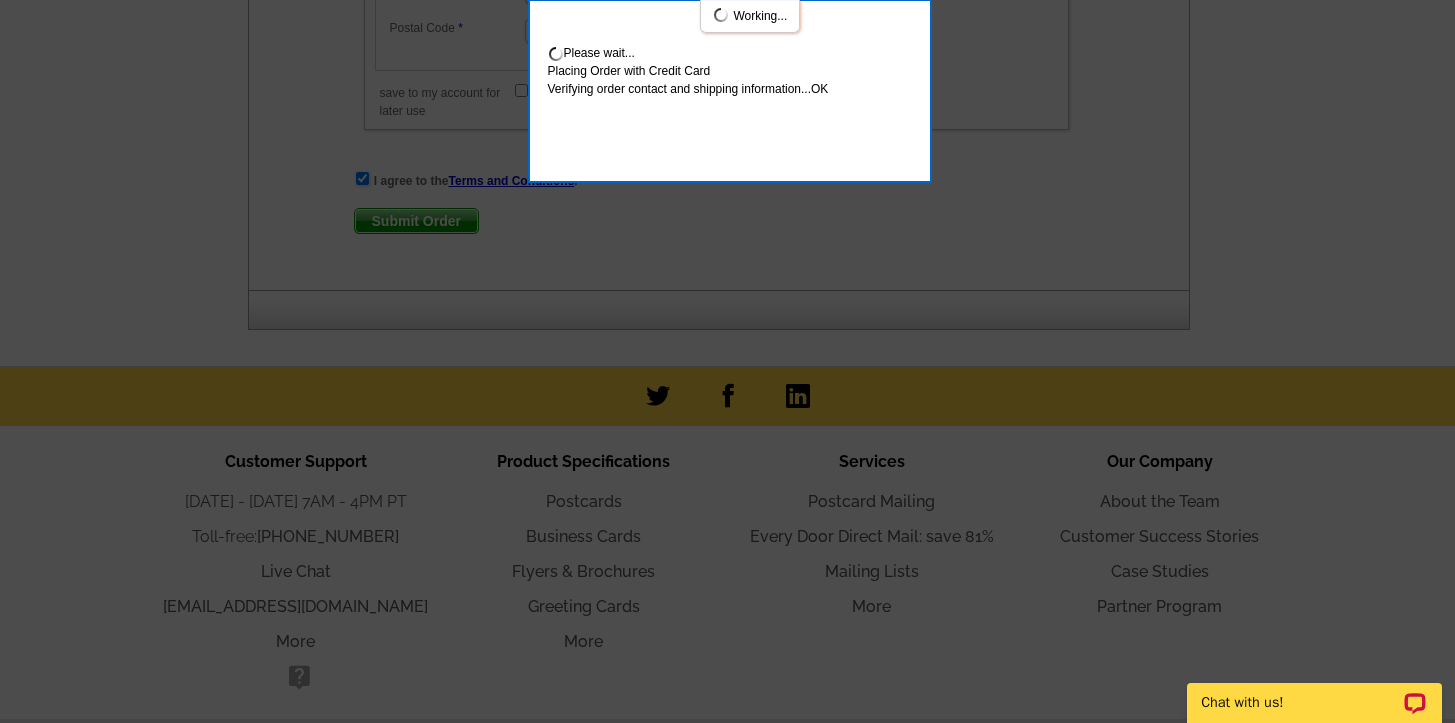 scroll, scrollTop: 1627, scrollLeft: 0, axis: vertical 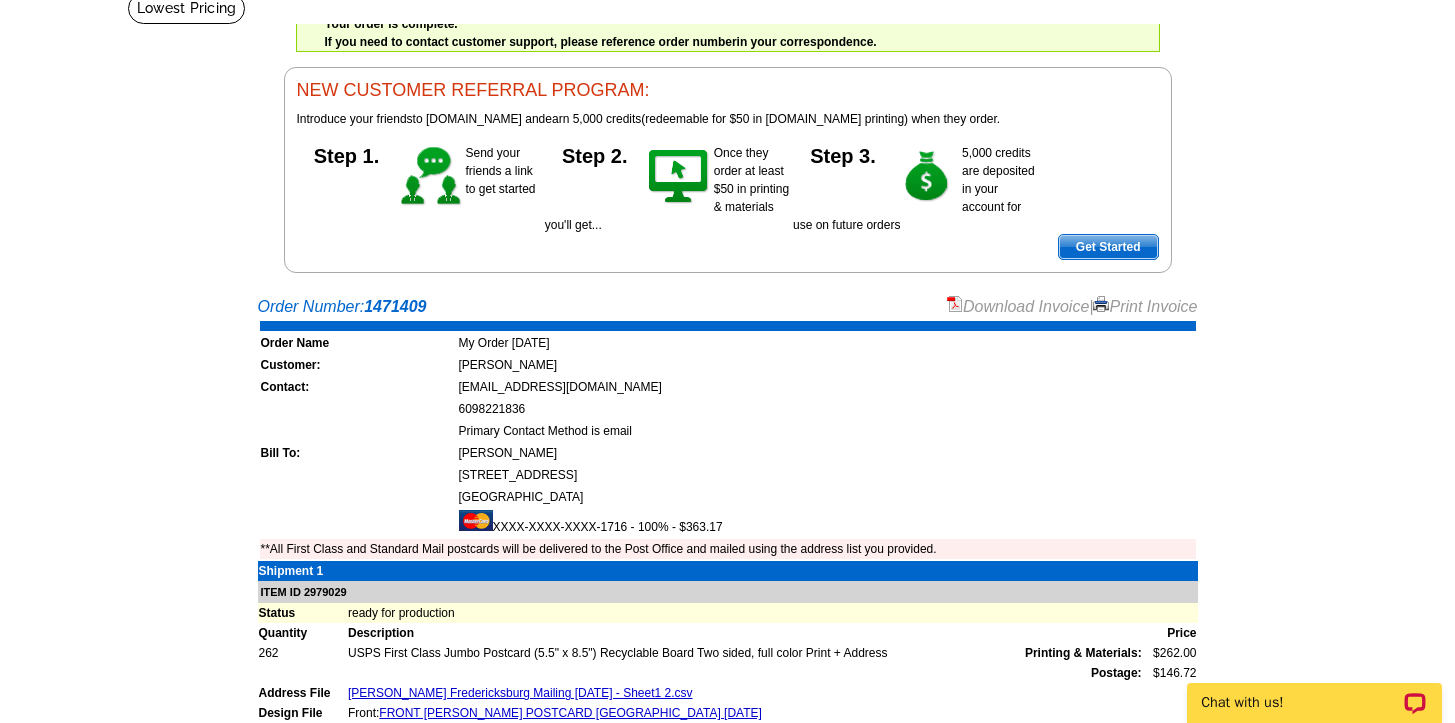 click at bounding box center (1101, 304) 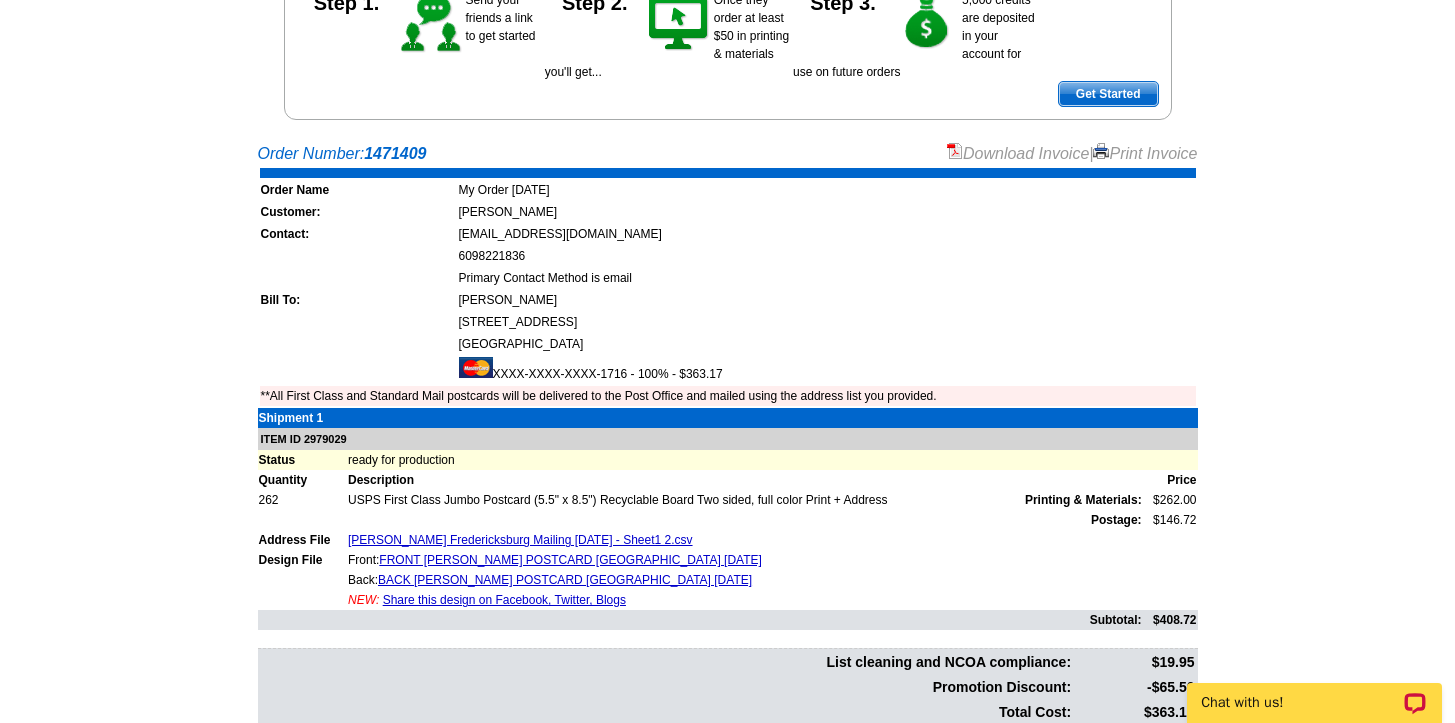 scroll, scrollTop: 275, scrollLeft: 0, axis: vertical 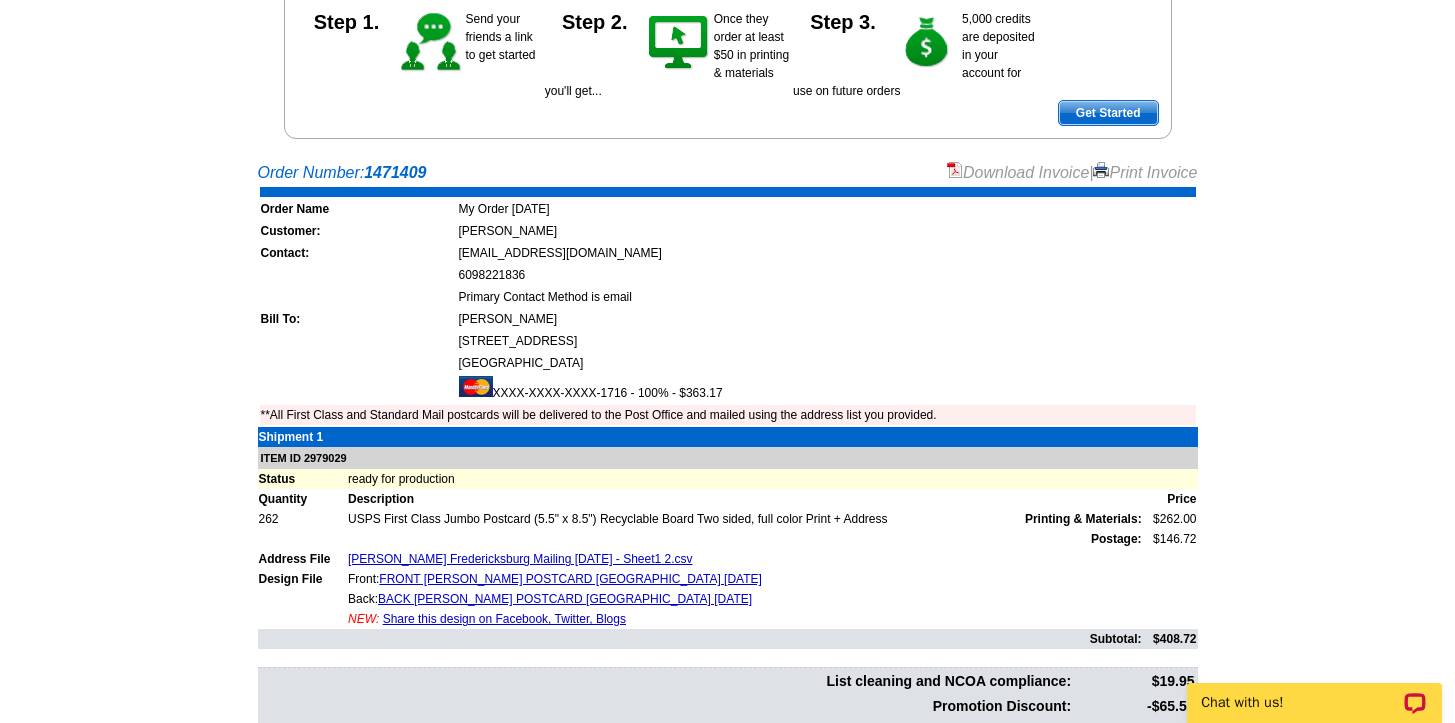 click on "Download Invoice" at bounding box center (1018, 172) 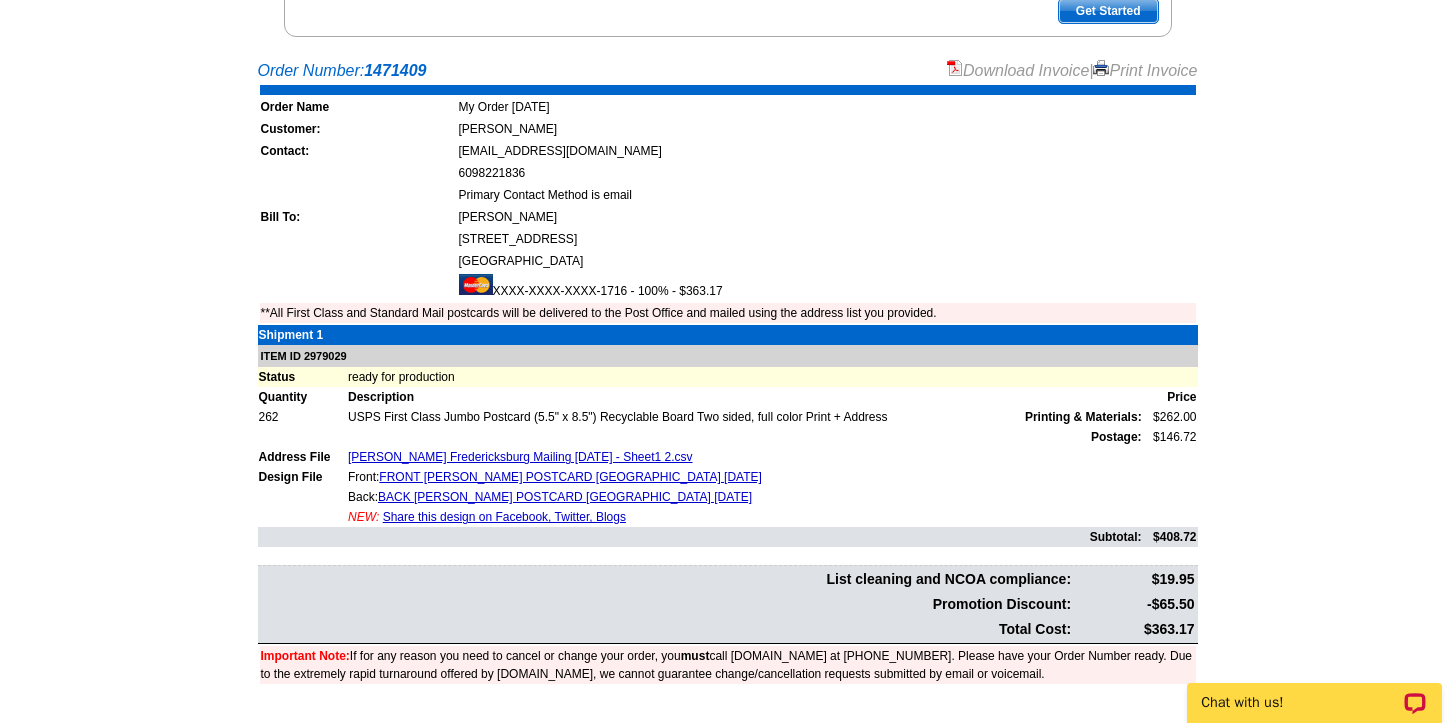 scroll, scrollTop: 372, scrollLeft: 0, axis: vertical 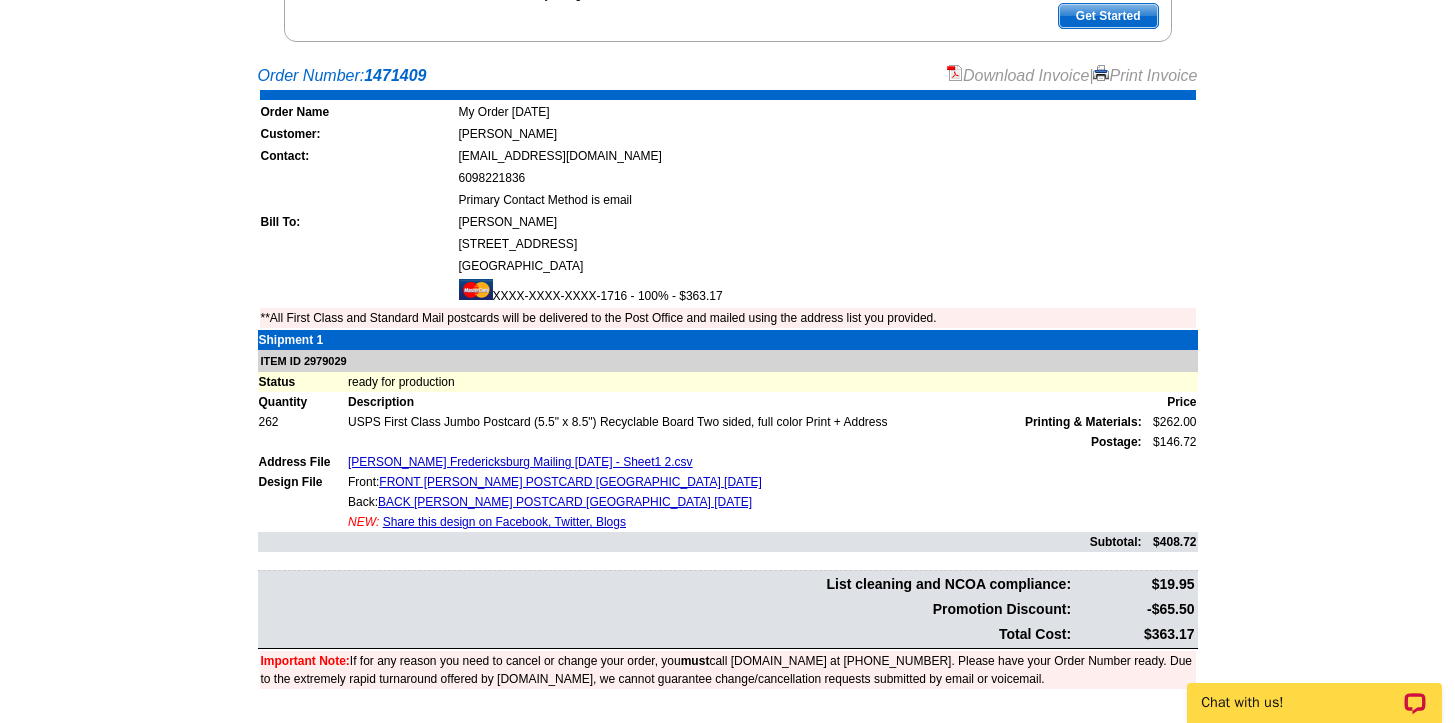 click on "Print Invoice" at bounding box center [1145, 75] 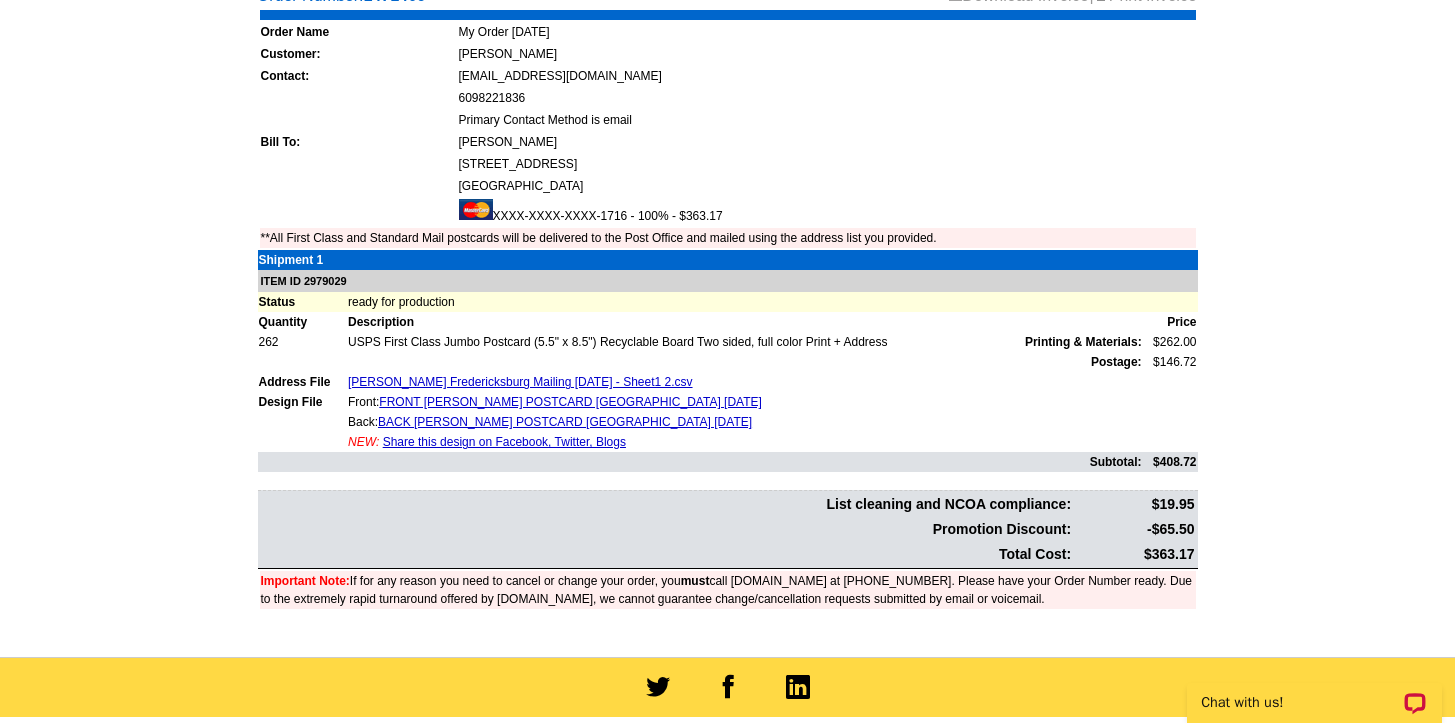 scroll, scrollTop: 454, scrollLeft: 0, axis: vertical 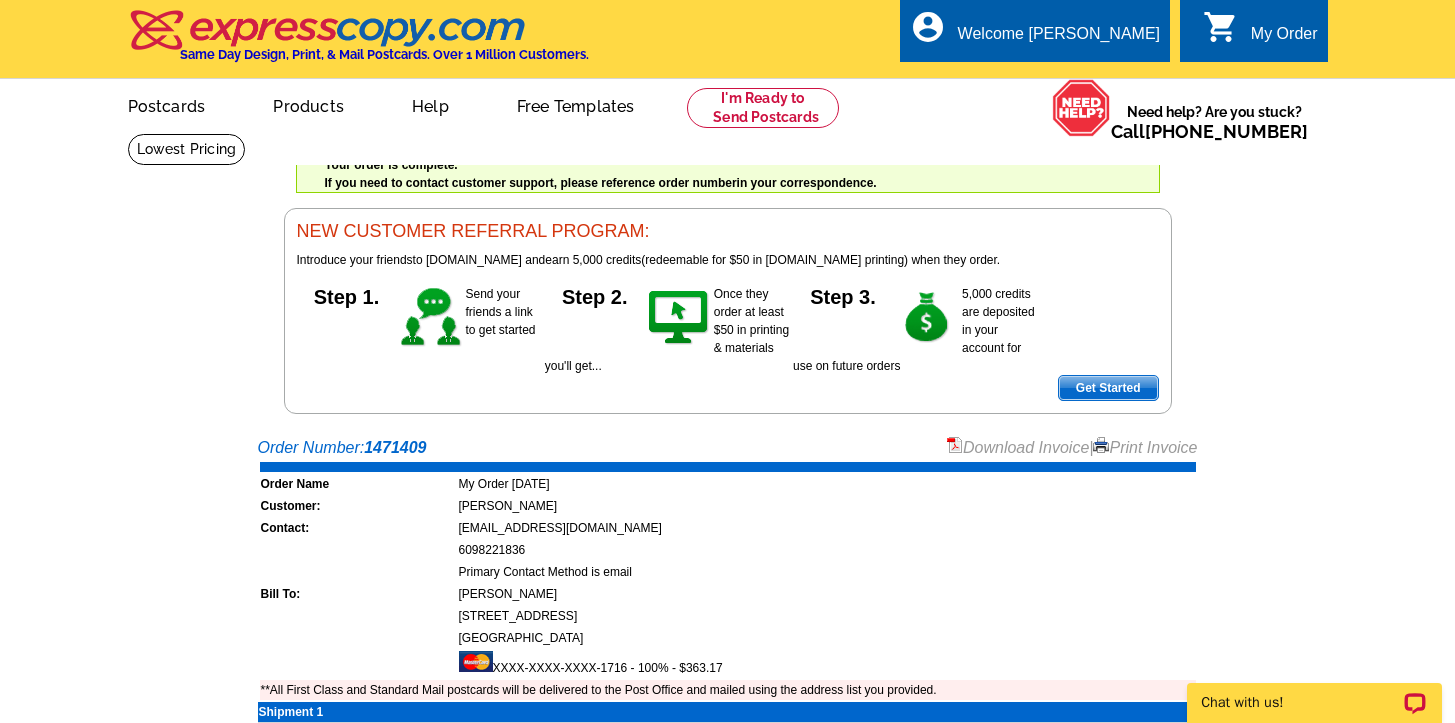 click on "Print Invoice" at bounding box center [1145, 447] 